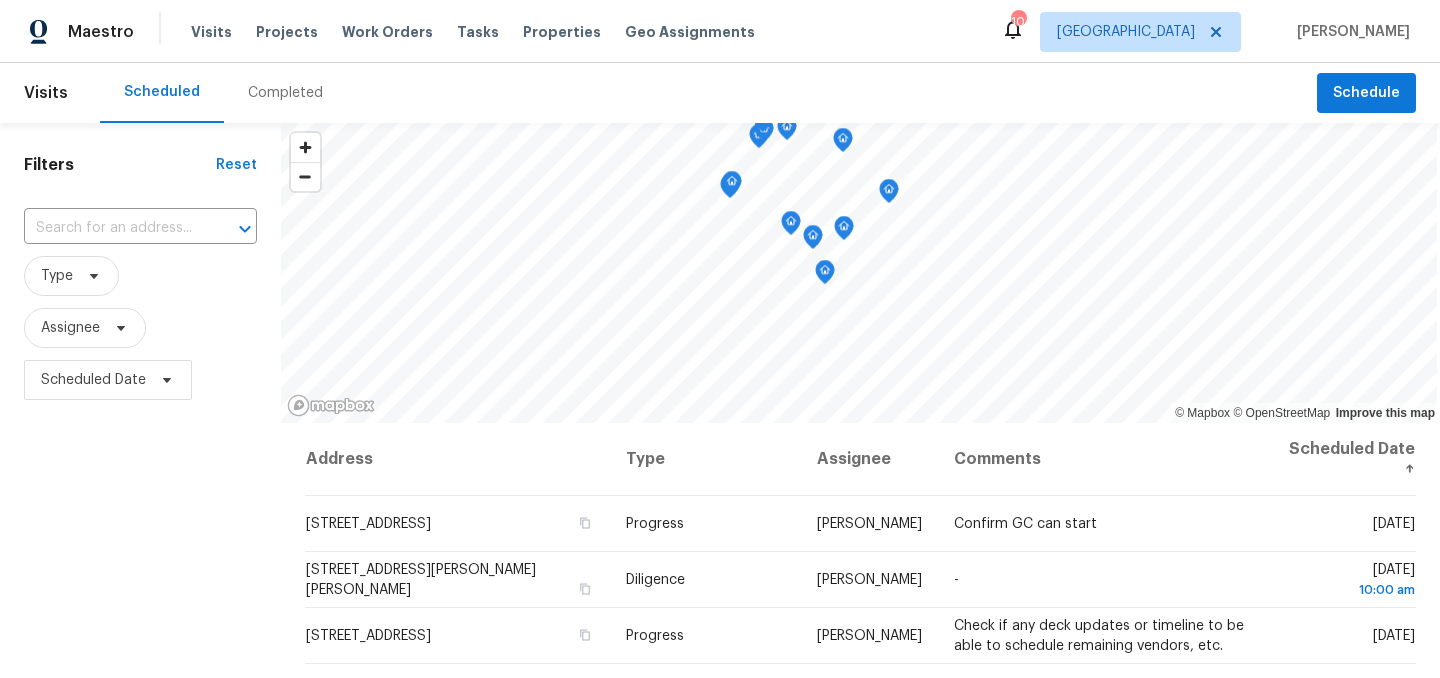 scroll, scrollTop: 0, scrollLeft: 0, axis: both 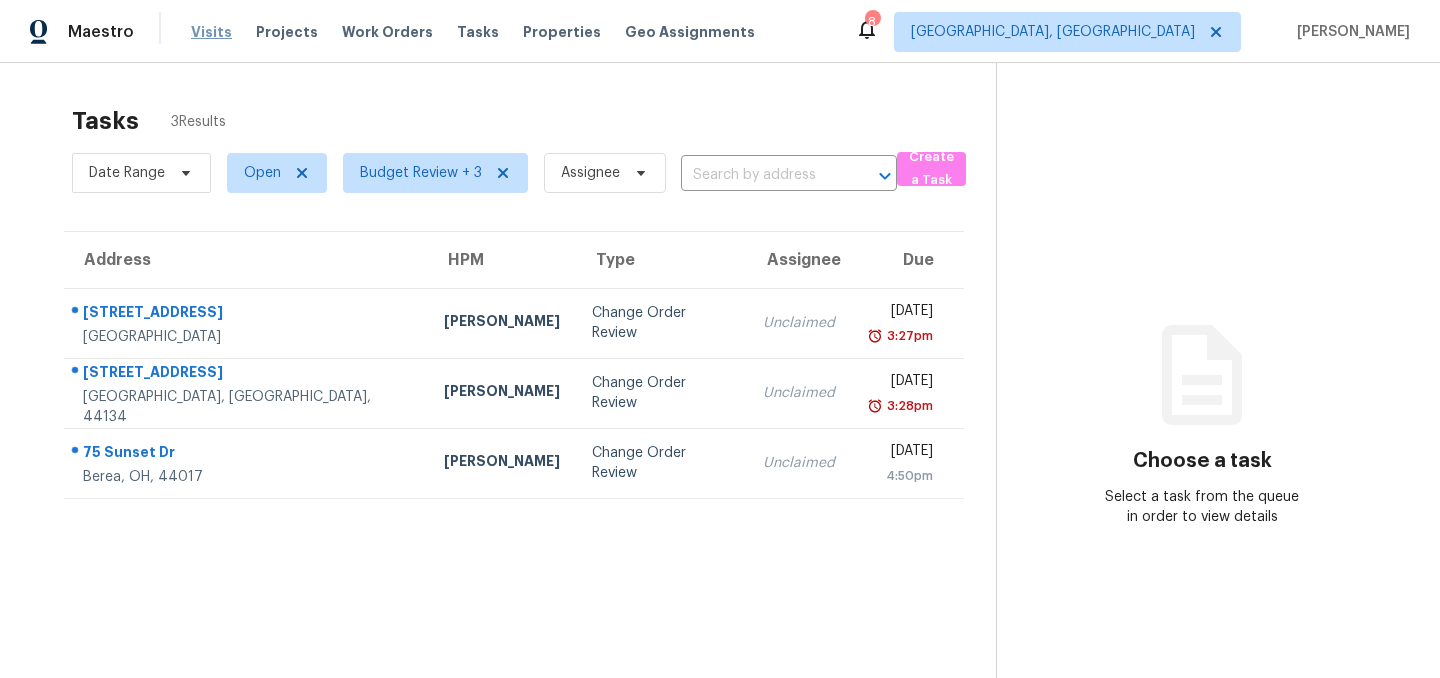 click on "Visits" at bounding box center (211, 32) 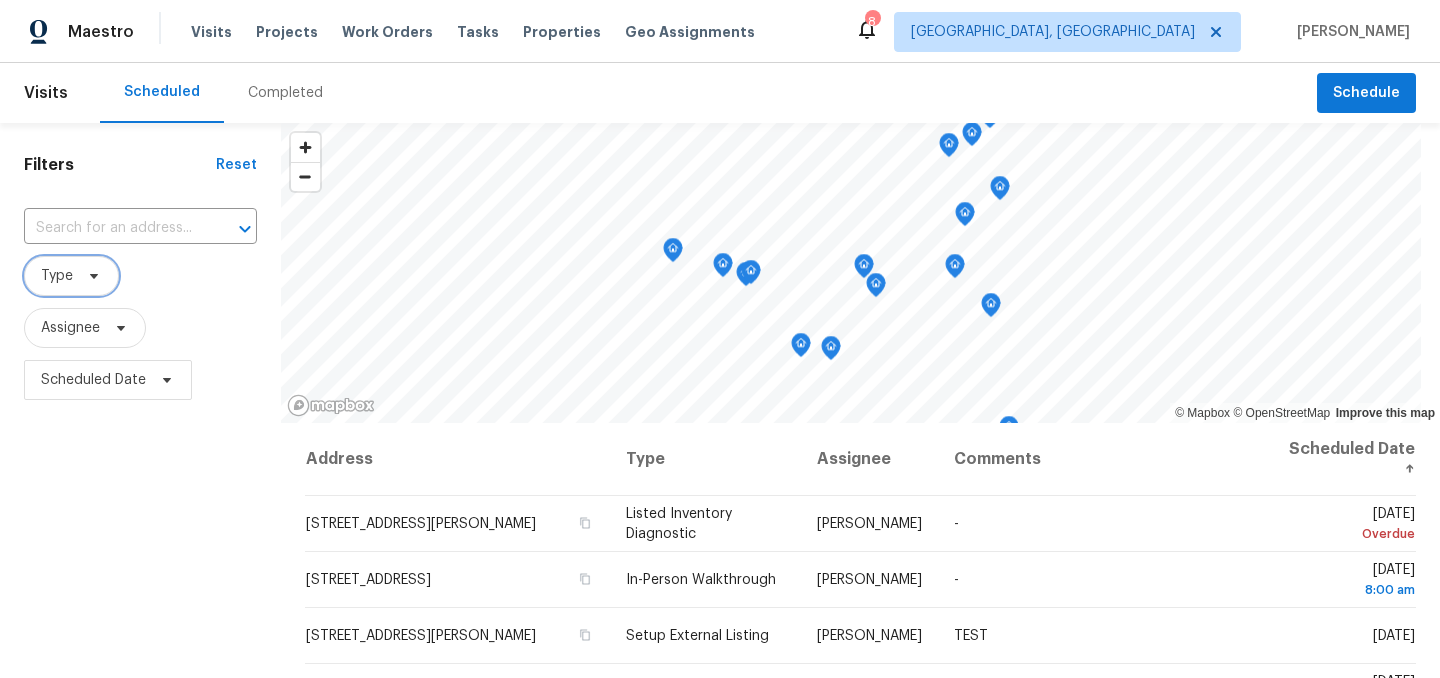 click 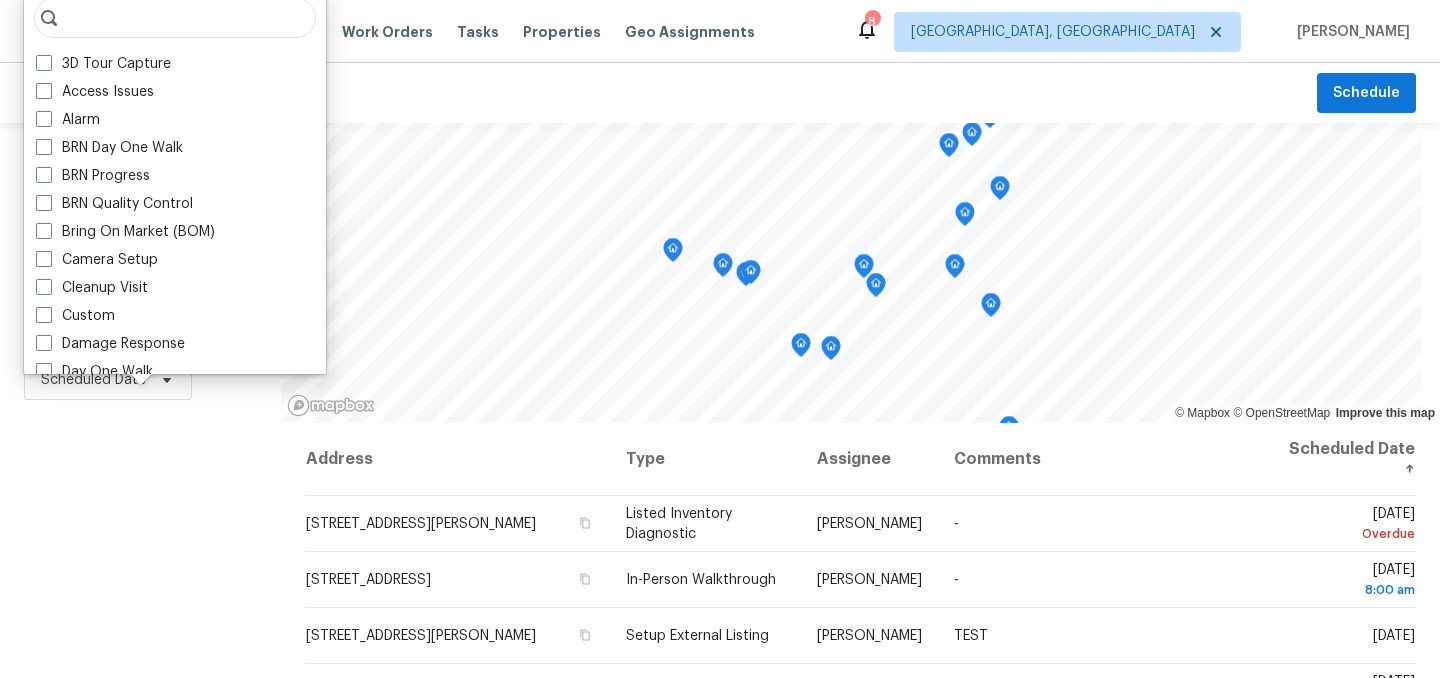 click on "Filters Reset ​ Type Assignee Scheduled Date" at bounding box center [140, 544] 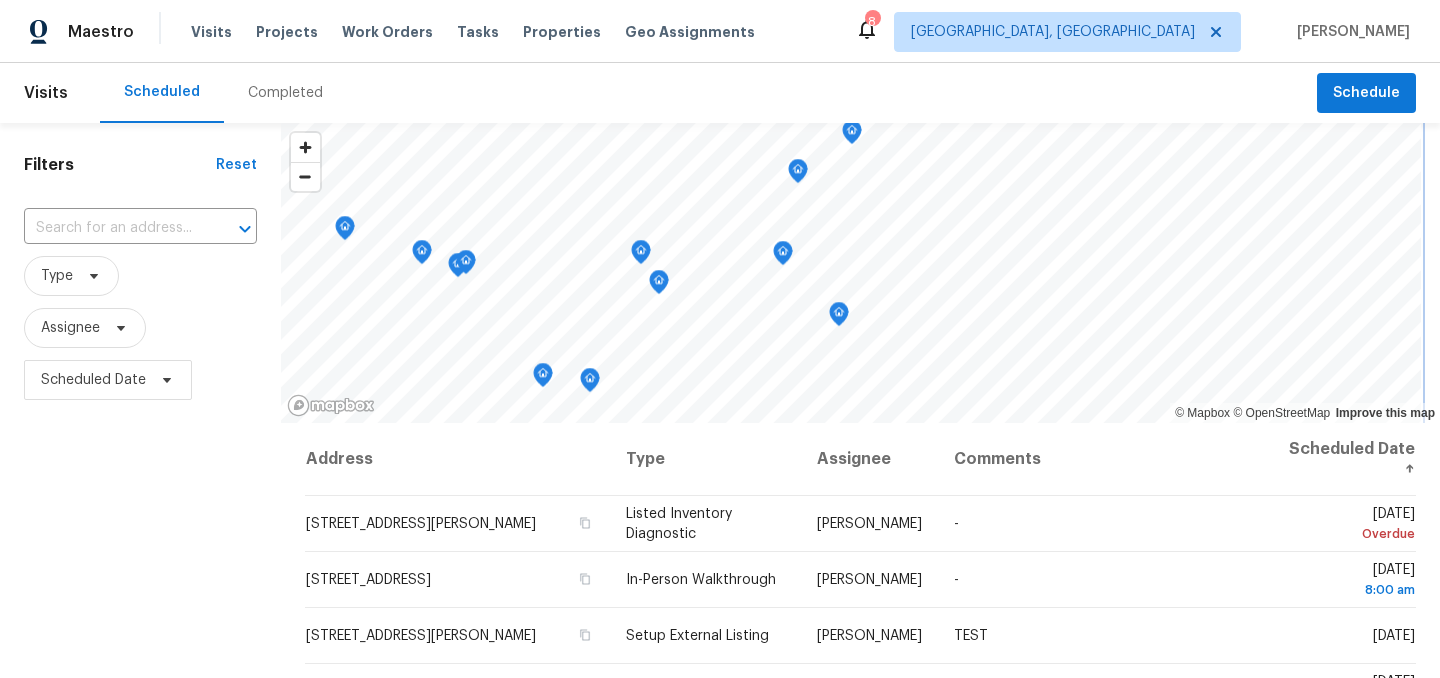 click 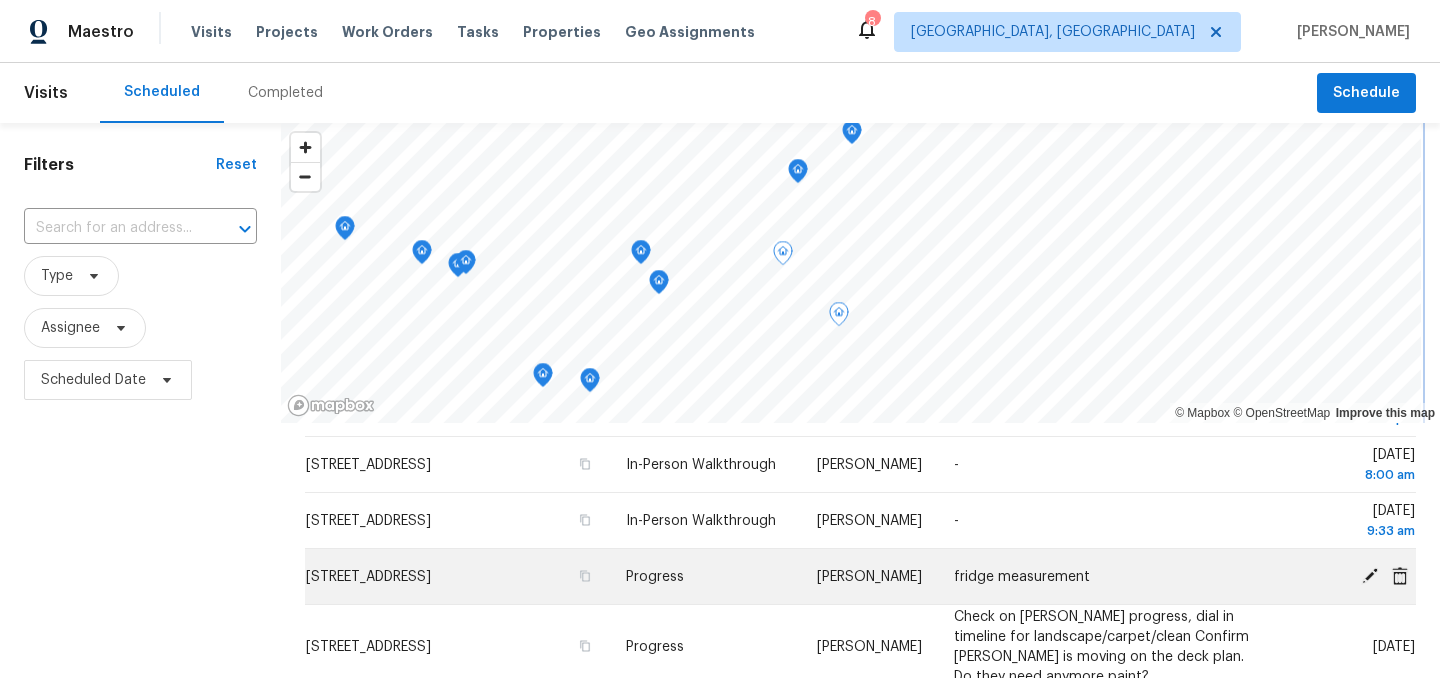 scroll, scrollTop: 514, scrollLeft: 0, axis: vertical 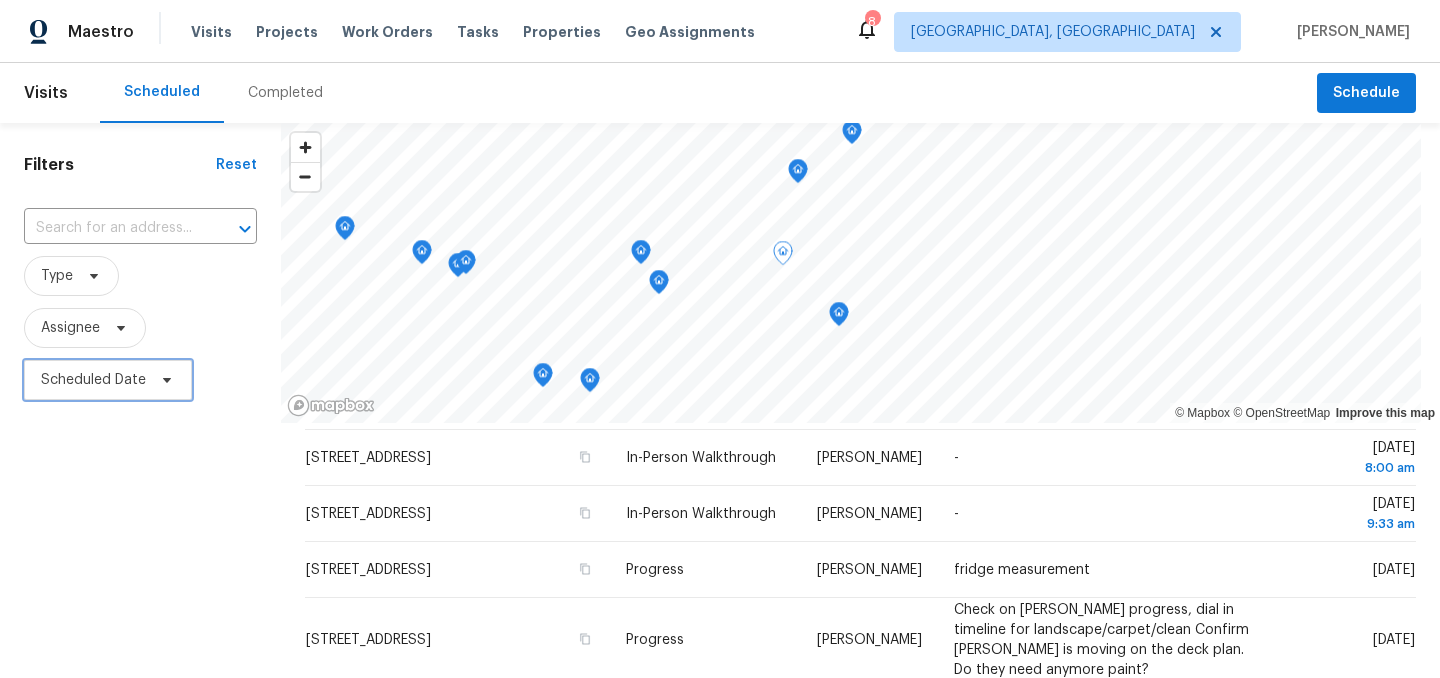 click on "Scheduled Date" at bounding box center [93, 380] 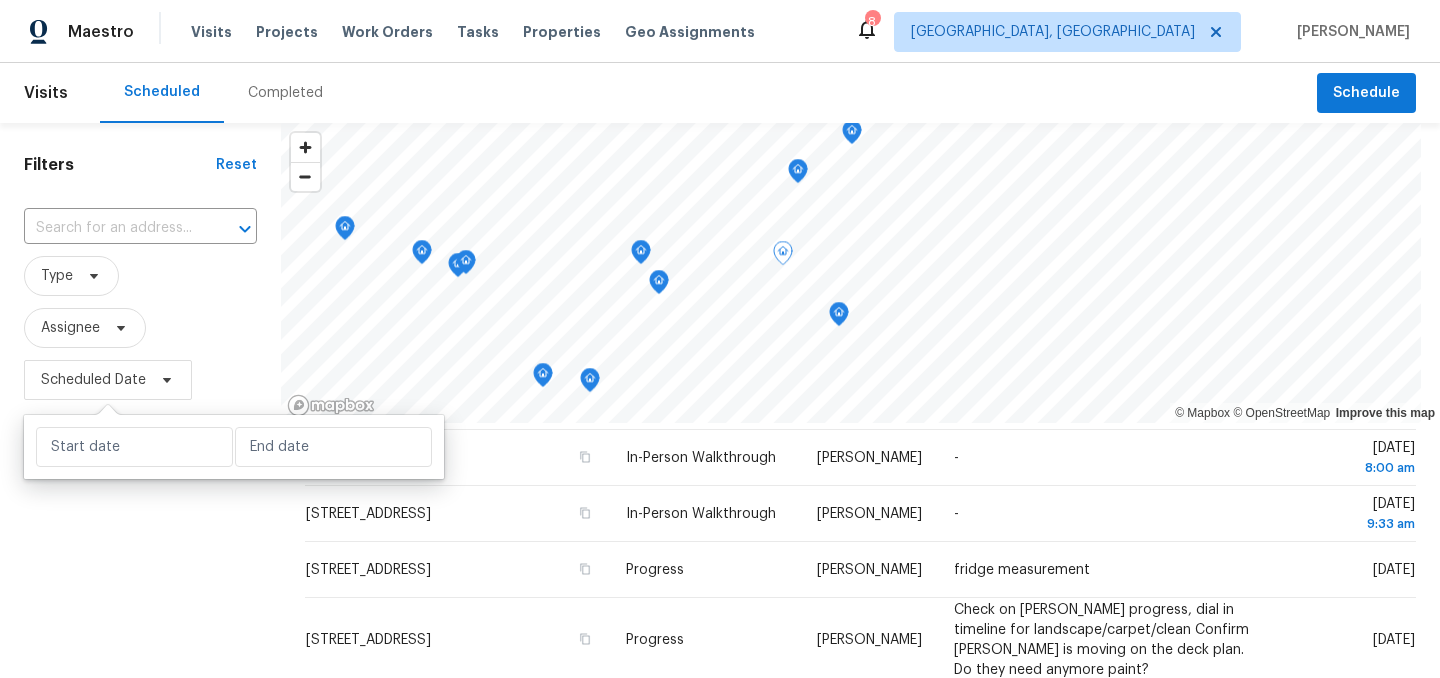 click at bounding box center (234, 447) 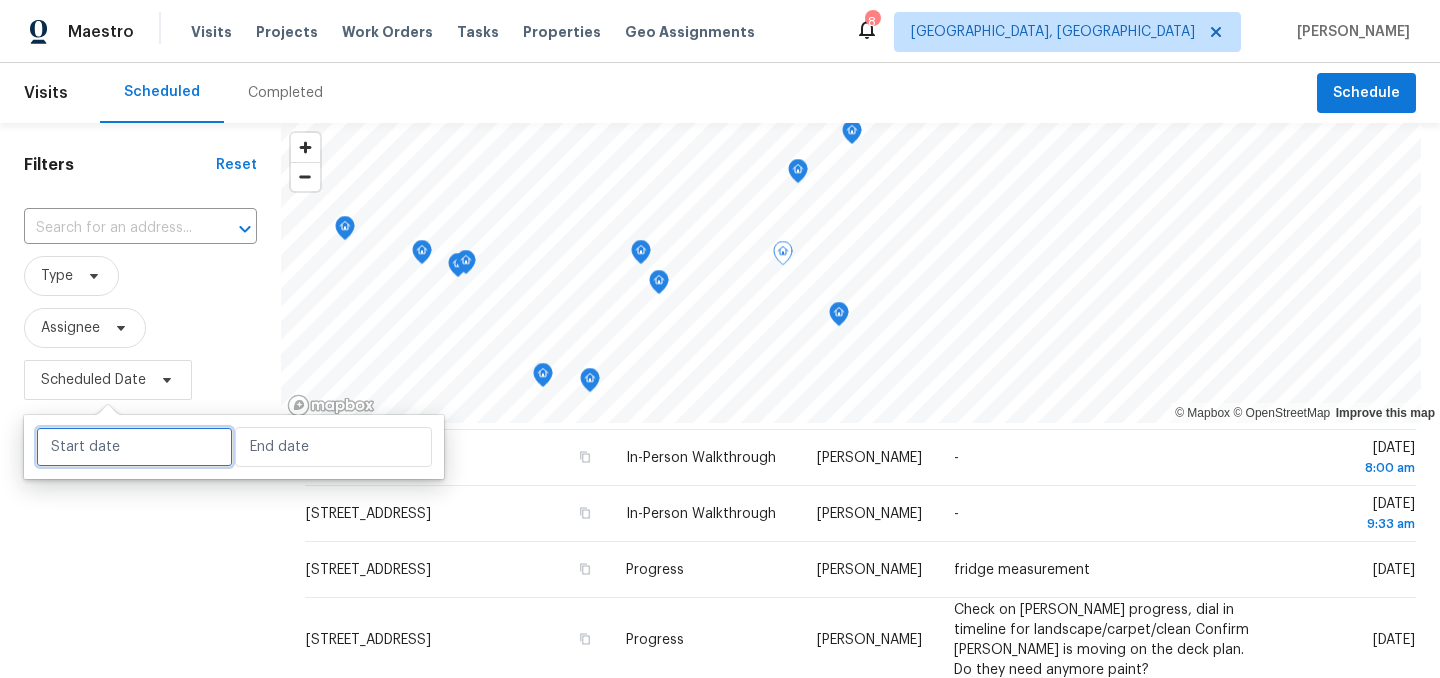 click at bounding box center (134, 447) 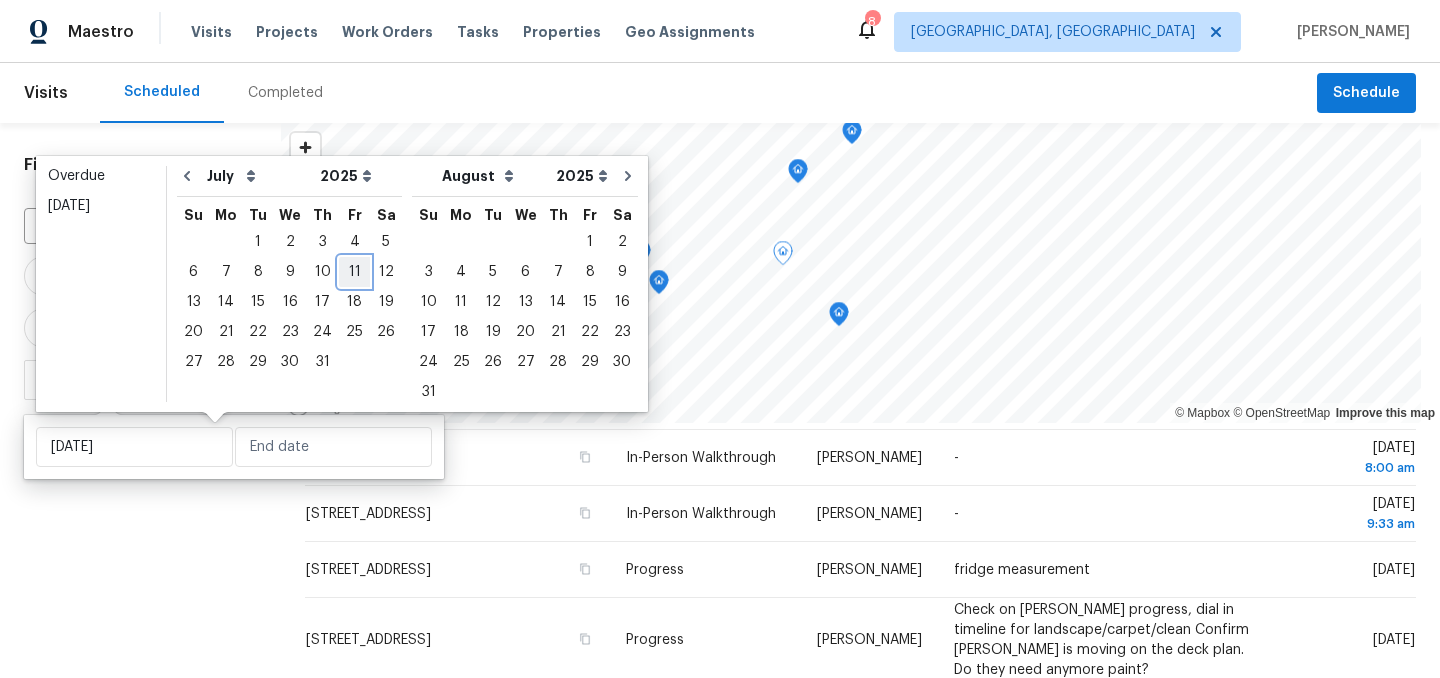 click on "11" at bounding box center (354, 272) 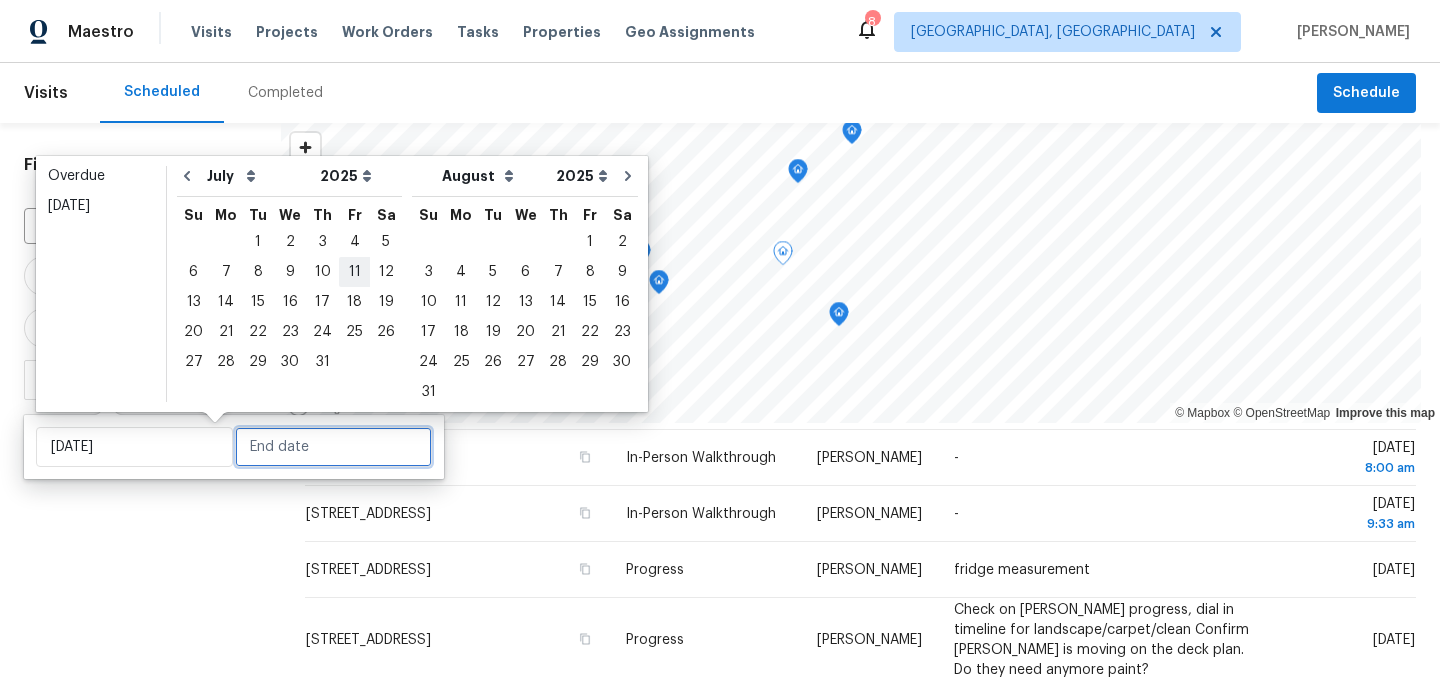 type on "Fri, Jul 11" 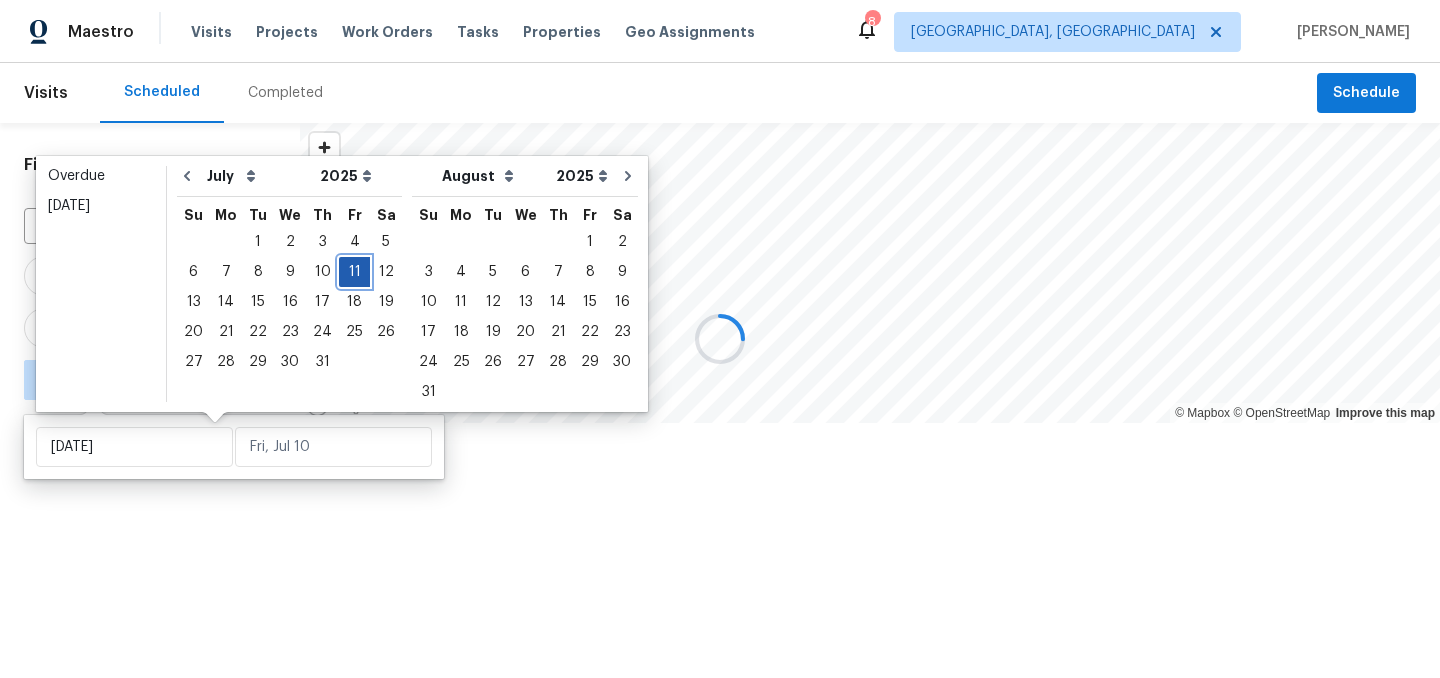 click on "11" at bounding box center (354, 272) 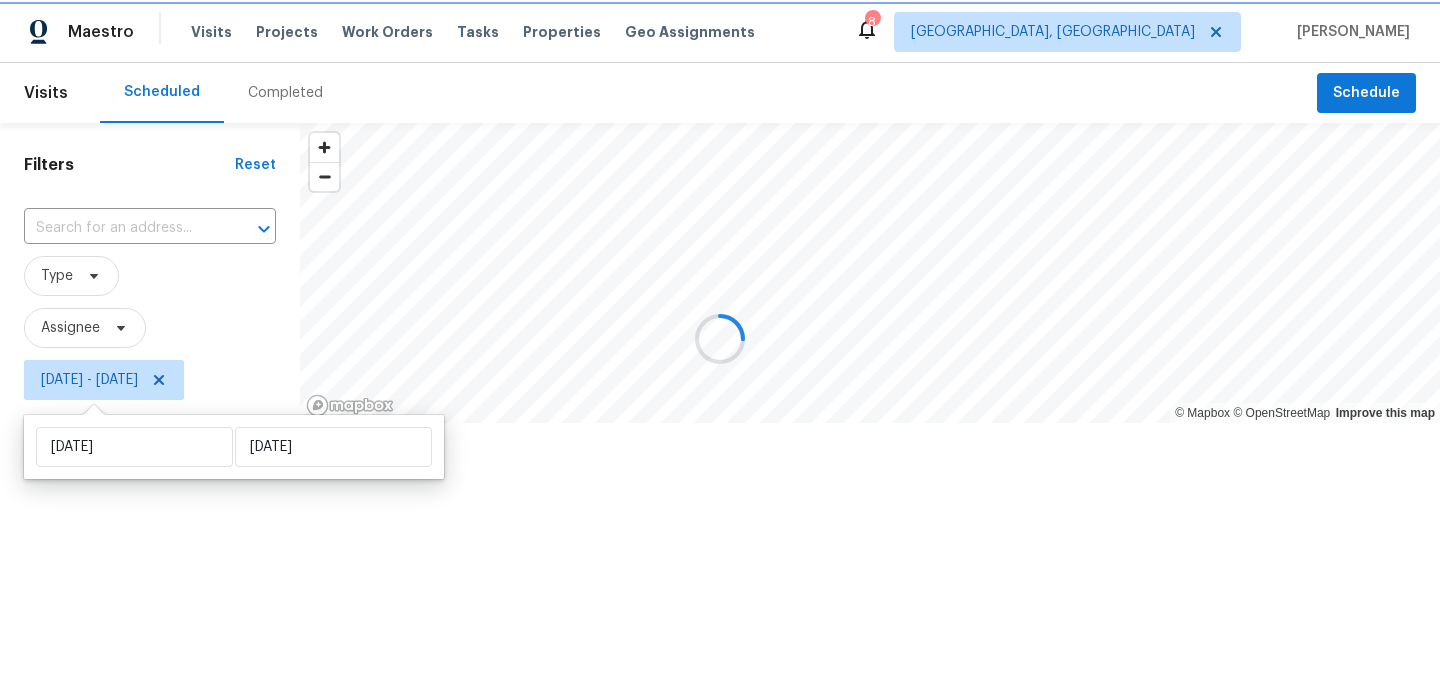 type on "Fri, Jul 11" 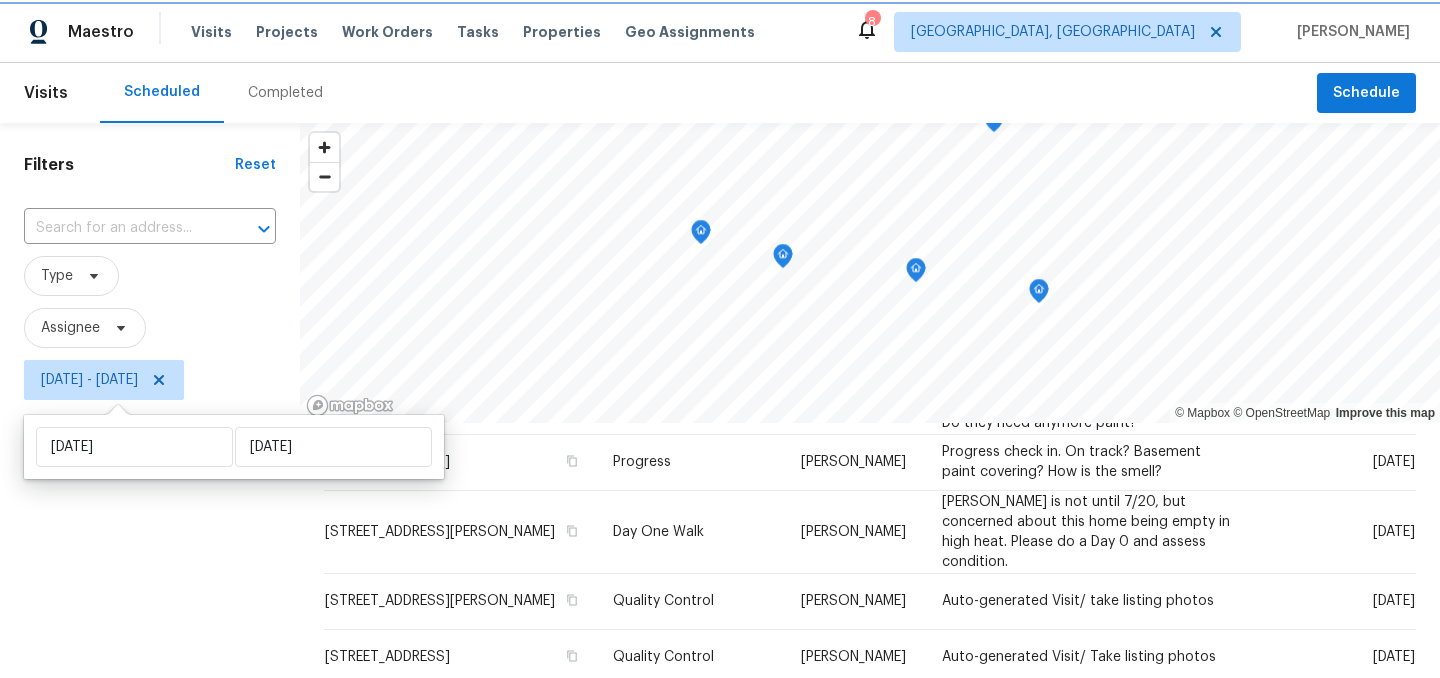 scroll, scrollTop: 272, scrollLeft: 0, axis: vertical 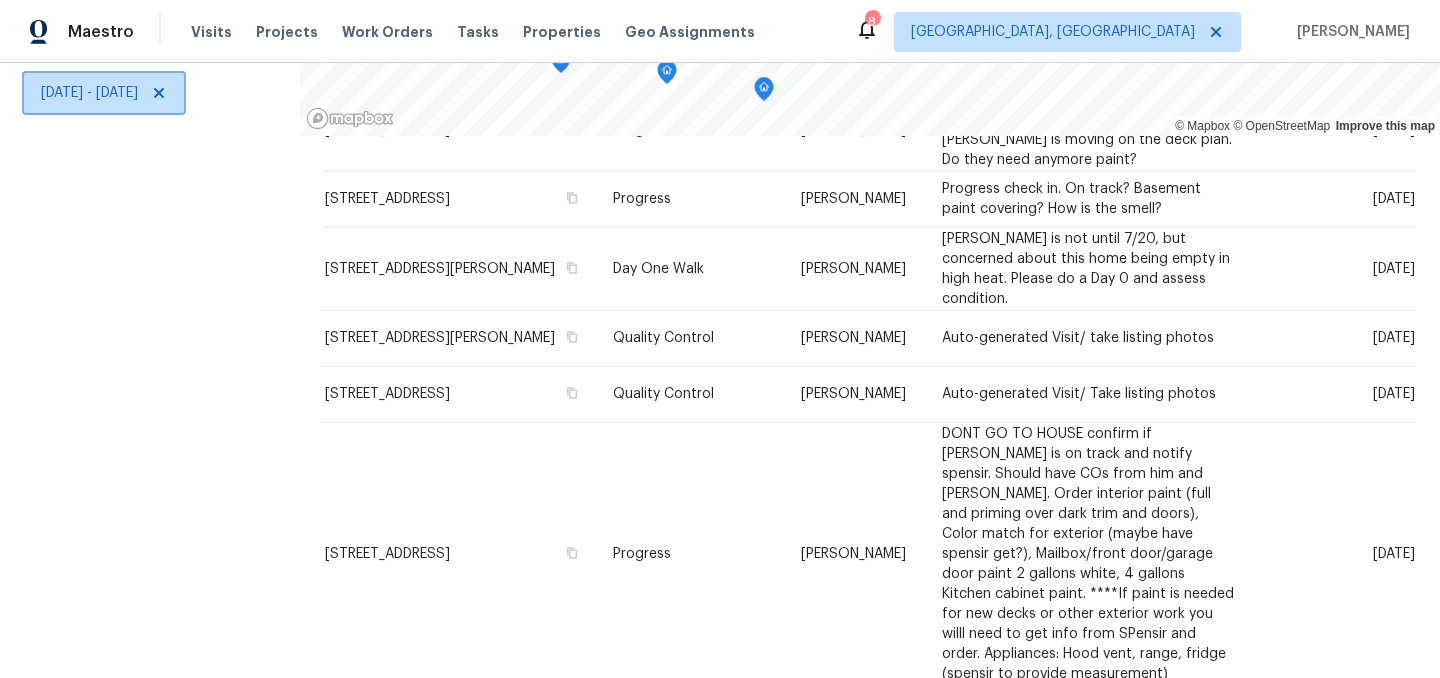 click 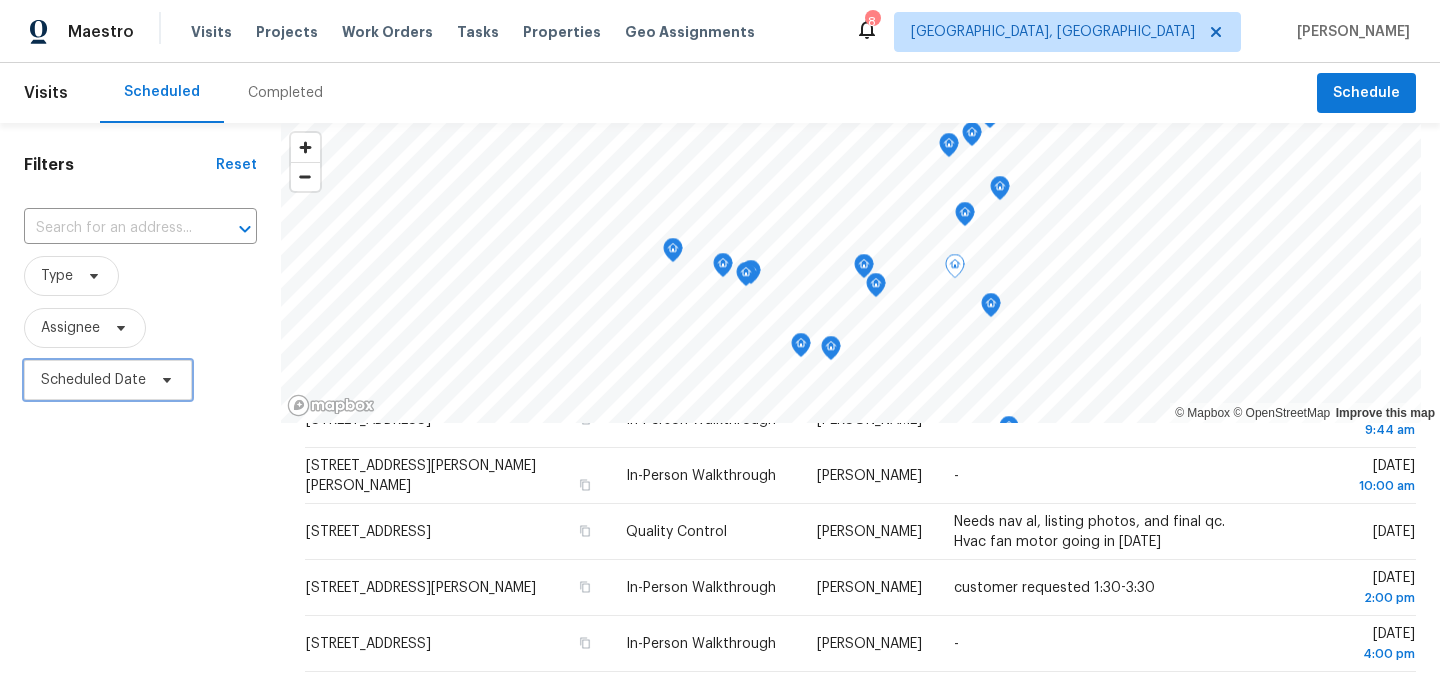 click on "Scheduled Date" at bounding box center [93, 380] 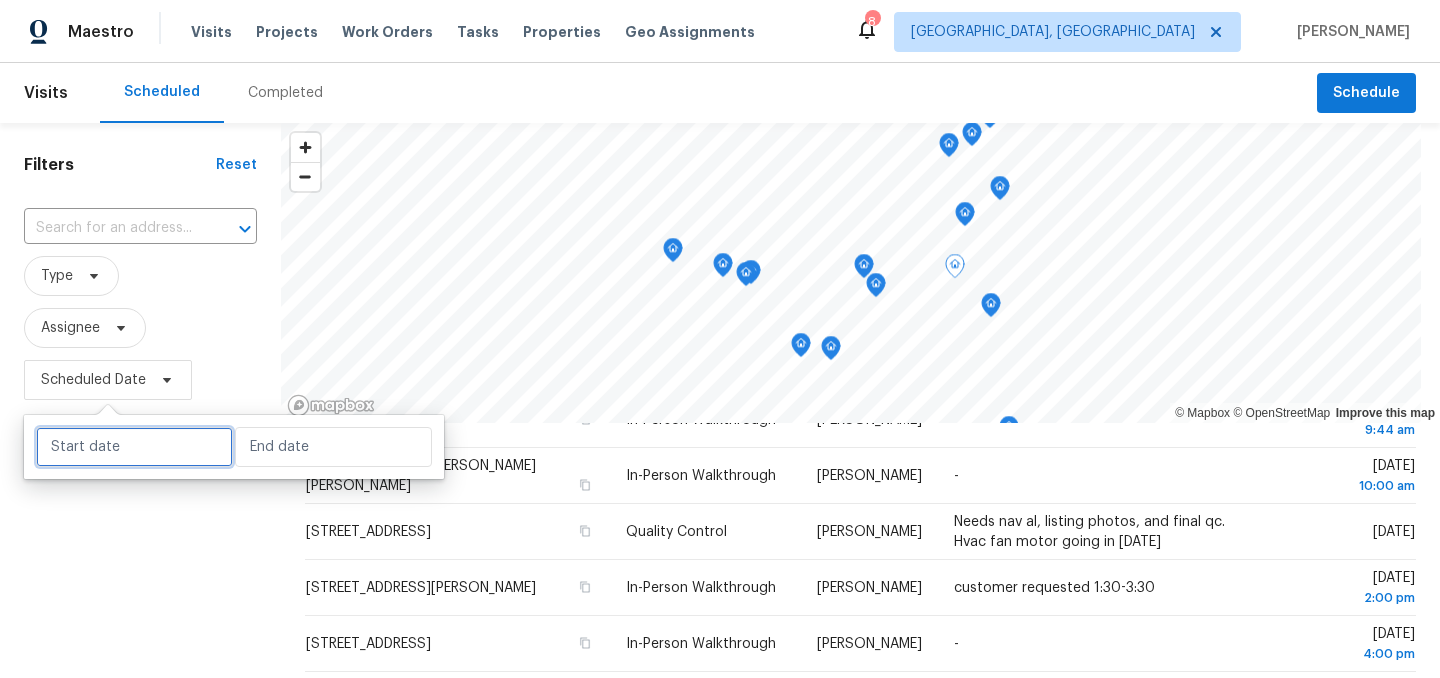 select on "6" 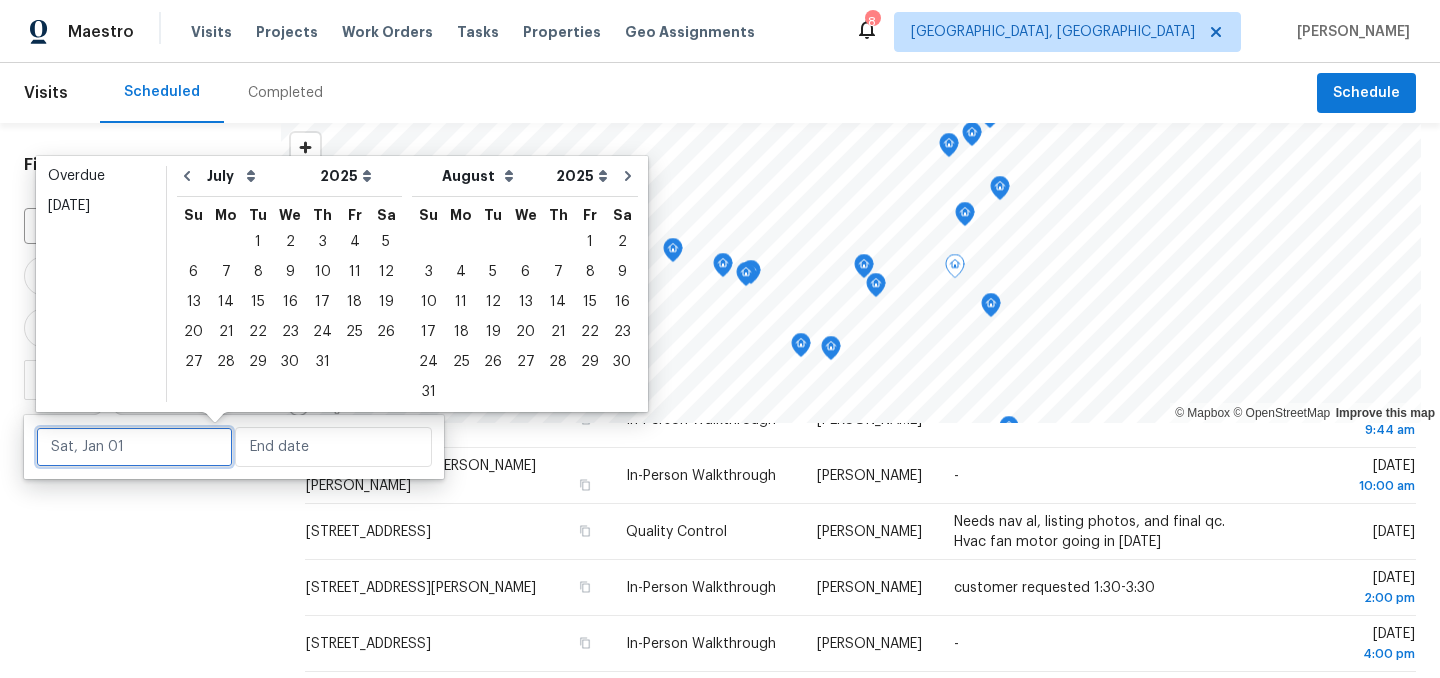 click at bounding box center (134, 447) 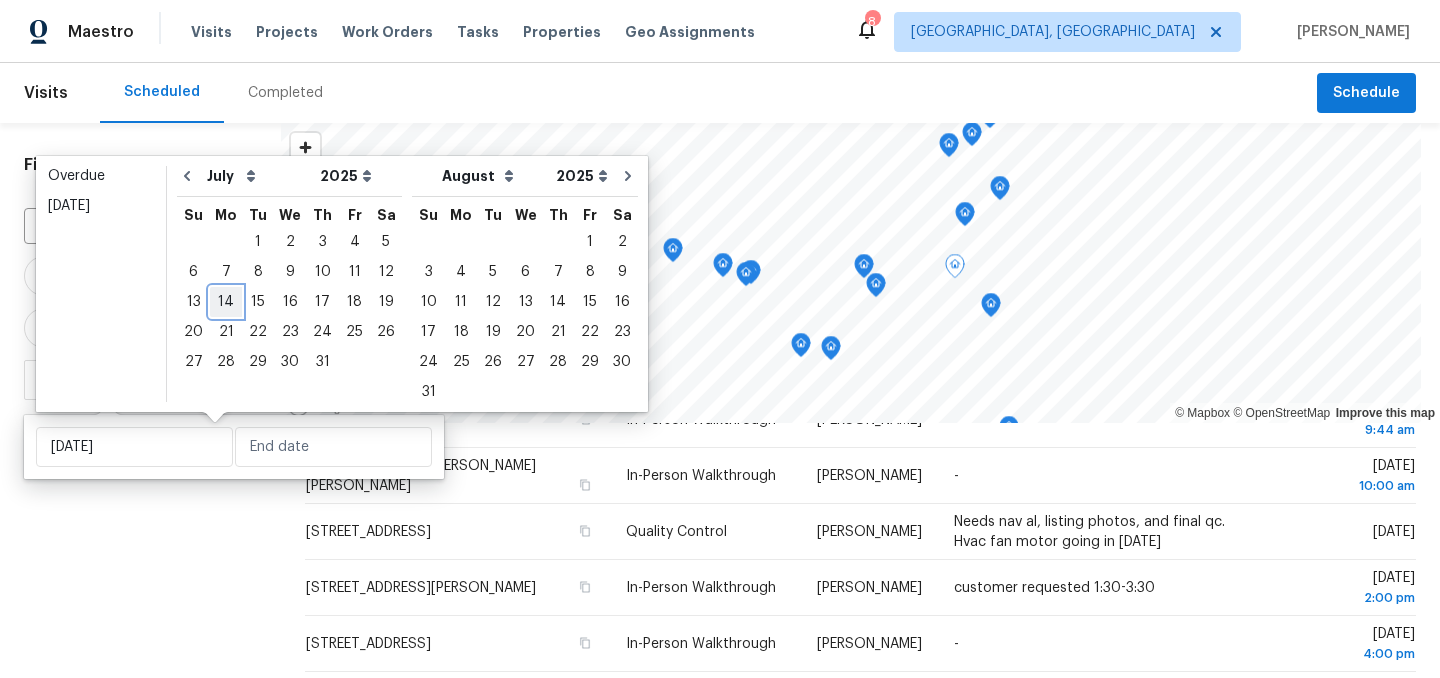 click on "14" at bounding box center (226, 302) 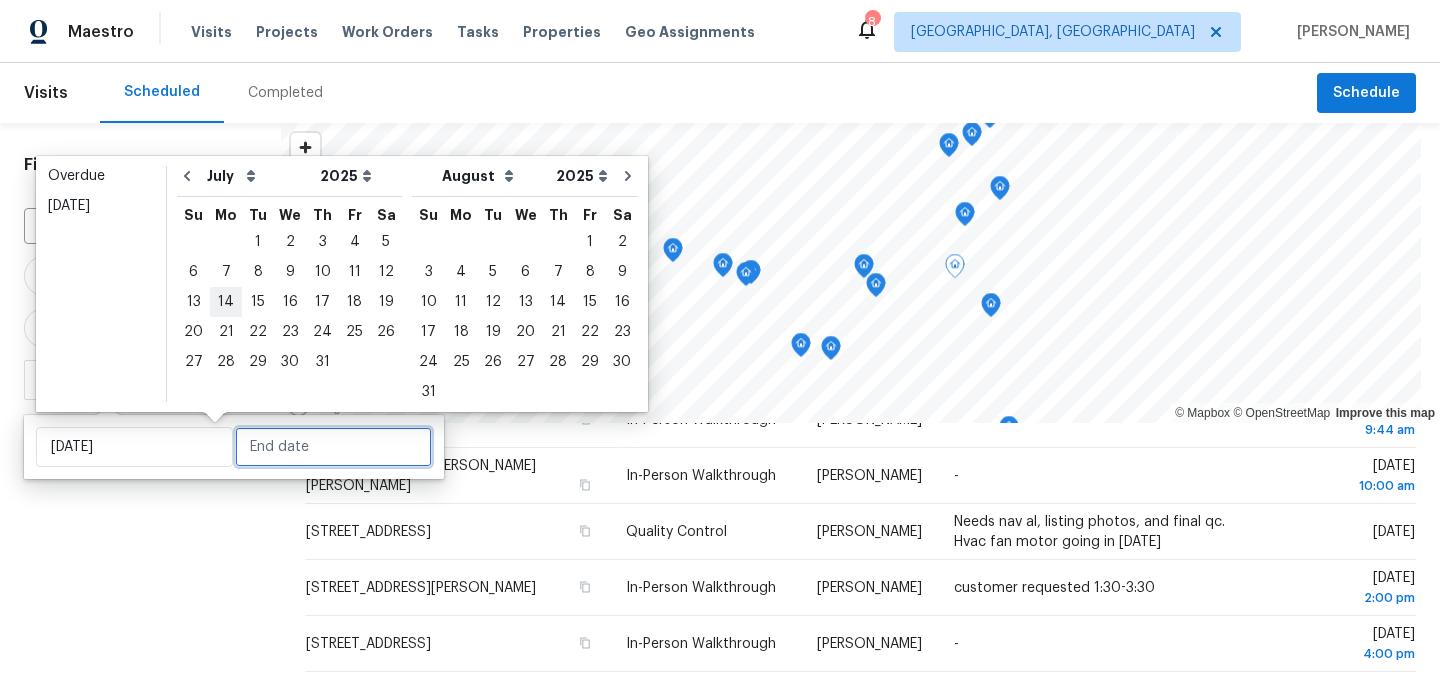 type on "Mon, Jul 14" 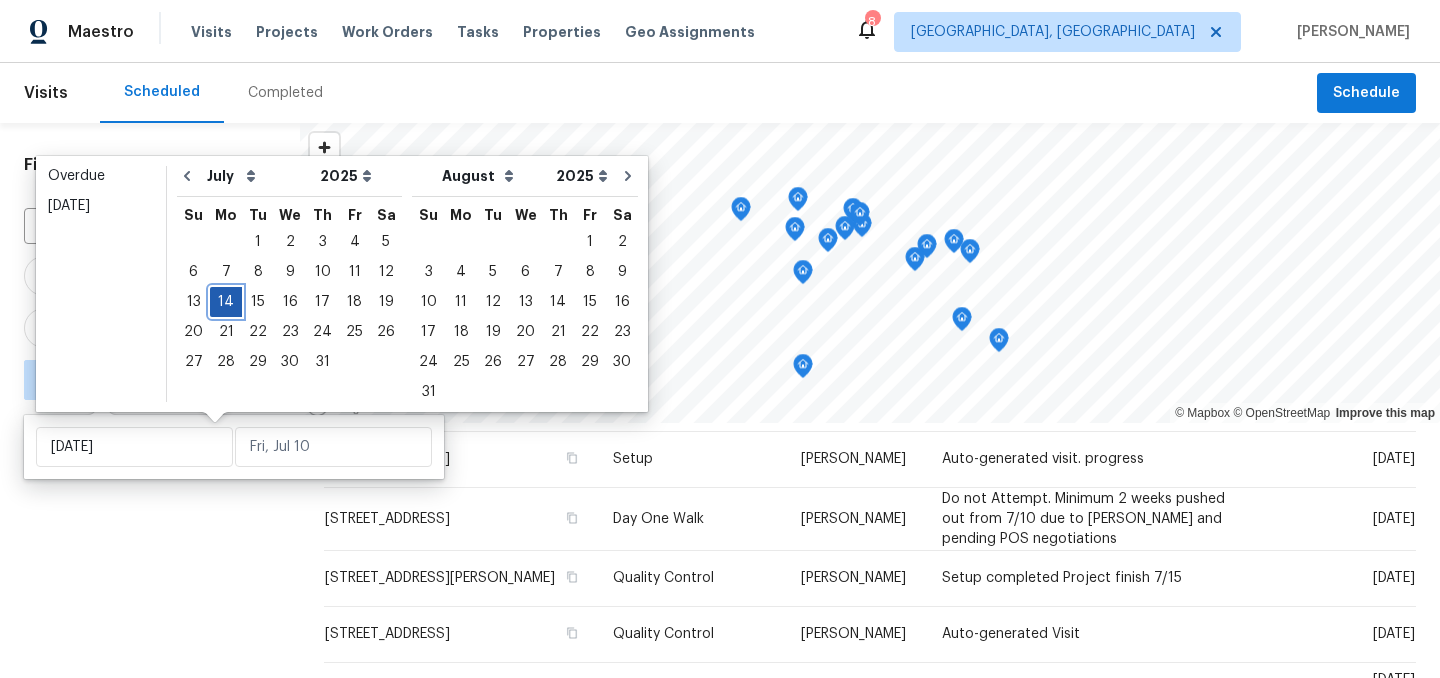 click on "14" at bounding box center (226, 302) 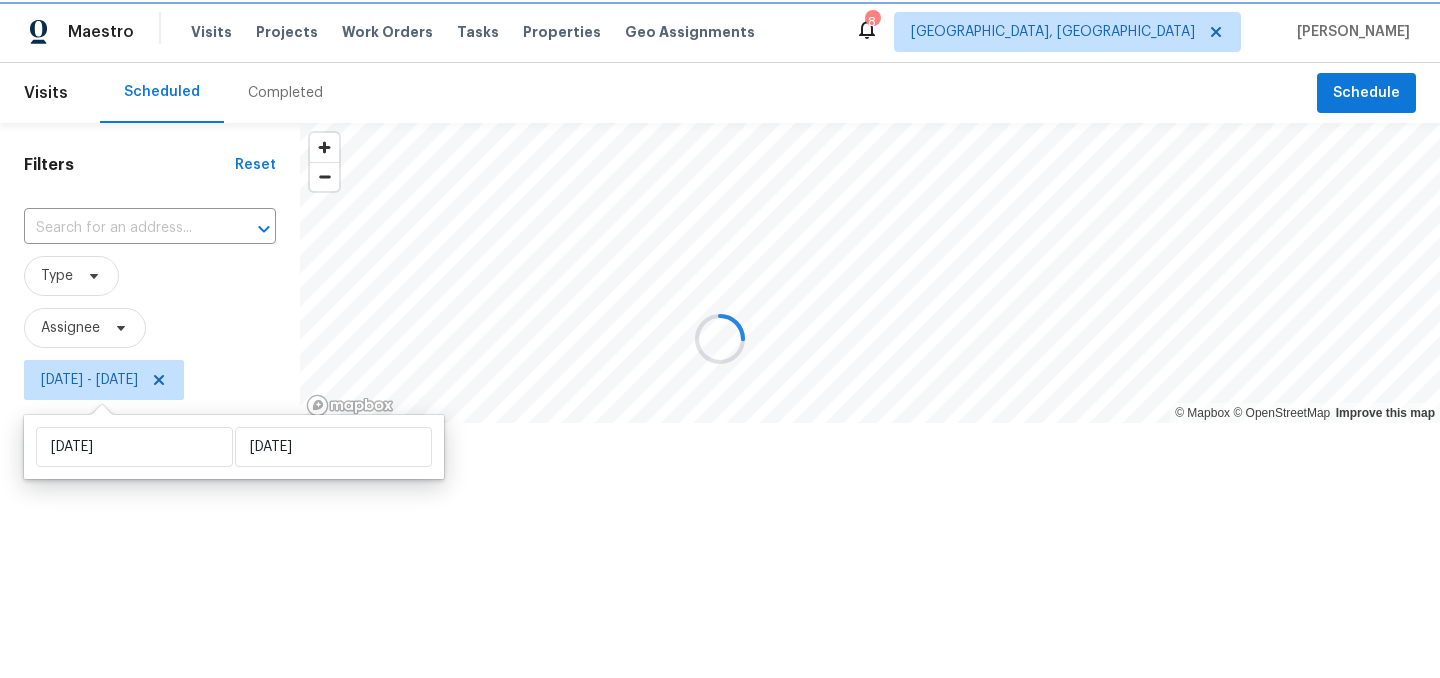 type on "Mon, Jul 14" 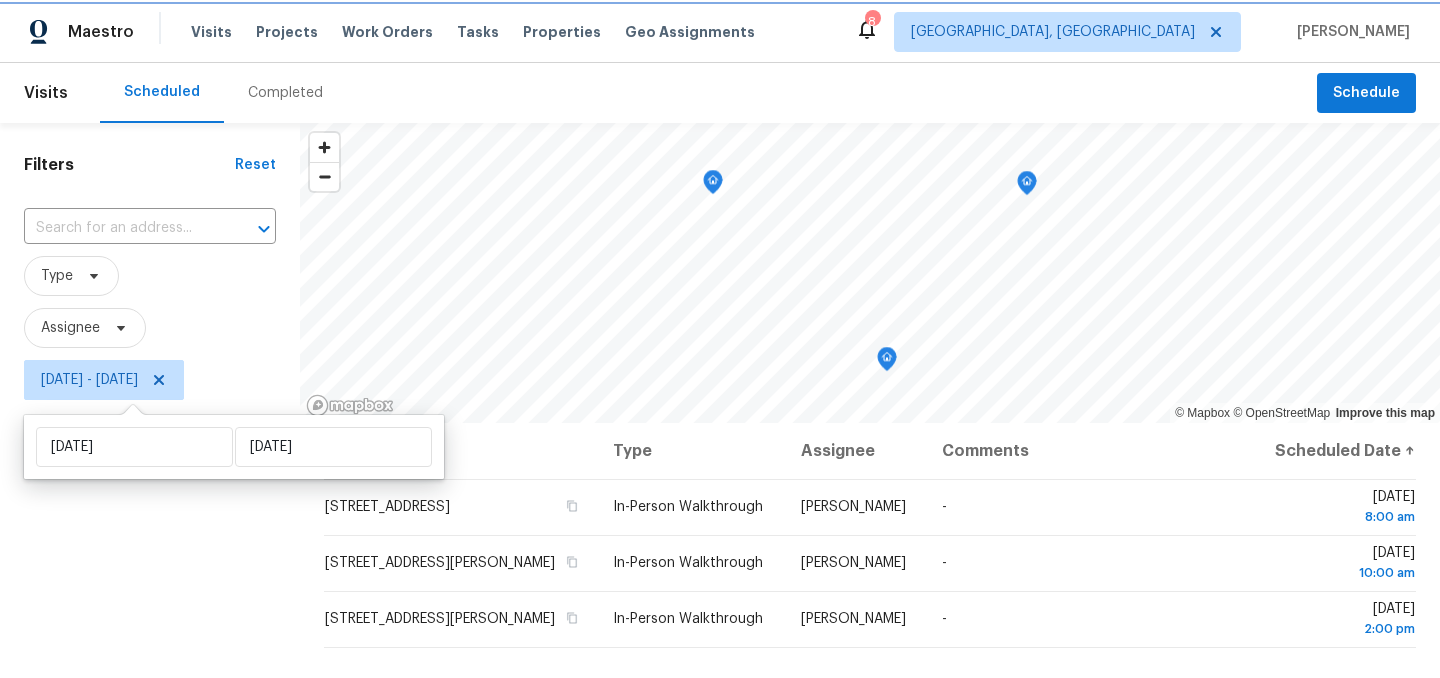 scroll, scrollTop: 0, scrollLeft: 0, axis: both 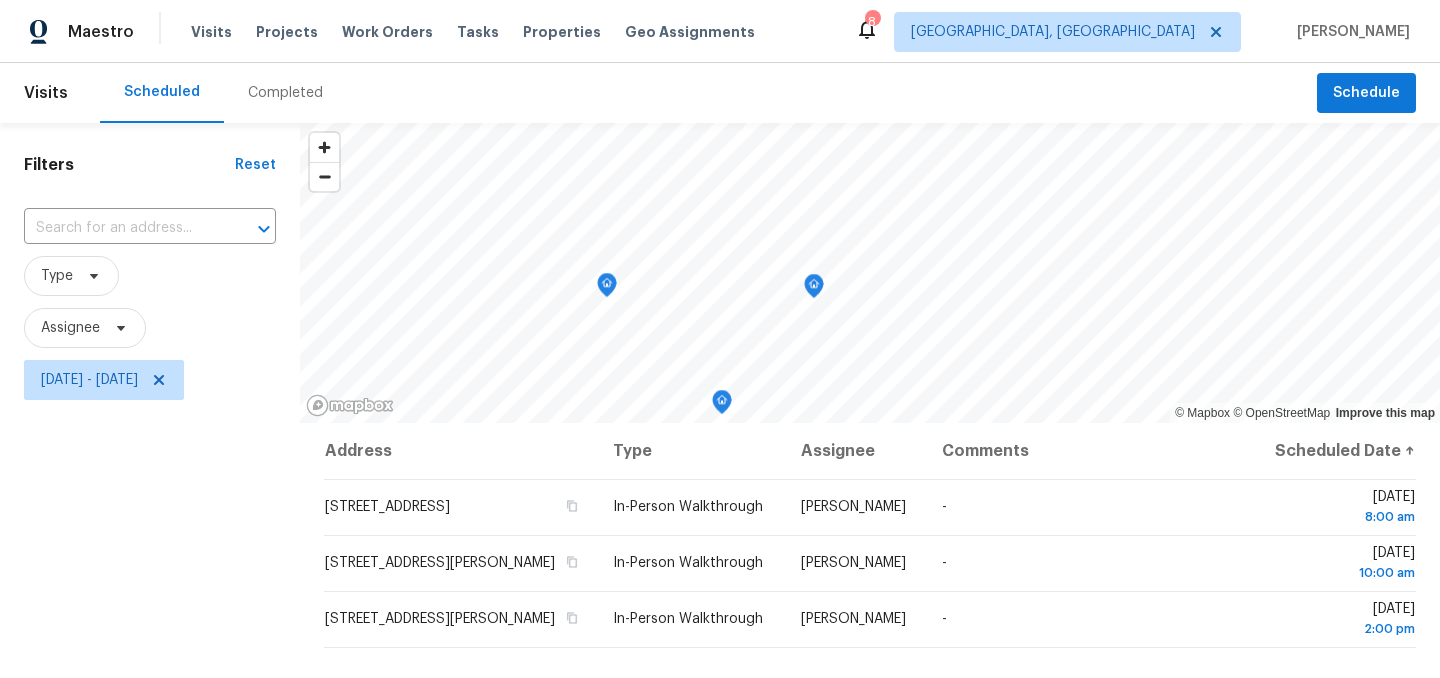click 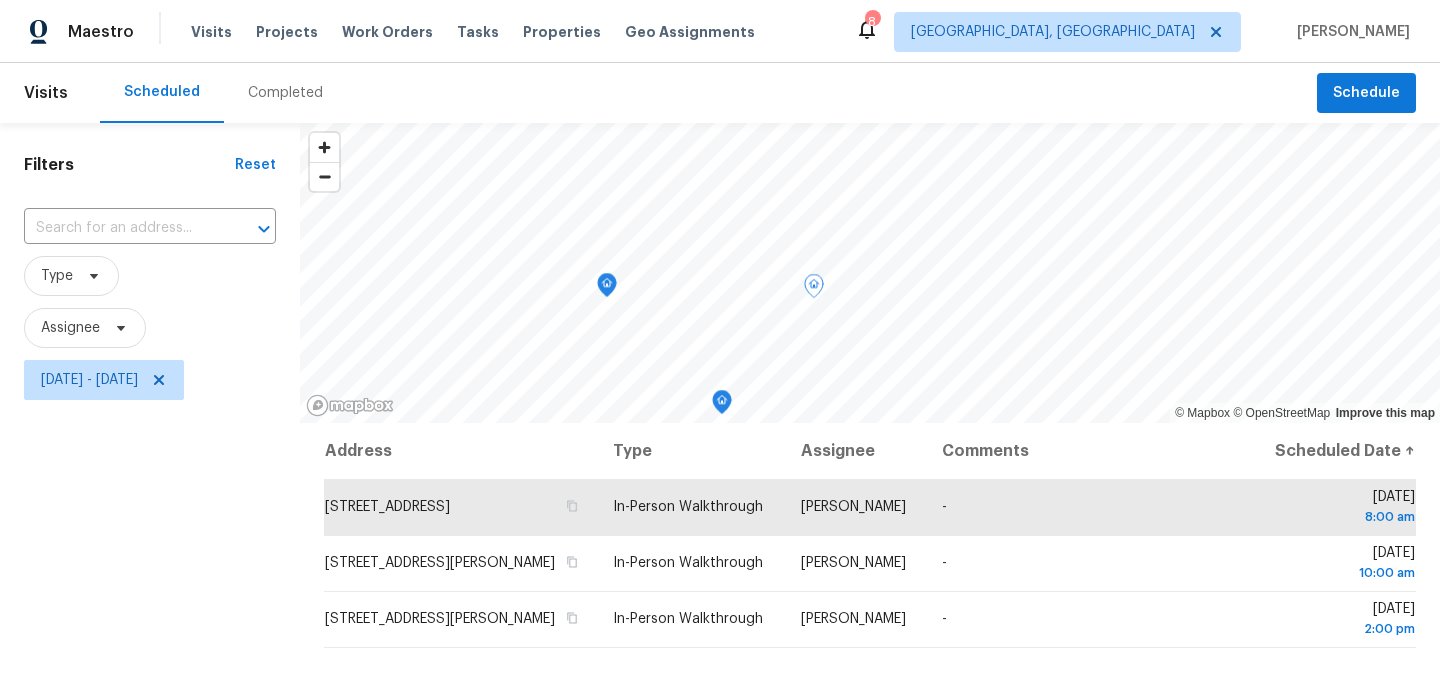 click 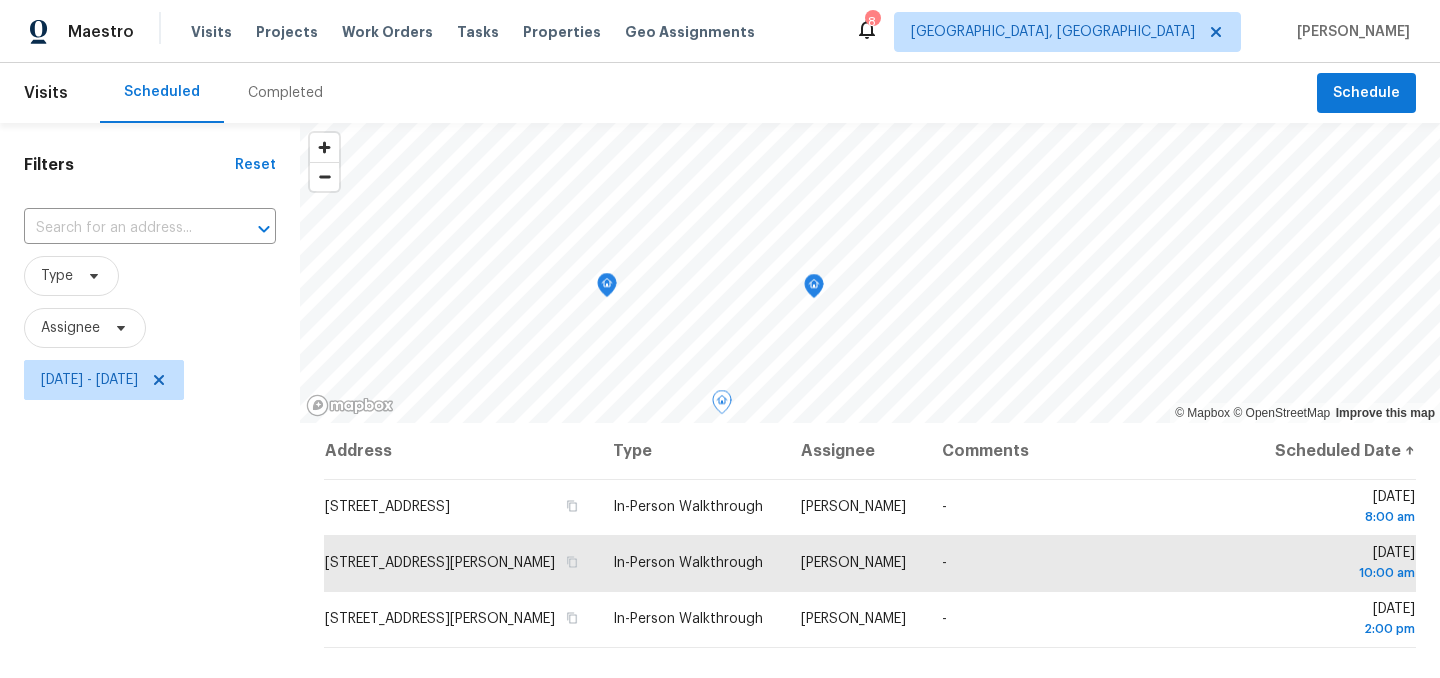 click 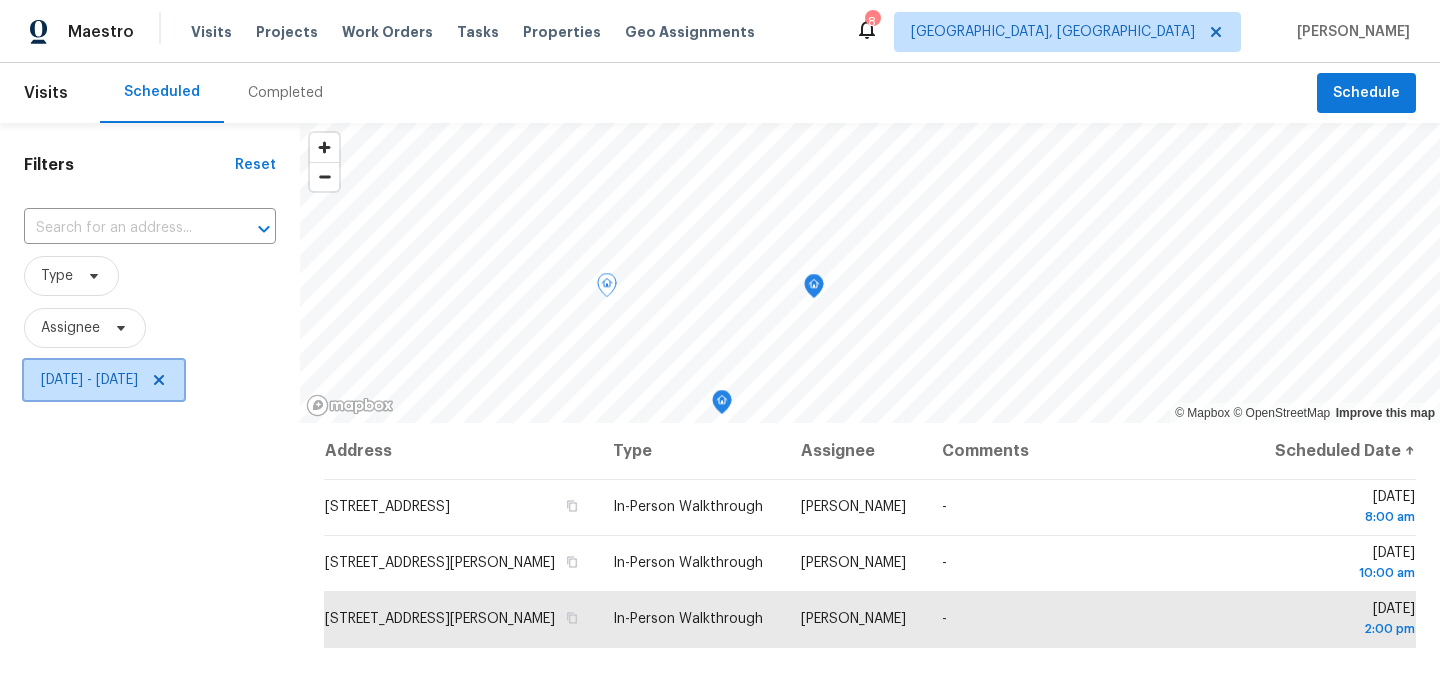 click on "Mon, Jul 14 - Mon, Jul 14" at bounding box center [89, 380] 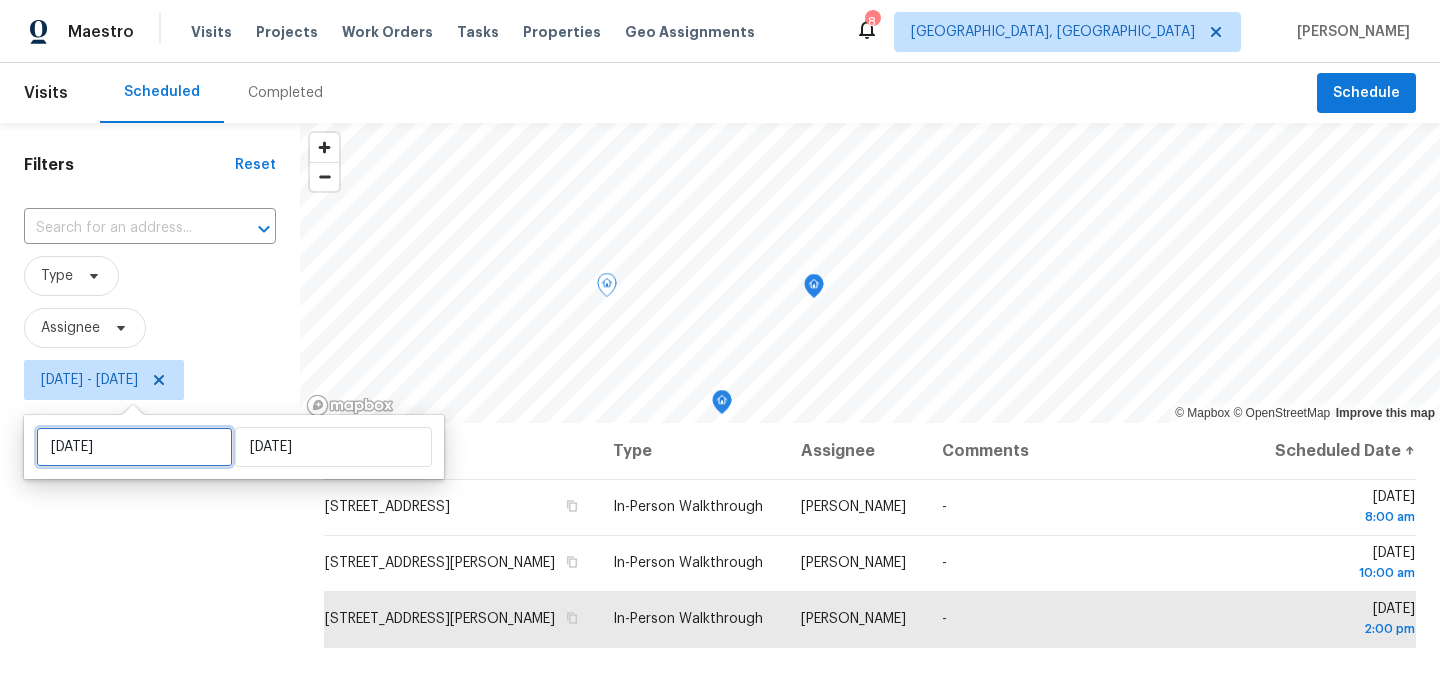 click on "Mon, Jul 14" at bounding box center (134, 447) 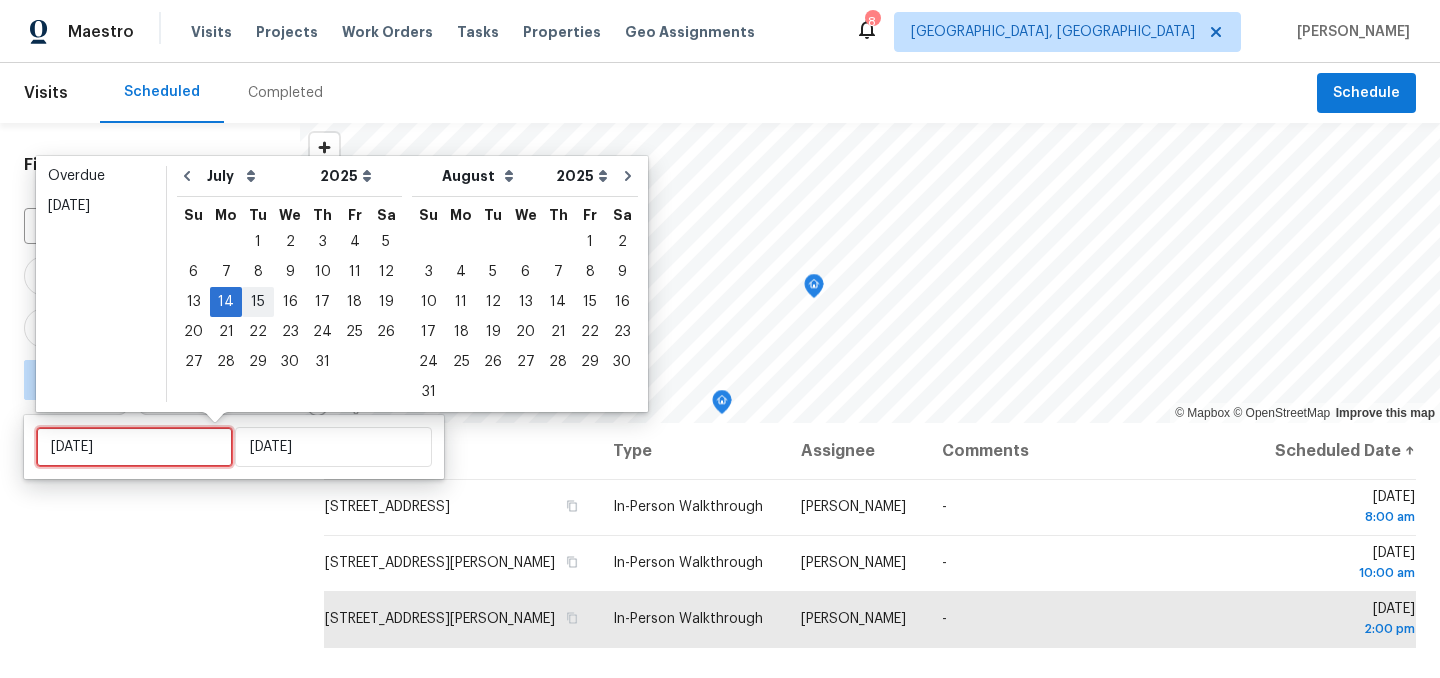 type on "Mon, Jul 21" 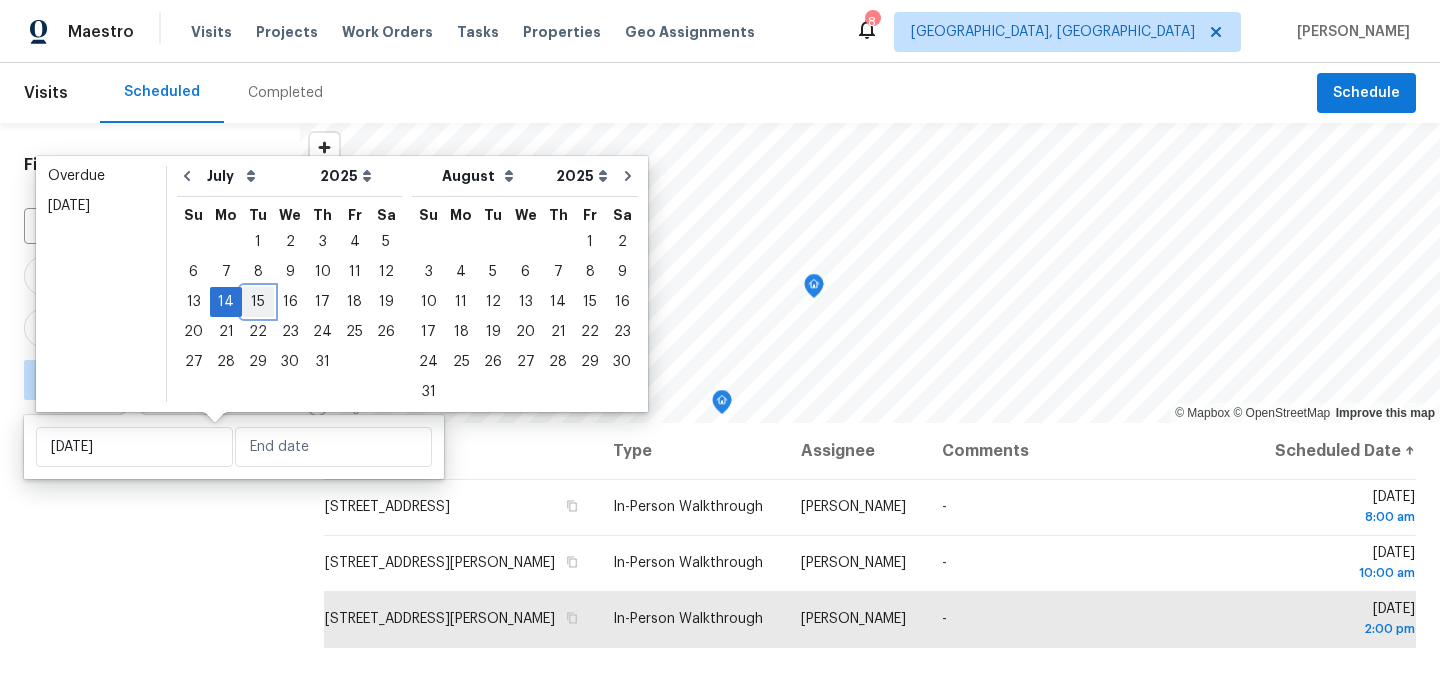 click on "15" at bounding box center (258, 302) 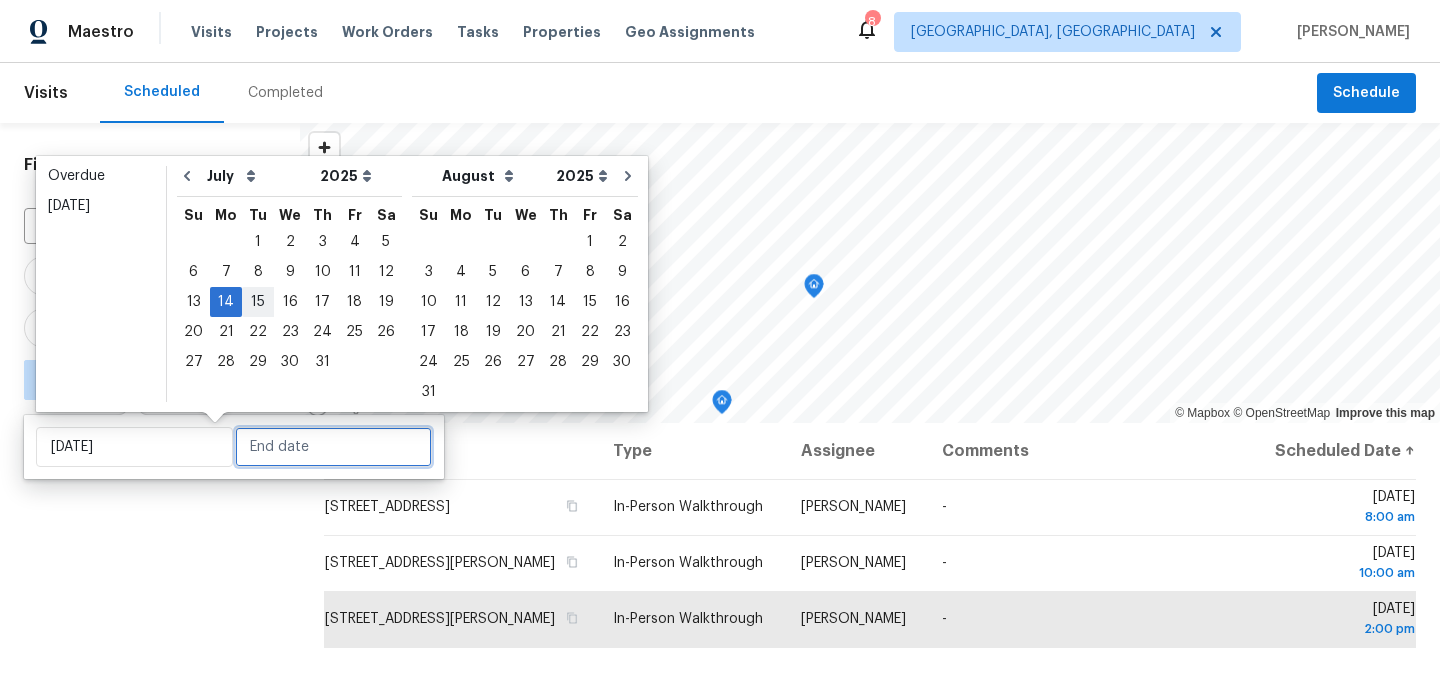 type on "Tue, Jul 15" 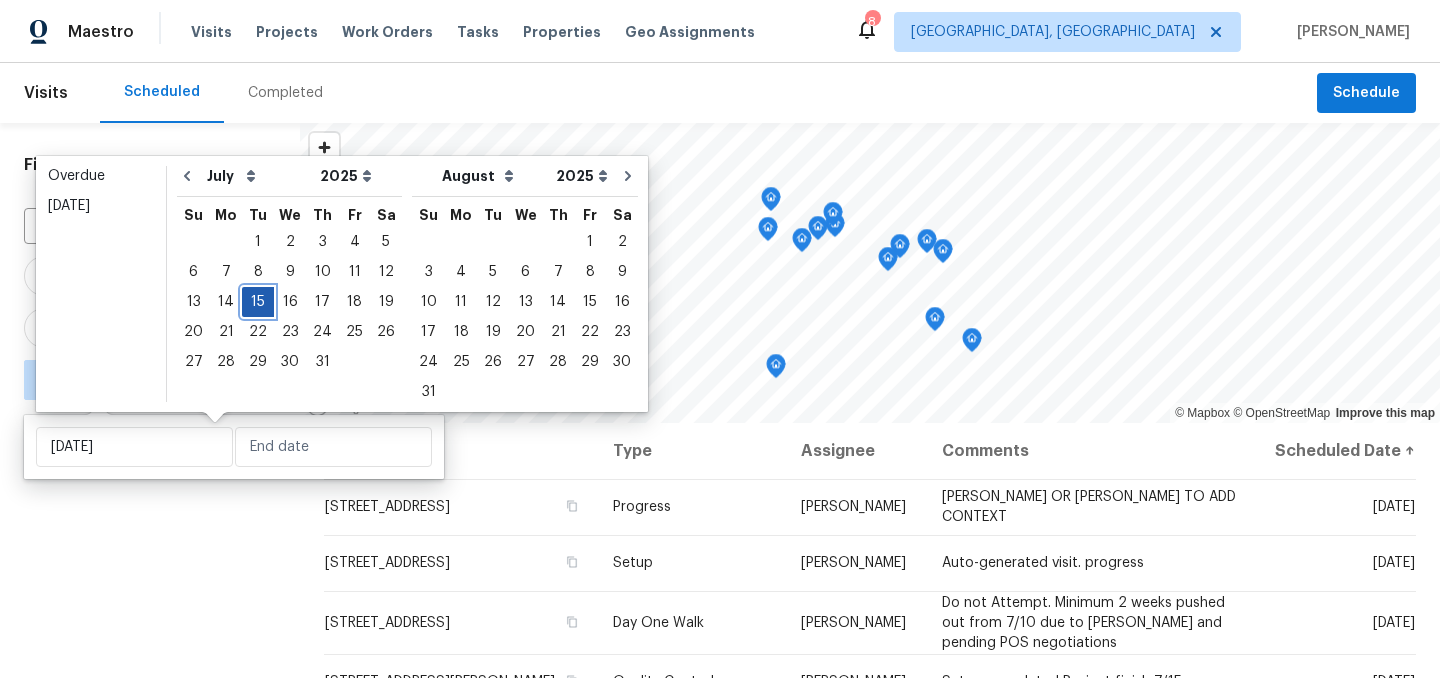 click on "15" at bounding box center (258, 302) 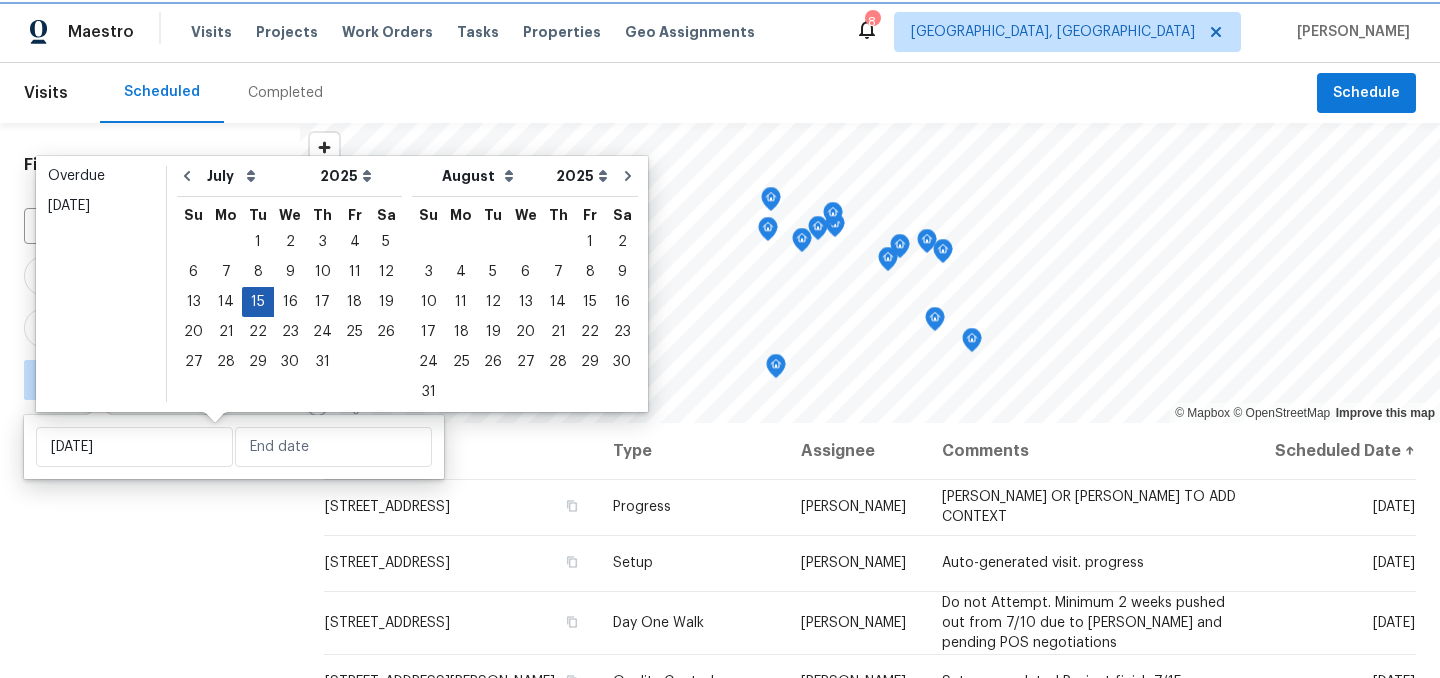 type on "Tue, Jul 15" 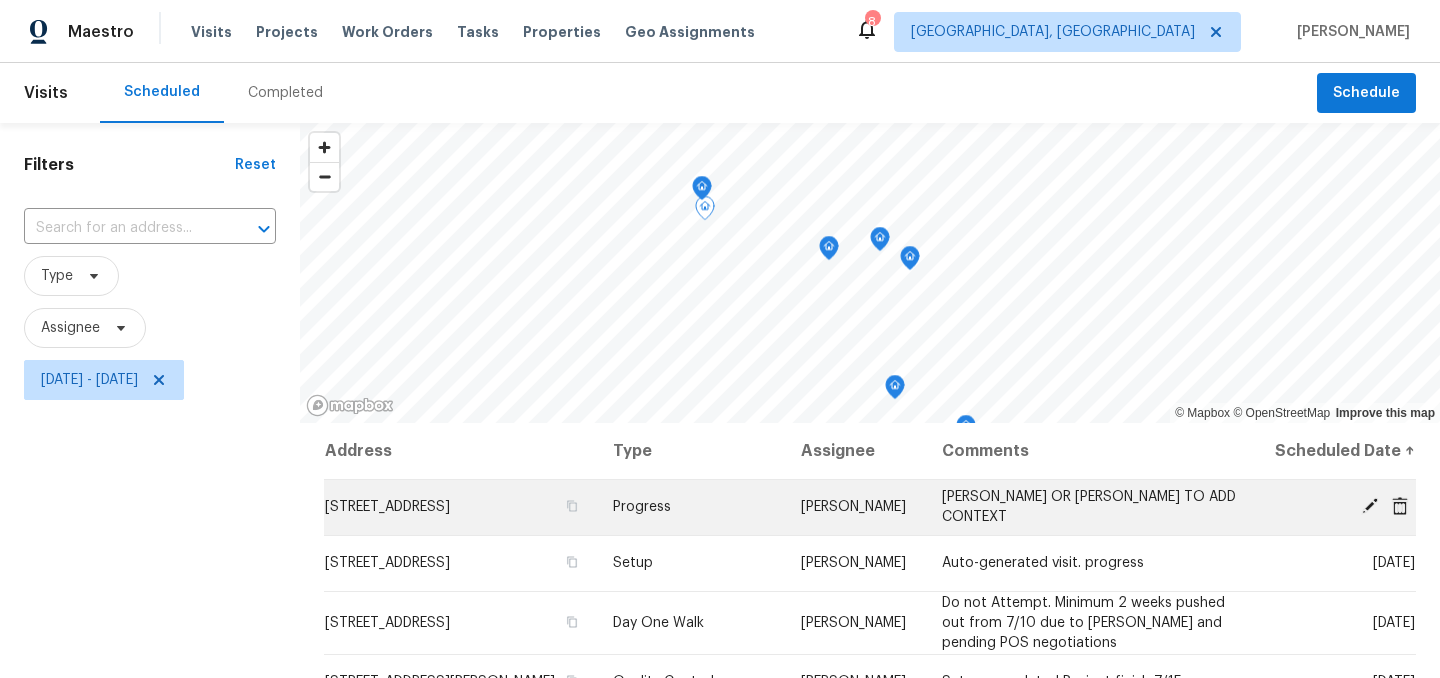 scroll, scrollTop: 2, scrollLeft: 0, axis: vertical 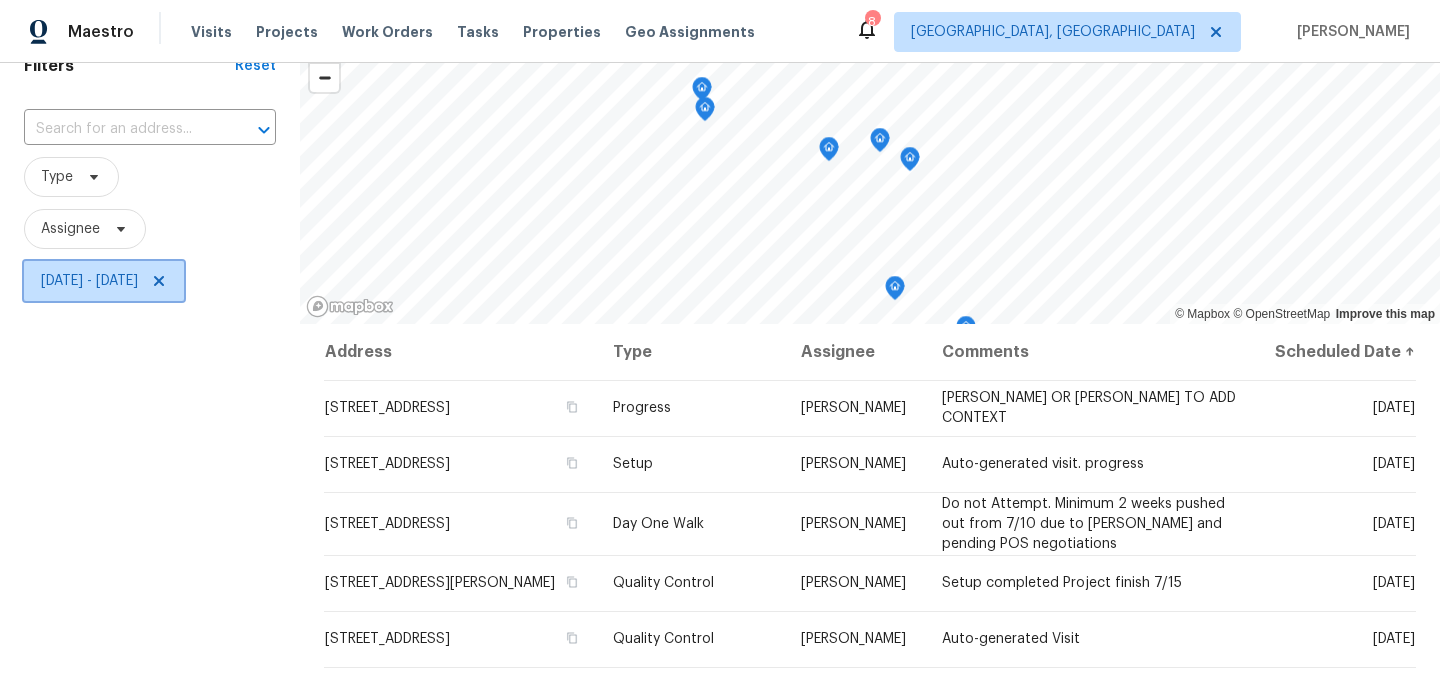 click 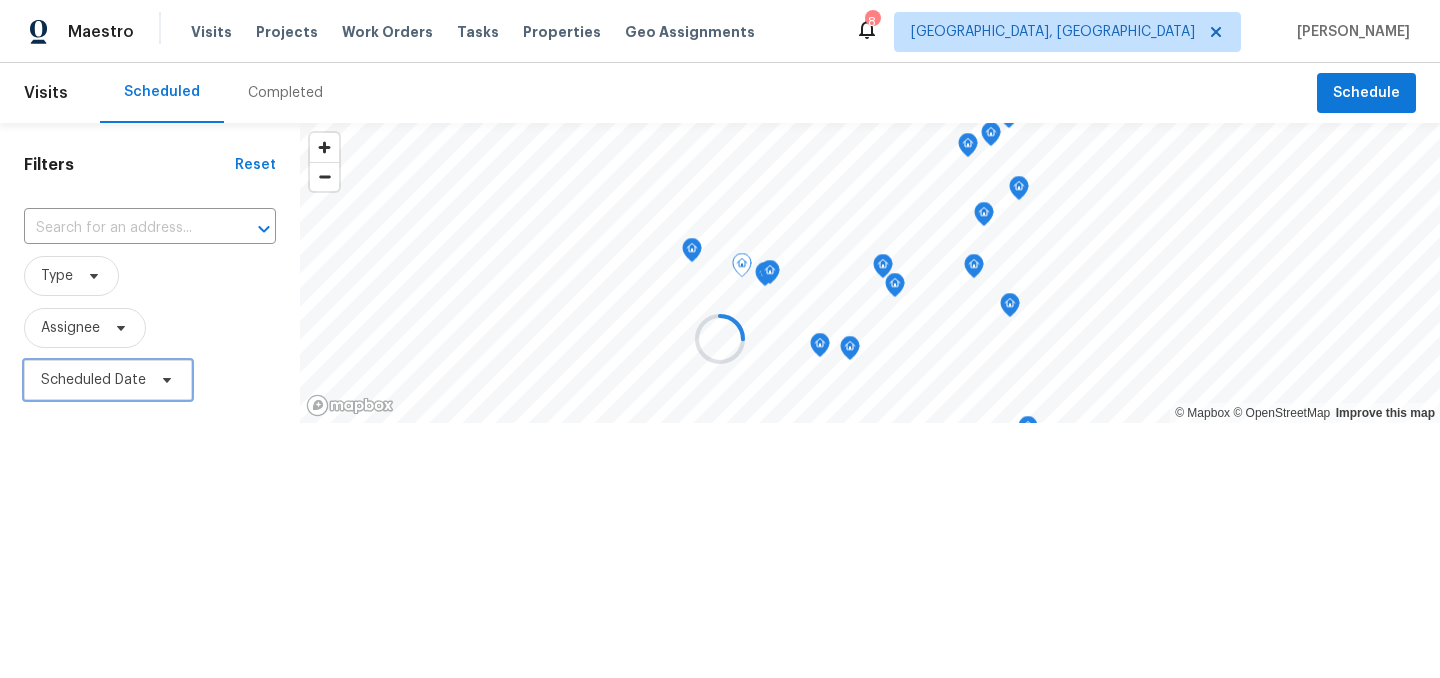 scroll, scrollTop: 0, scrollLeft: 0, axis: both 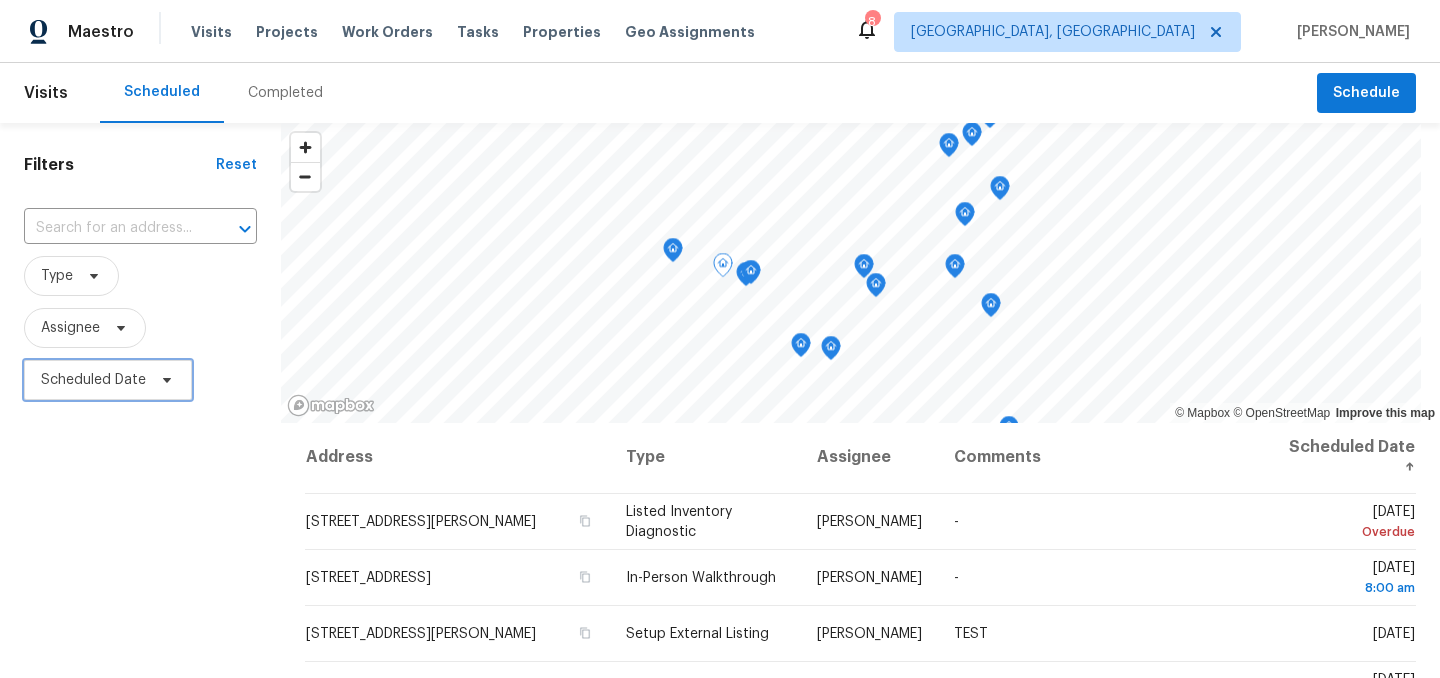 click on "Scheduled Date" at bounding box center (93, 380) 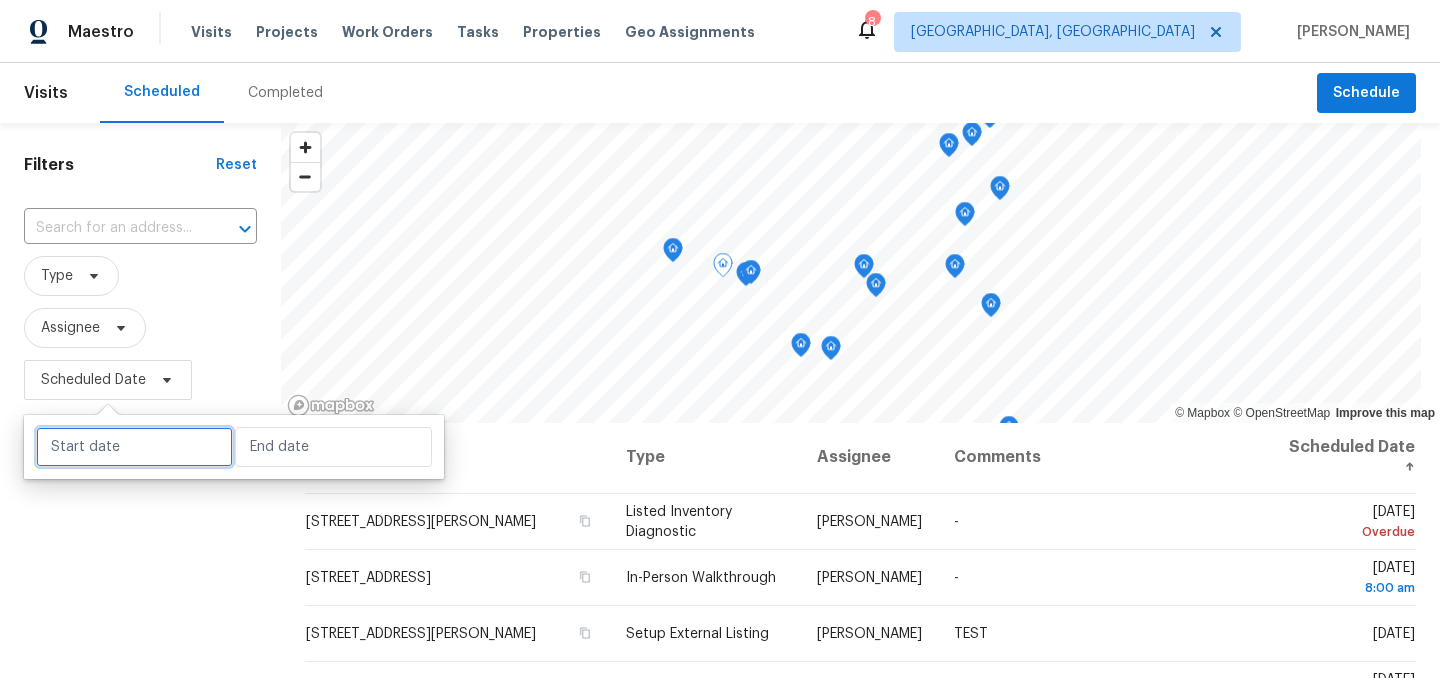 select on "6" 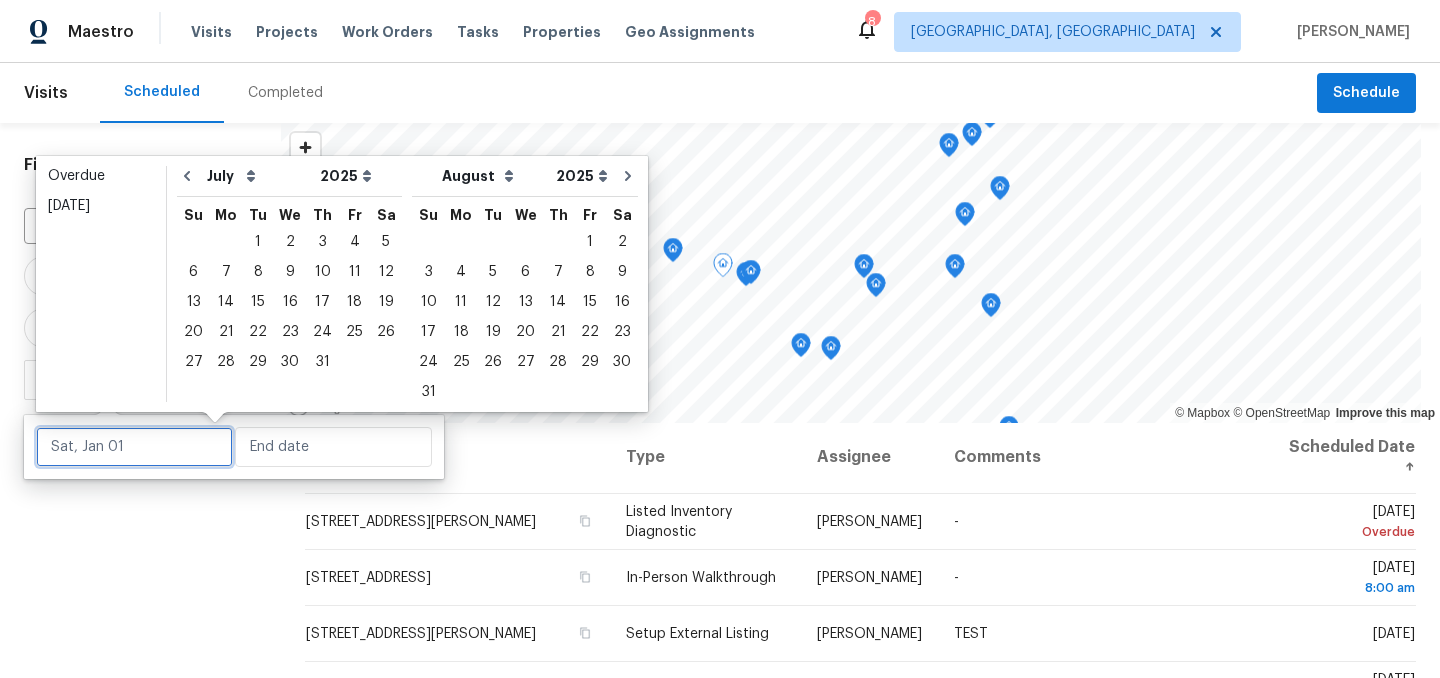 click at bounding box center [134, 447] 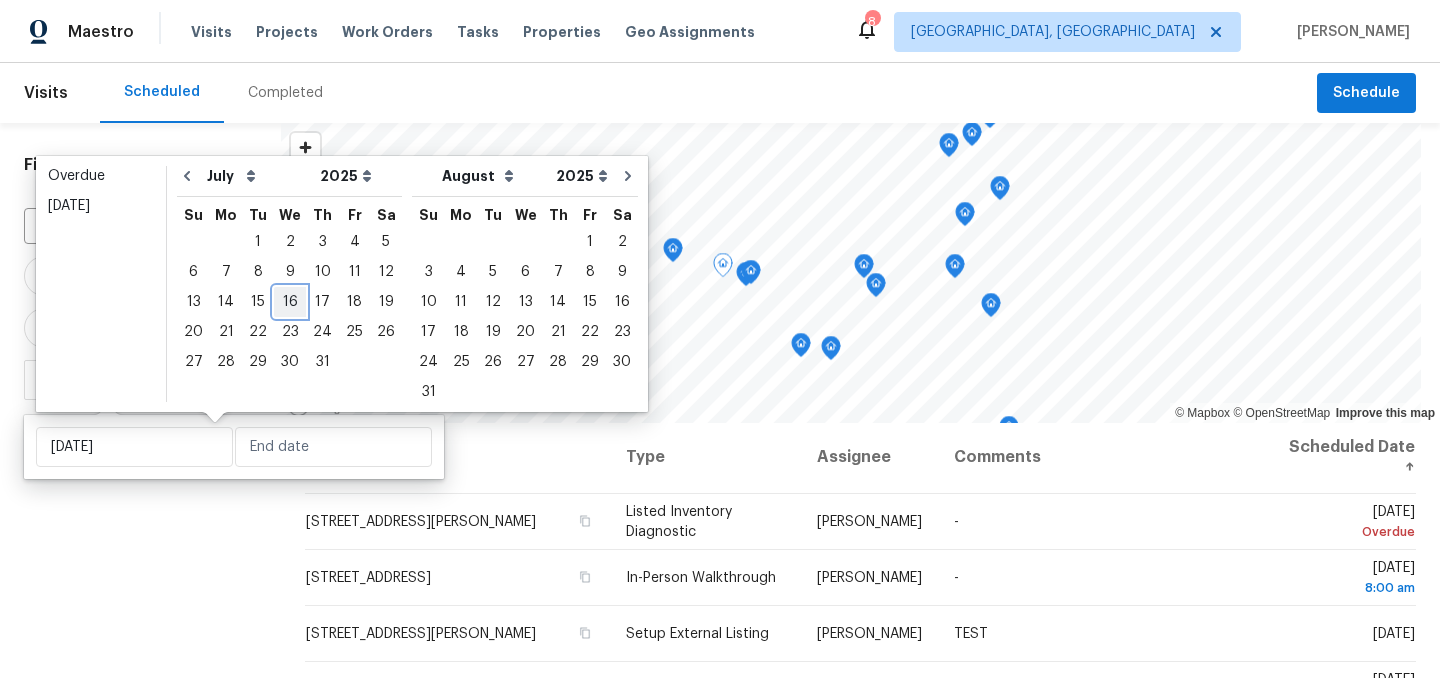 click on "16" at bounding box center [290, 302] 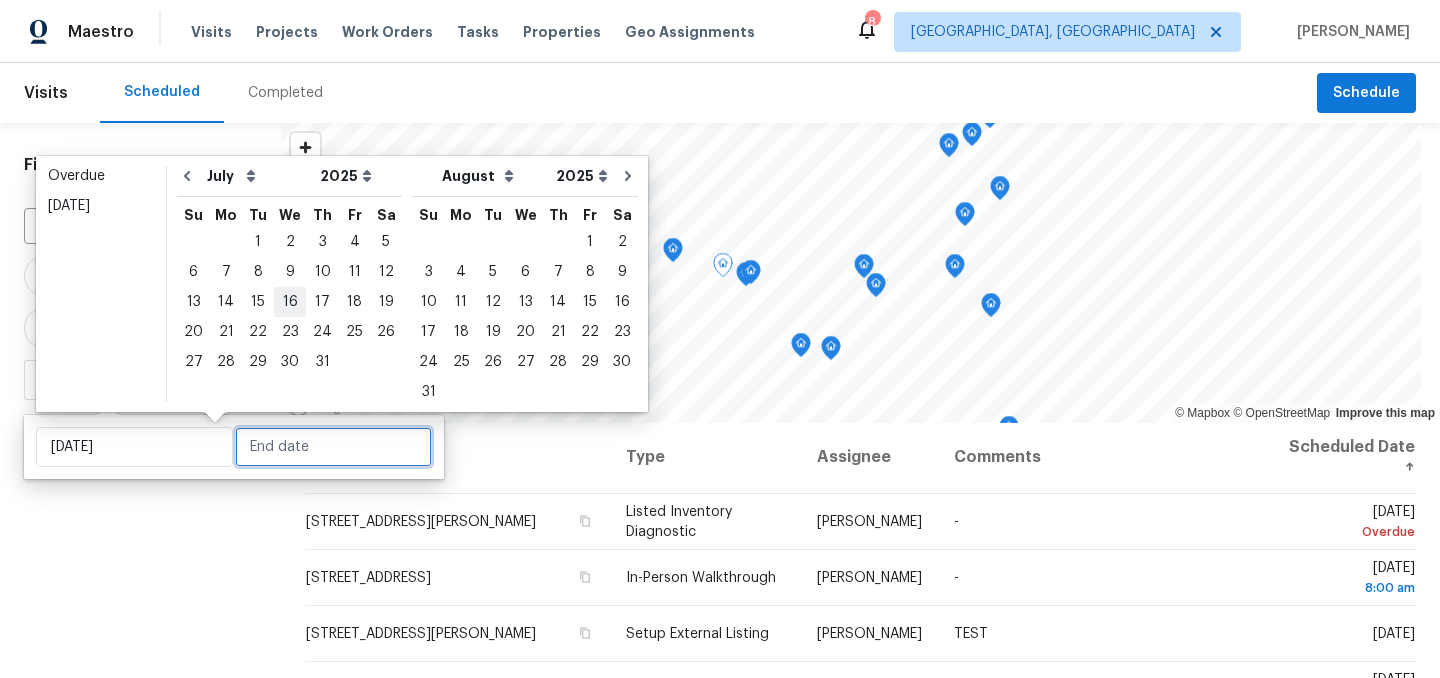 type on "Wed, Jul 16" 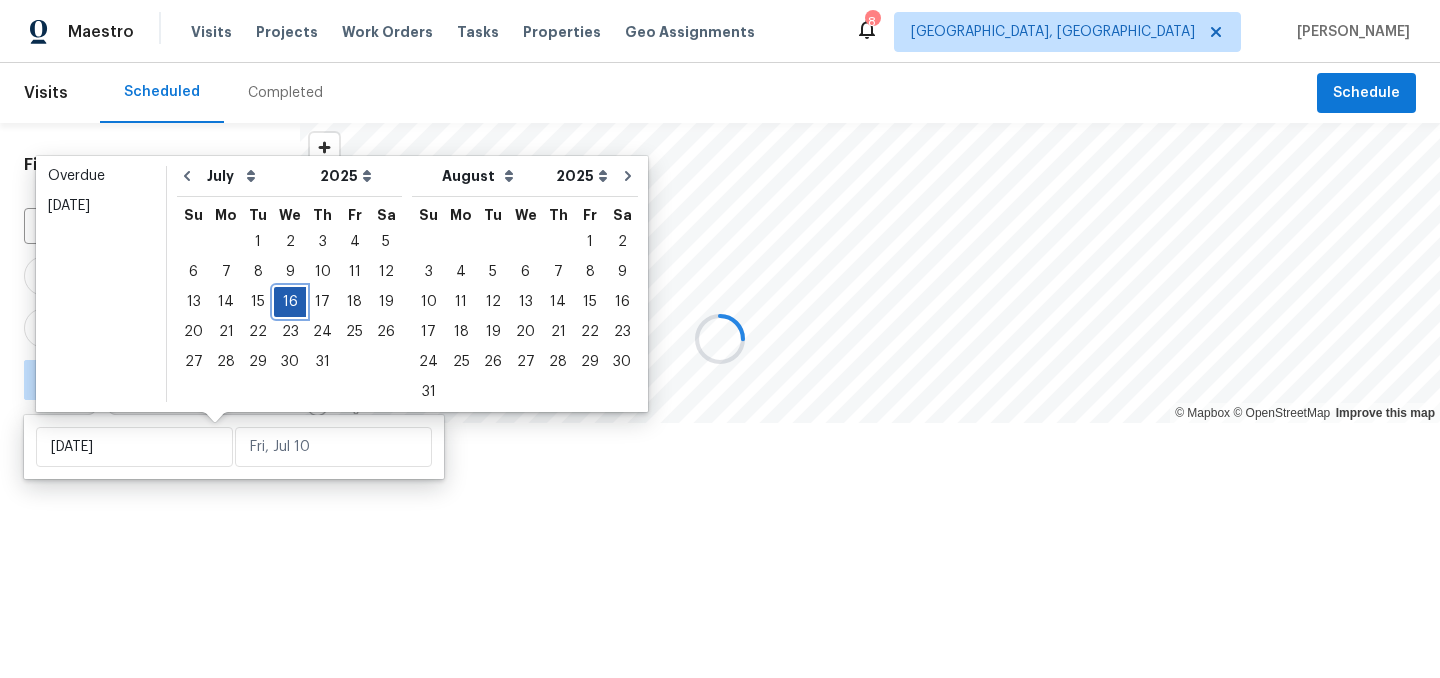 click on "16" at bounding box center [290, 302] 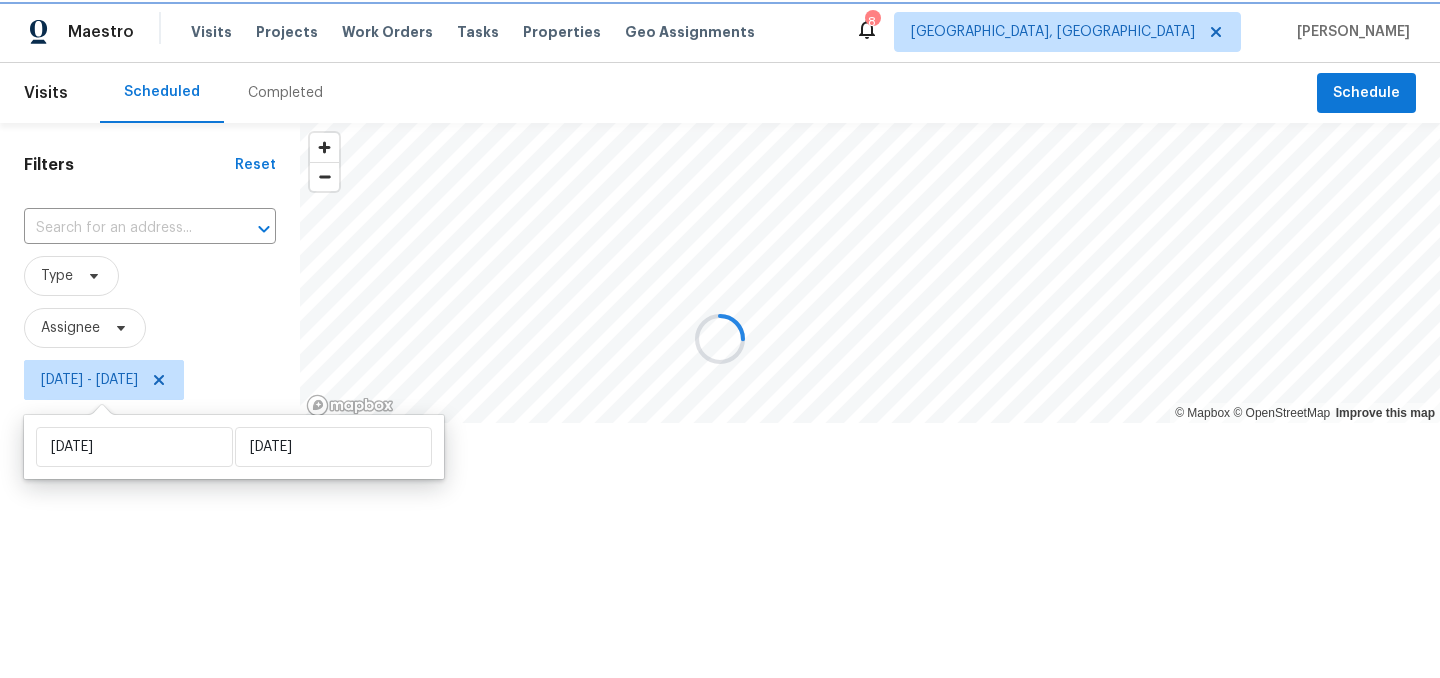type on "Wed, Jul 16" 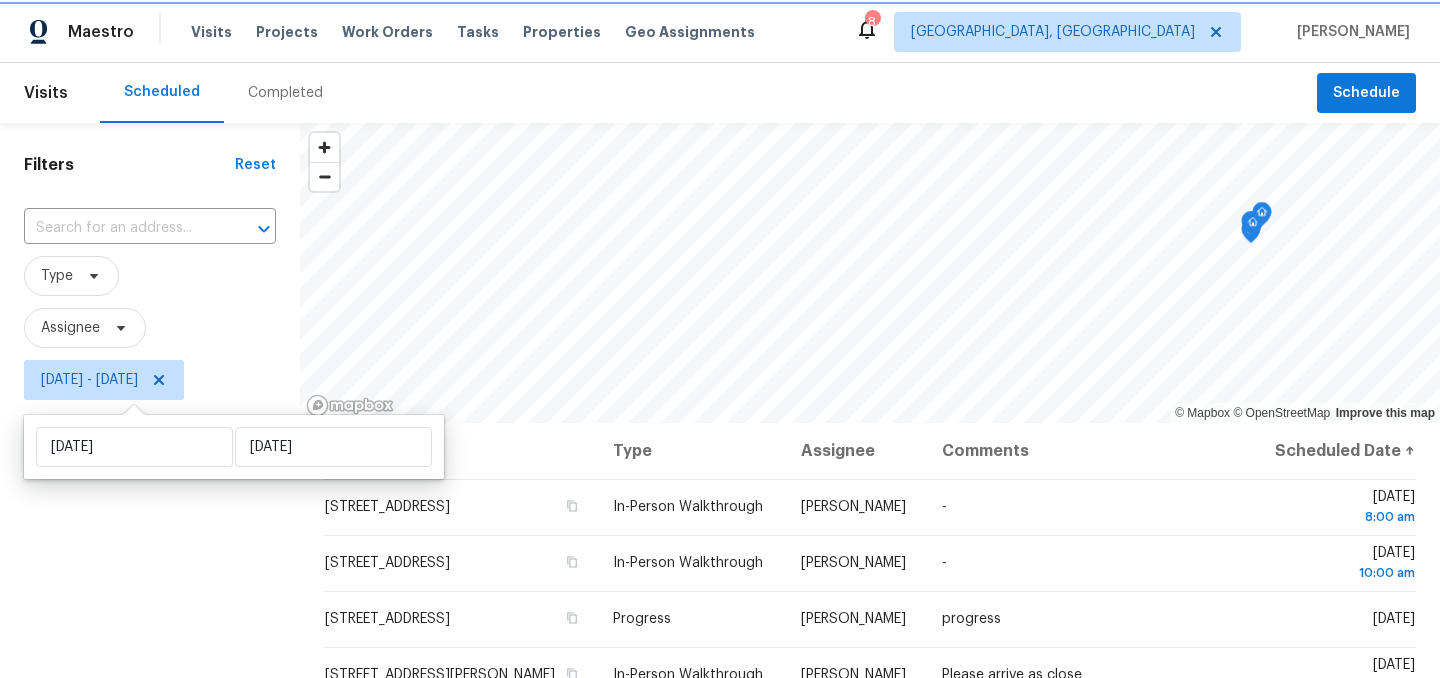 scroll, scrollTop: 0, scrollLeft: 0, axis: both 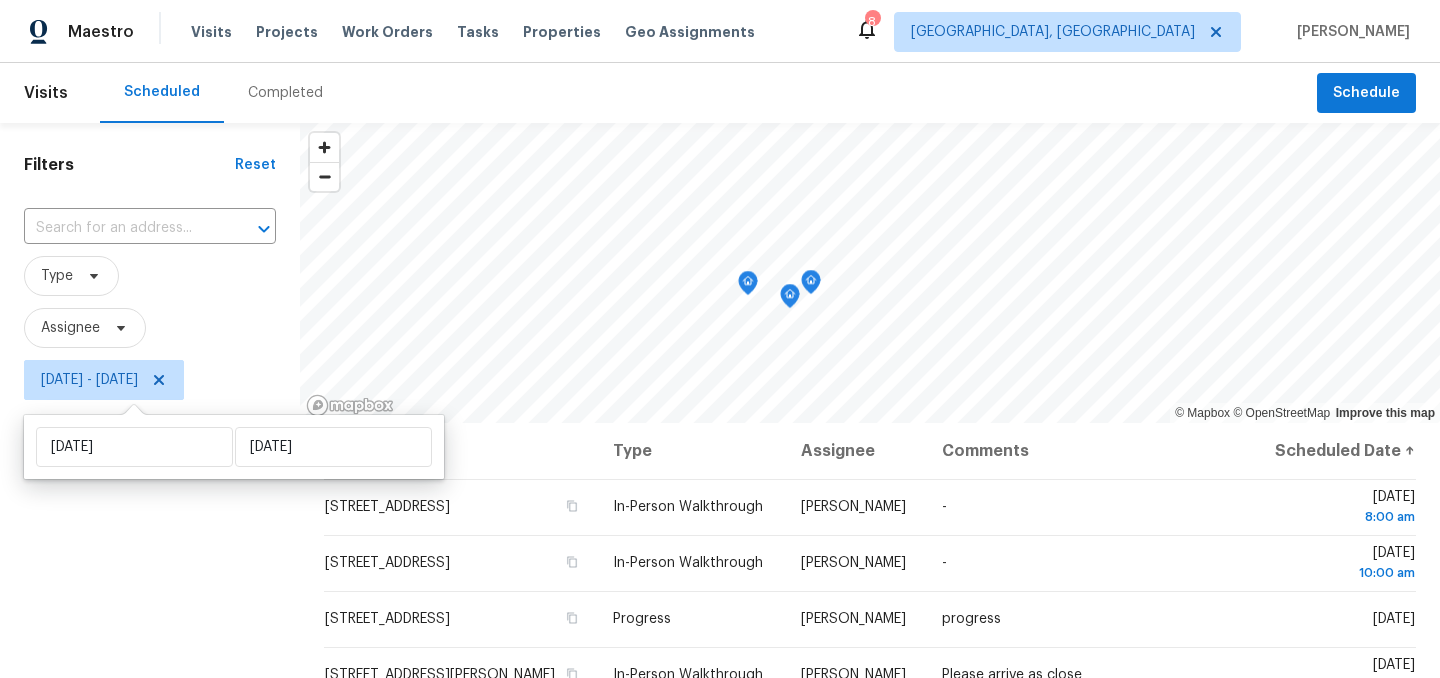 click on "Filters Reset ​ Type Assignee Wed, Jul 16 - Wed, Jul 16" at bounding box center [150, 544] 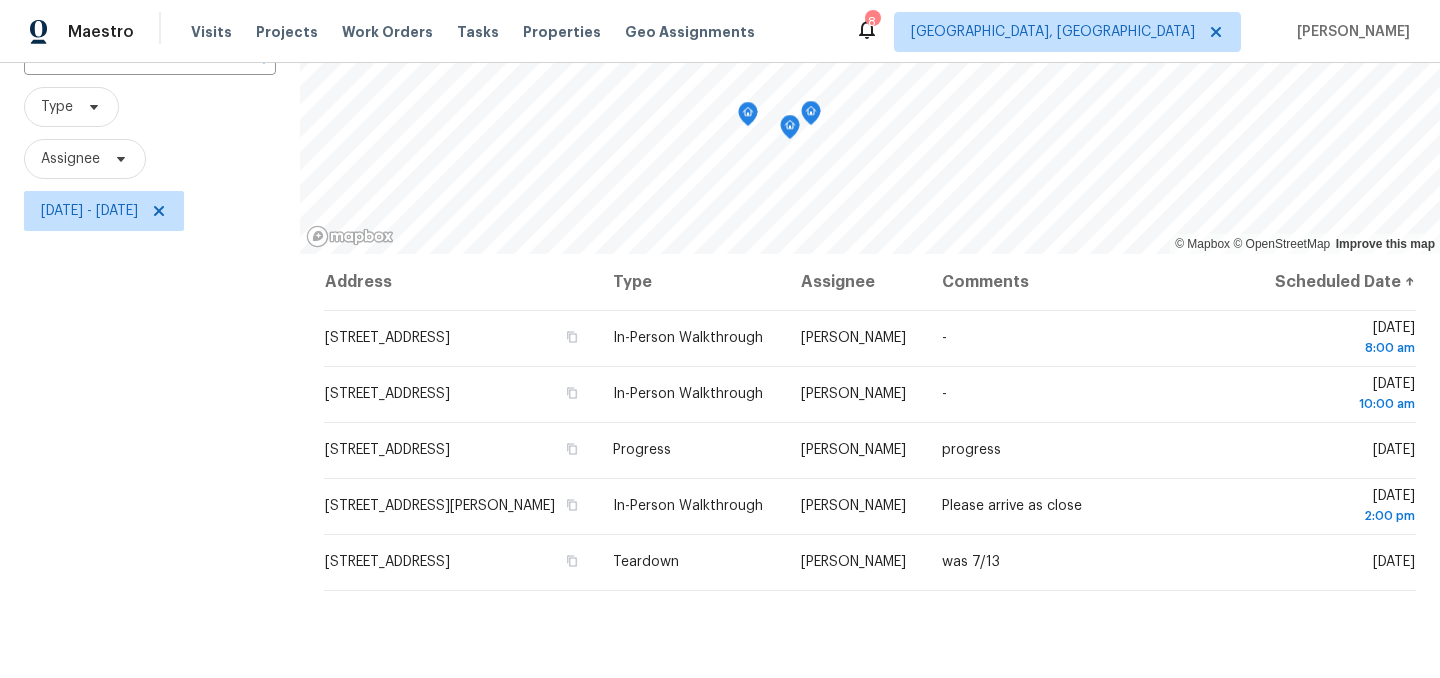 scroll, scrollTop: 170, scrollLeft: 0, axis: vertical 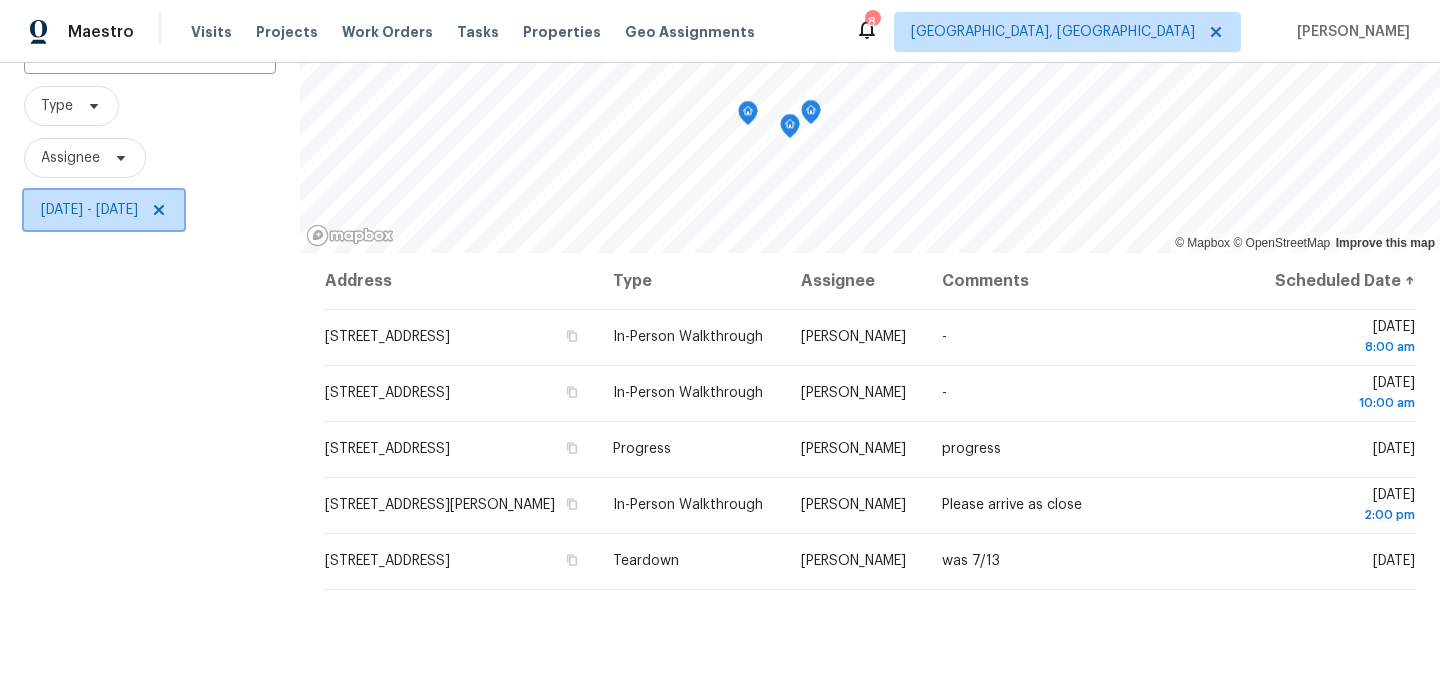 click on "Wed, Jul 16 - Wed, Jul 16" at bounding box center [89, 210] 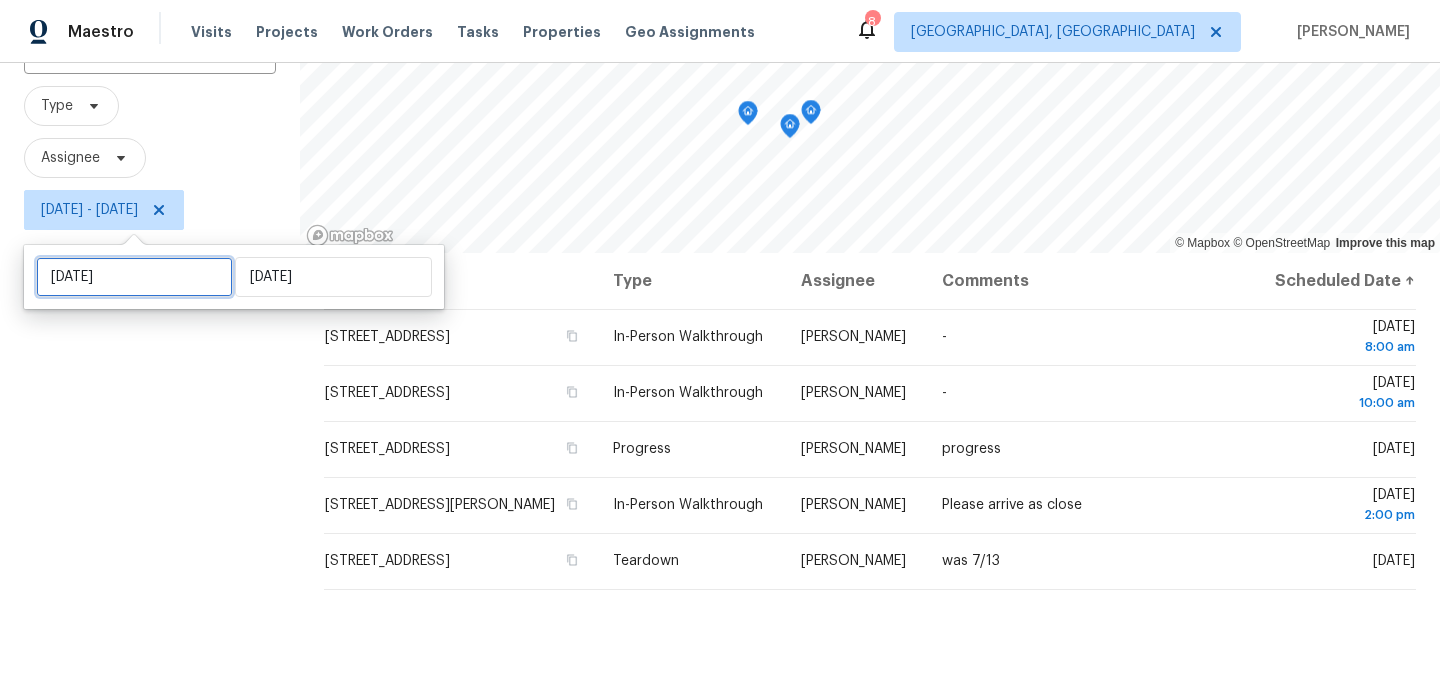 select on "6" 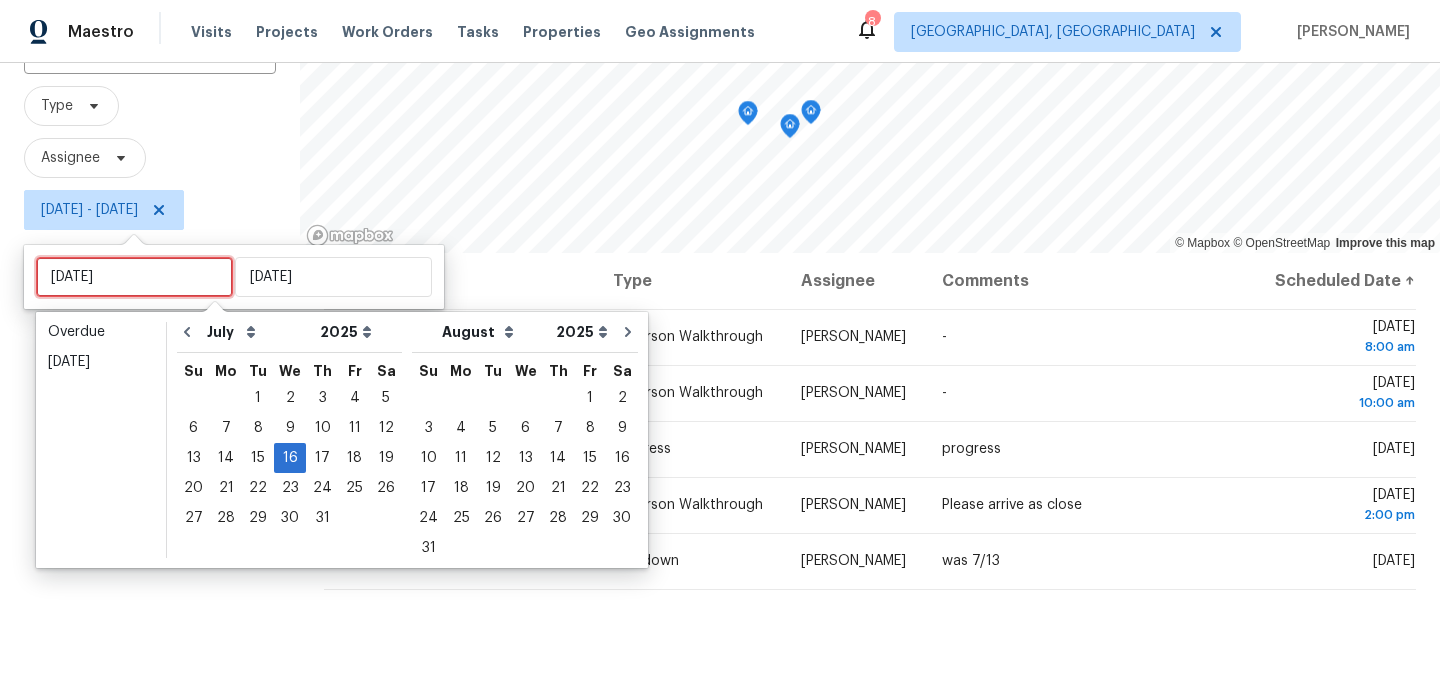 click on "Wed, Jul 16" at bounding box center (134, 277) 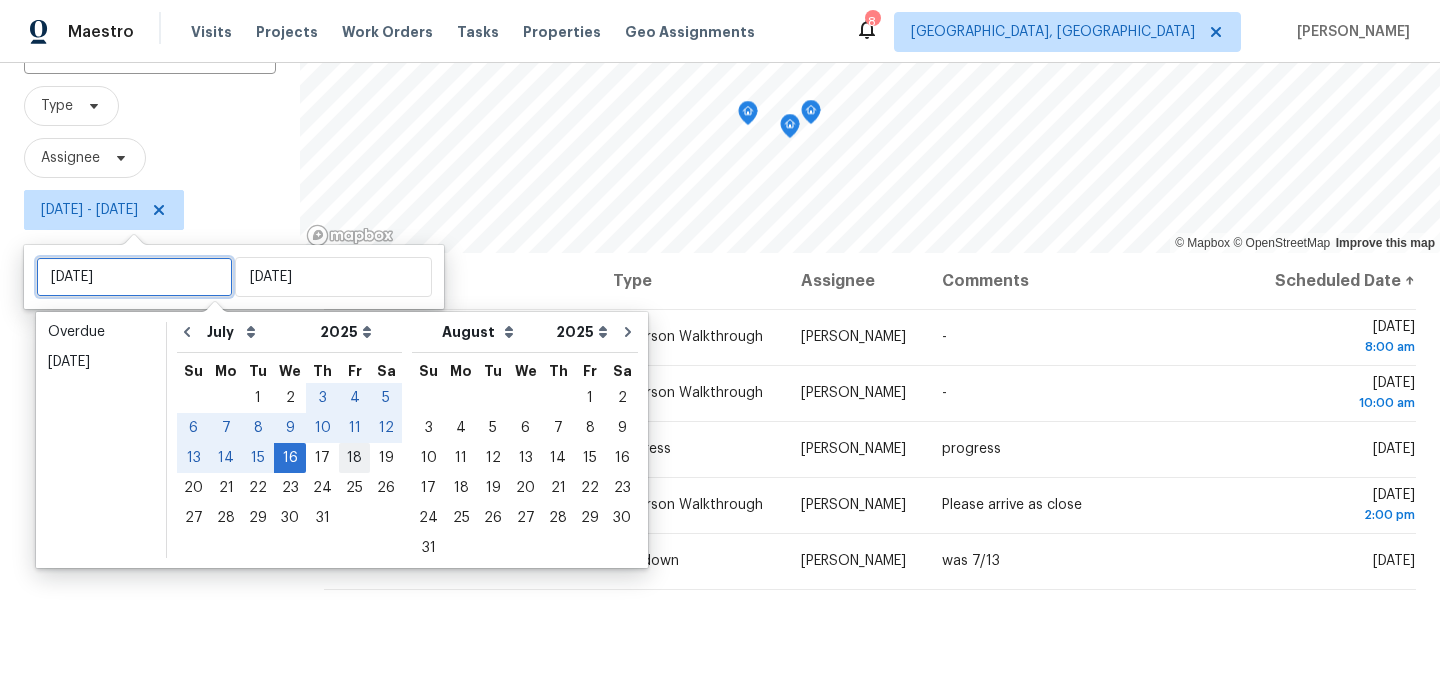 type on "Fri, Jul 18" 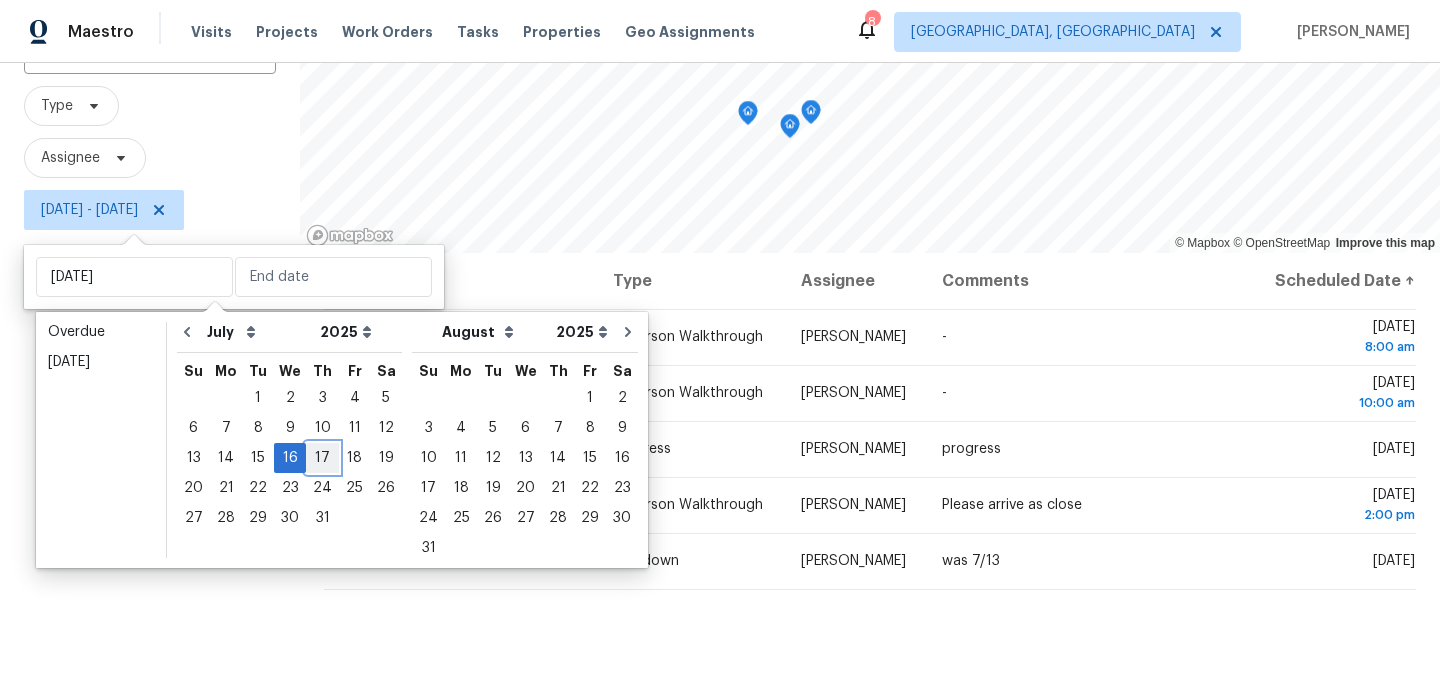 click on "17" at bounding box center (322, 458) 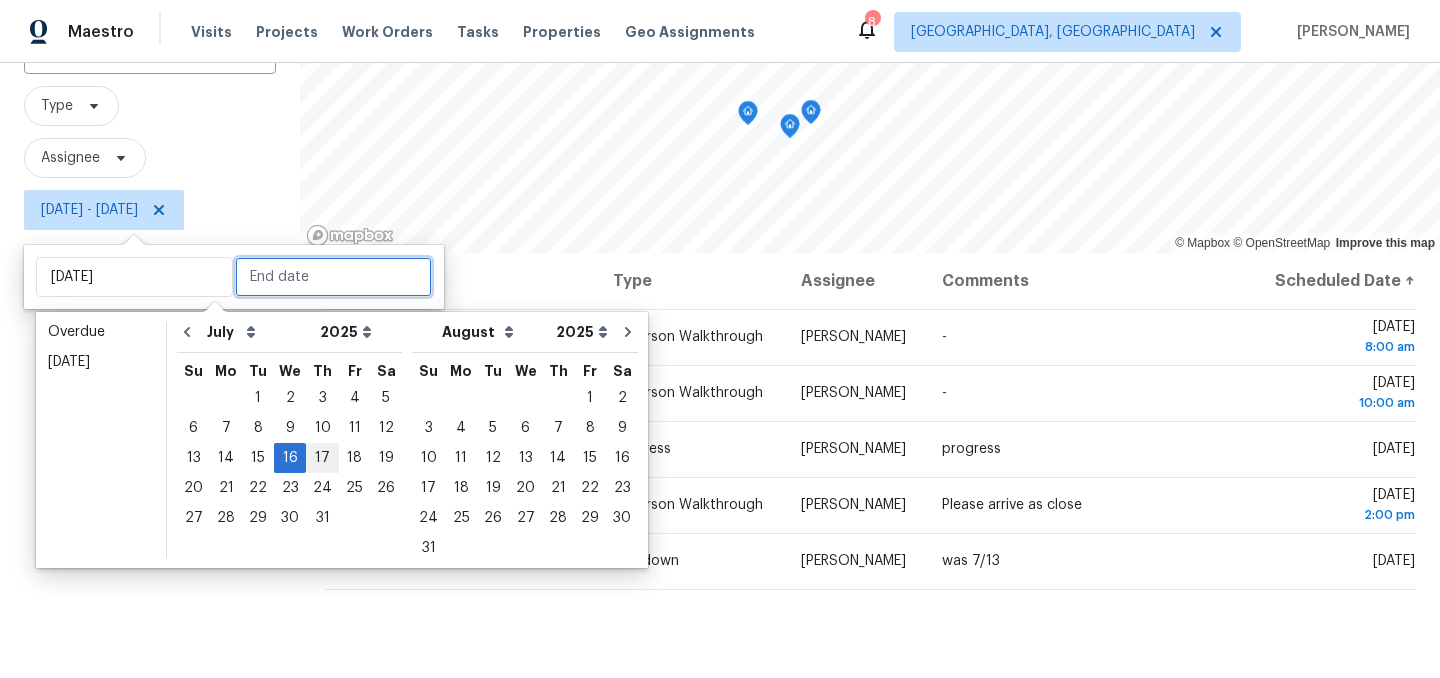 type on "Thu, Jul 17" 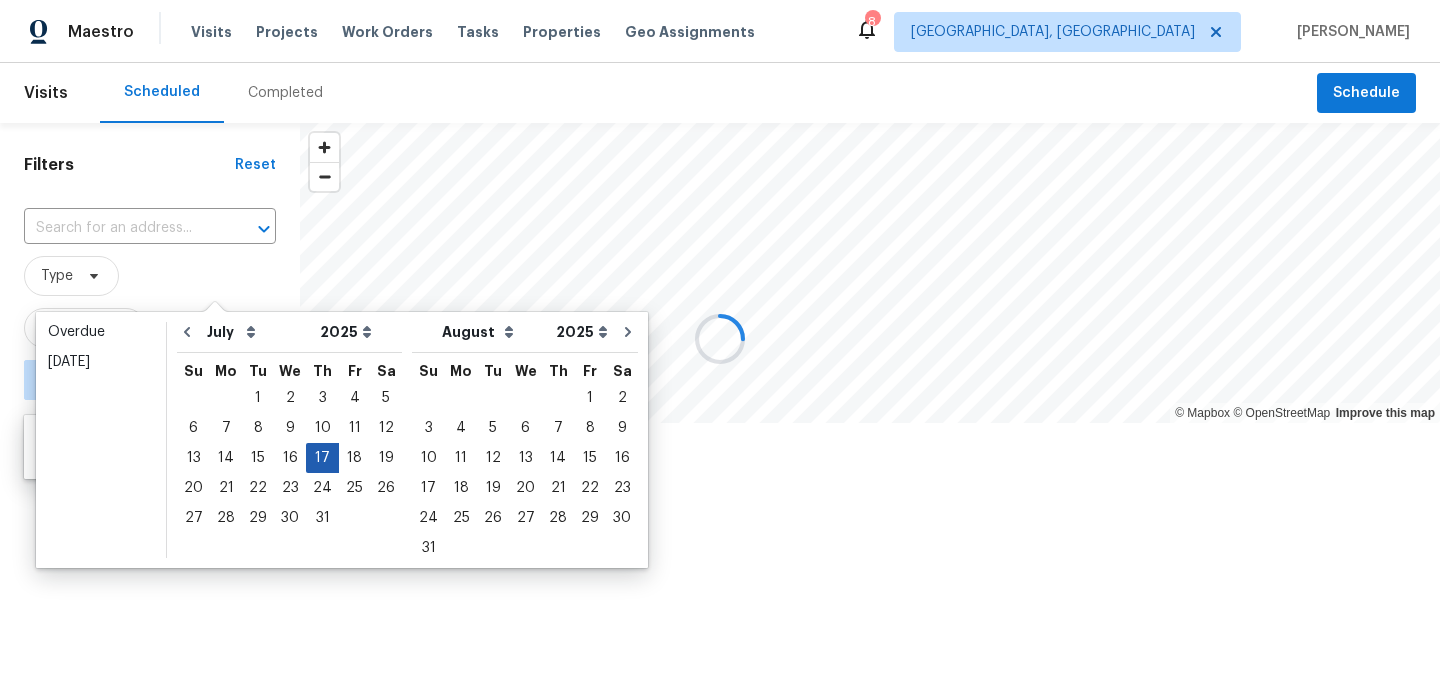 scroll, scrollTop: 0, scrollLeft: 0, axis: both 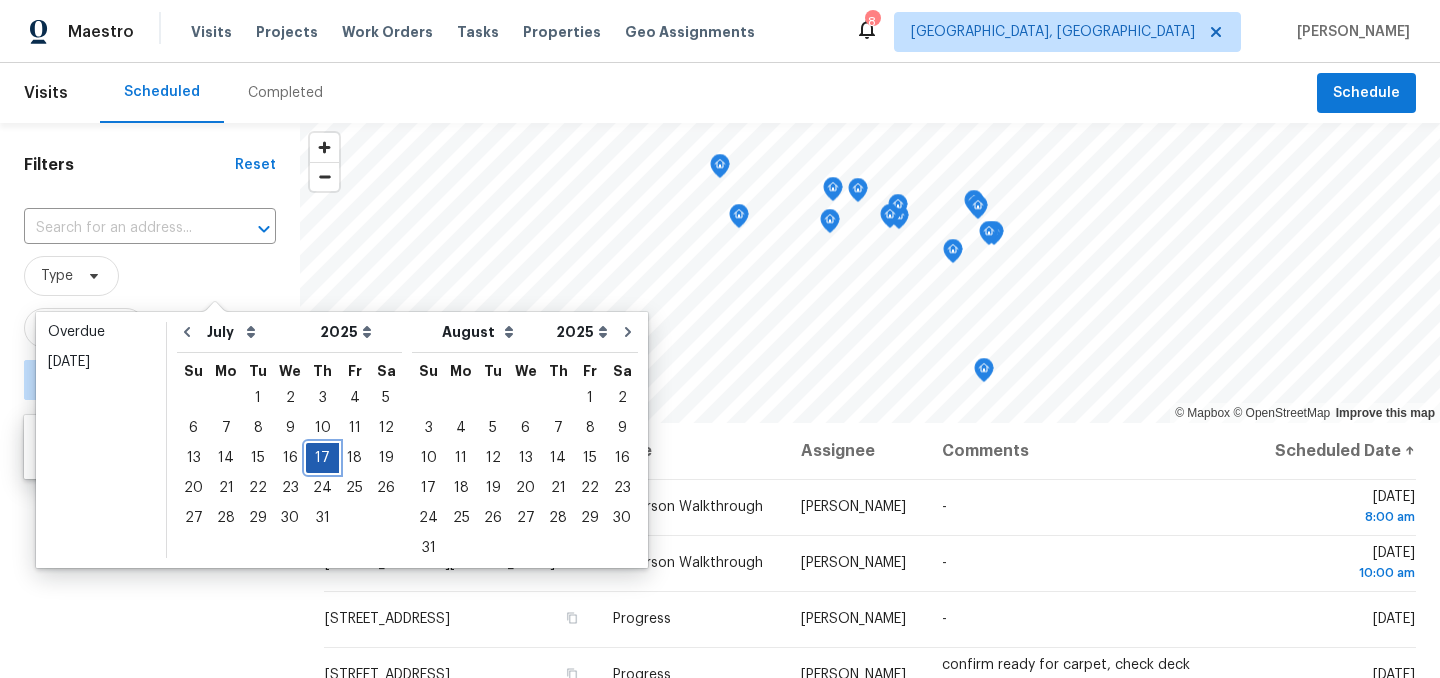 click on "17" at bounding box center (322, 458) 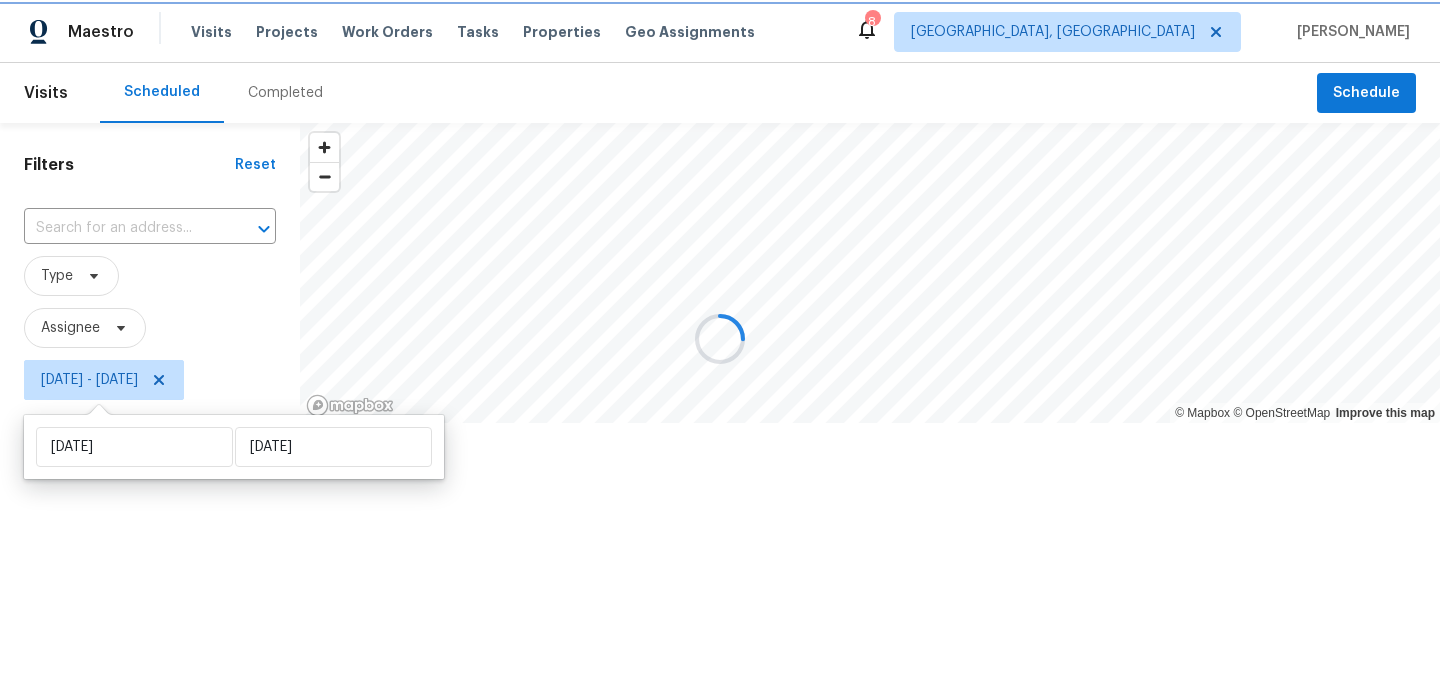 type on "Thu, Jul 17" 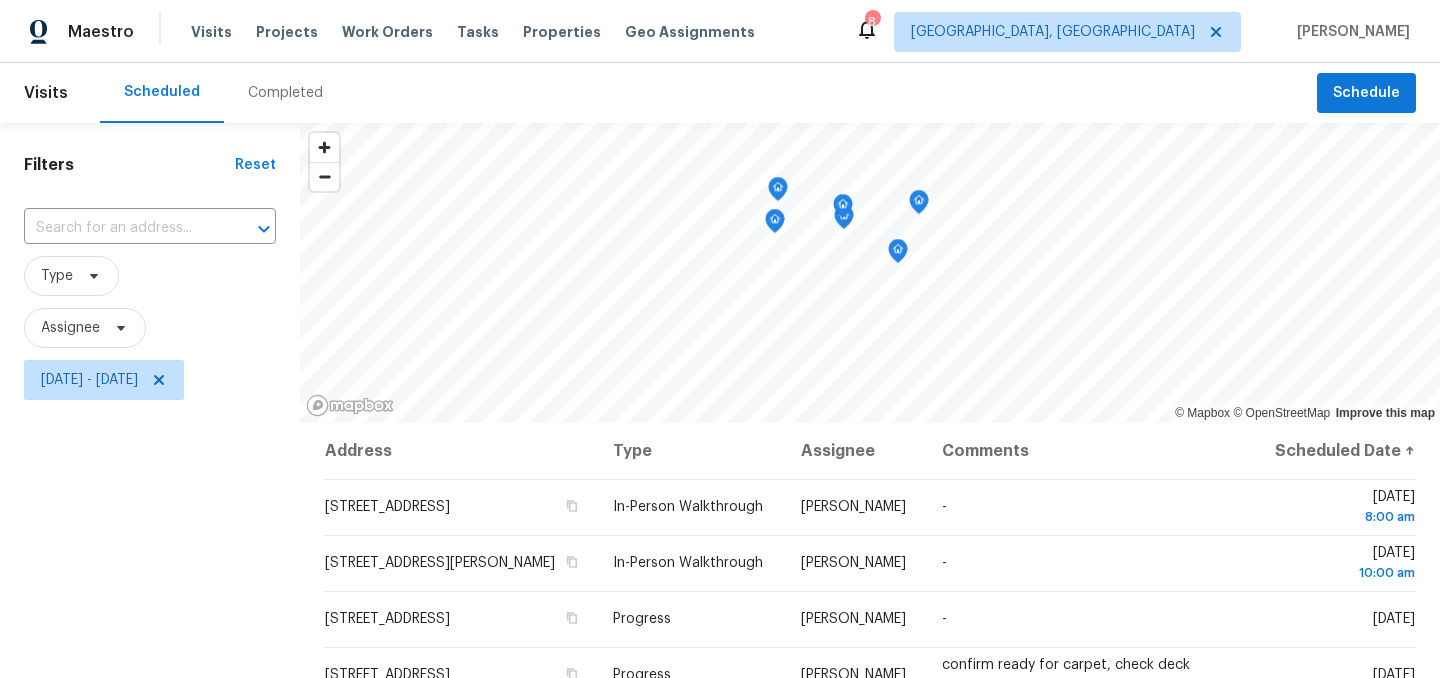 click on "Filters Reset ​ Type Assignee Thu, Jul 17 - Thu, Jul 17" at bounding box center (150, 544) 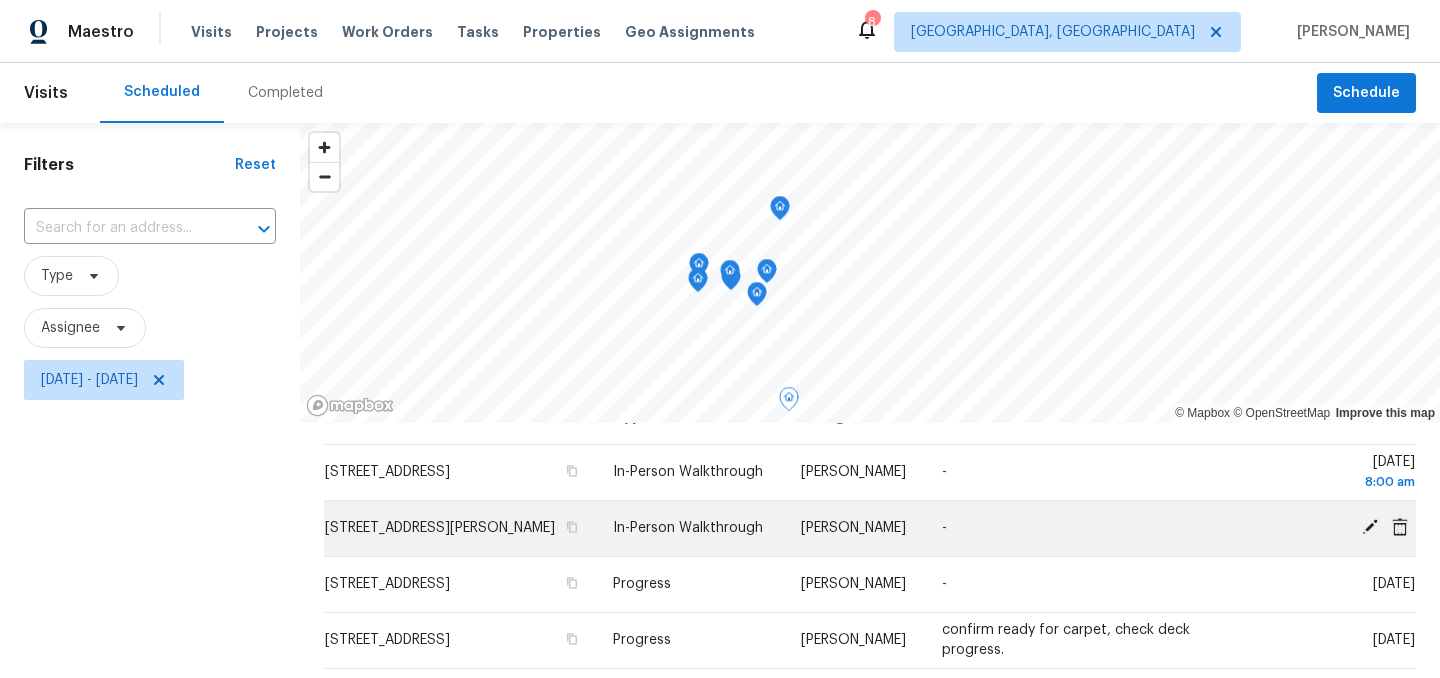 scroll, scrollTop: 51, scrollLeft: 0, axis: vertical 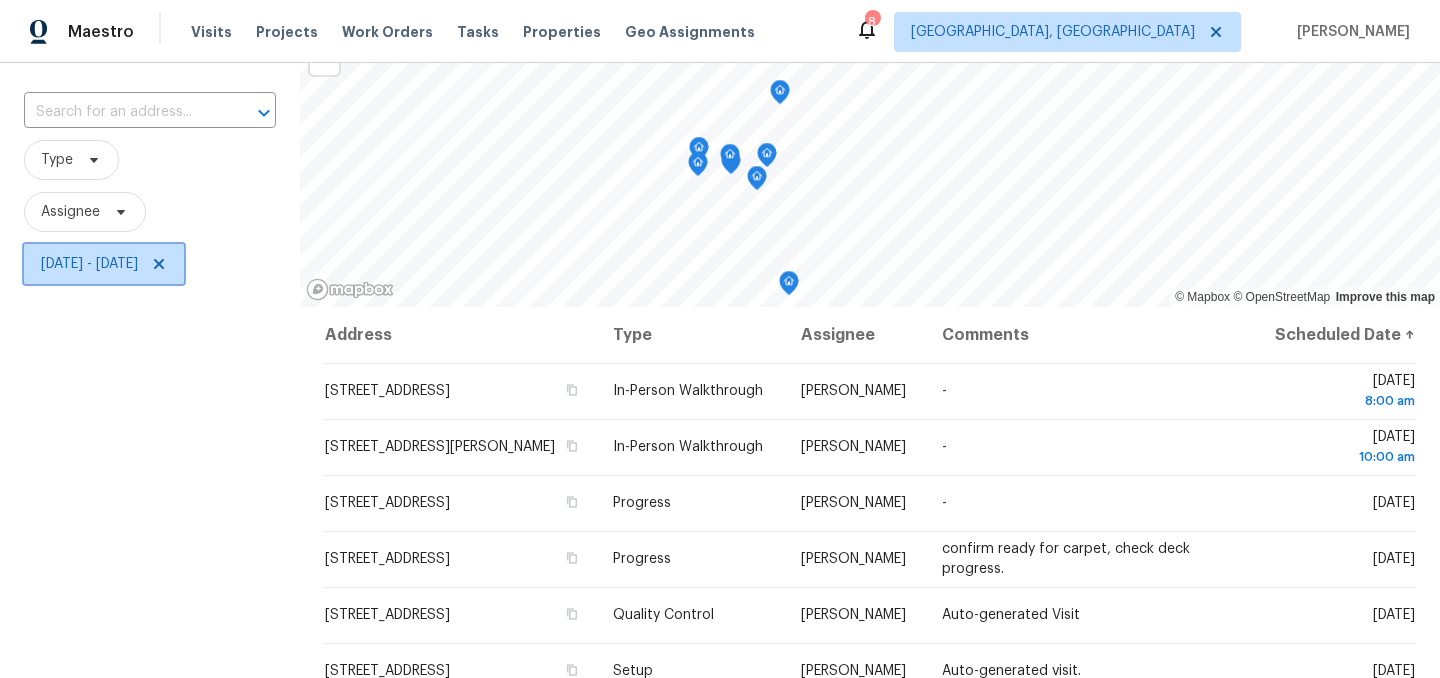 click on "Thu, Jul 17 - Thu, Jul 17" at bounding box center (104, 264) 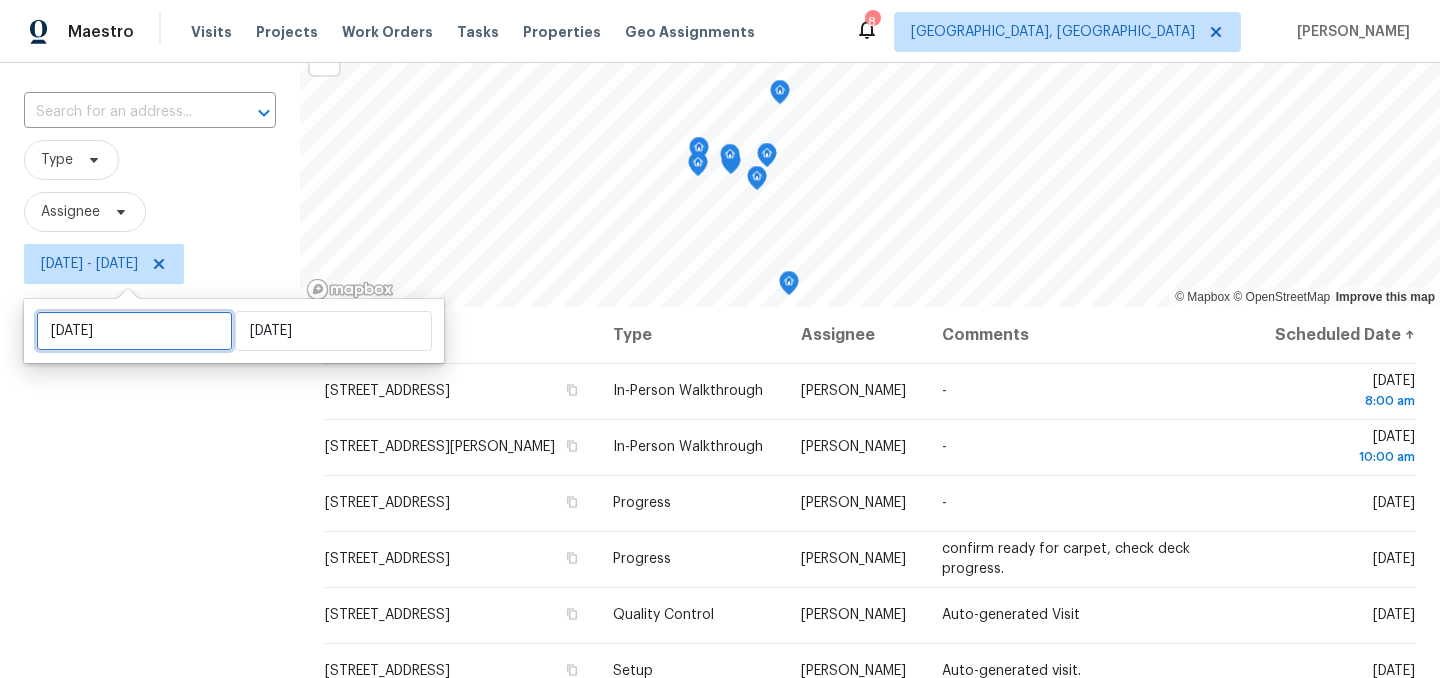 click on "Thu, Jul 17" at bounding box center (134, 331) 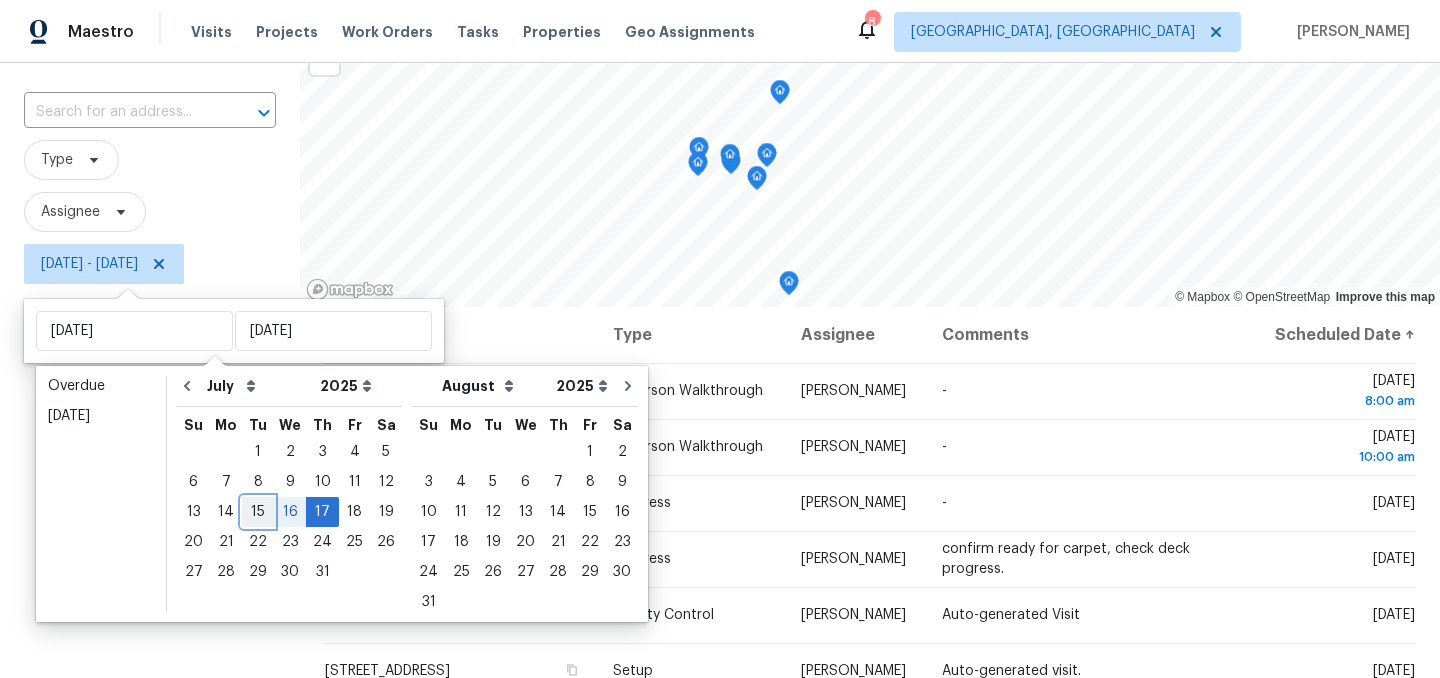 click on "15" at bounding box center (258, 512) 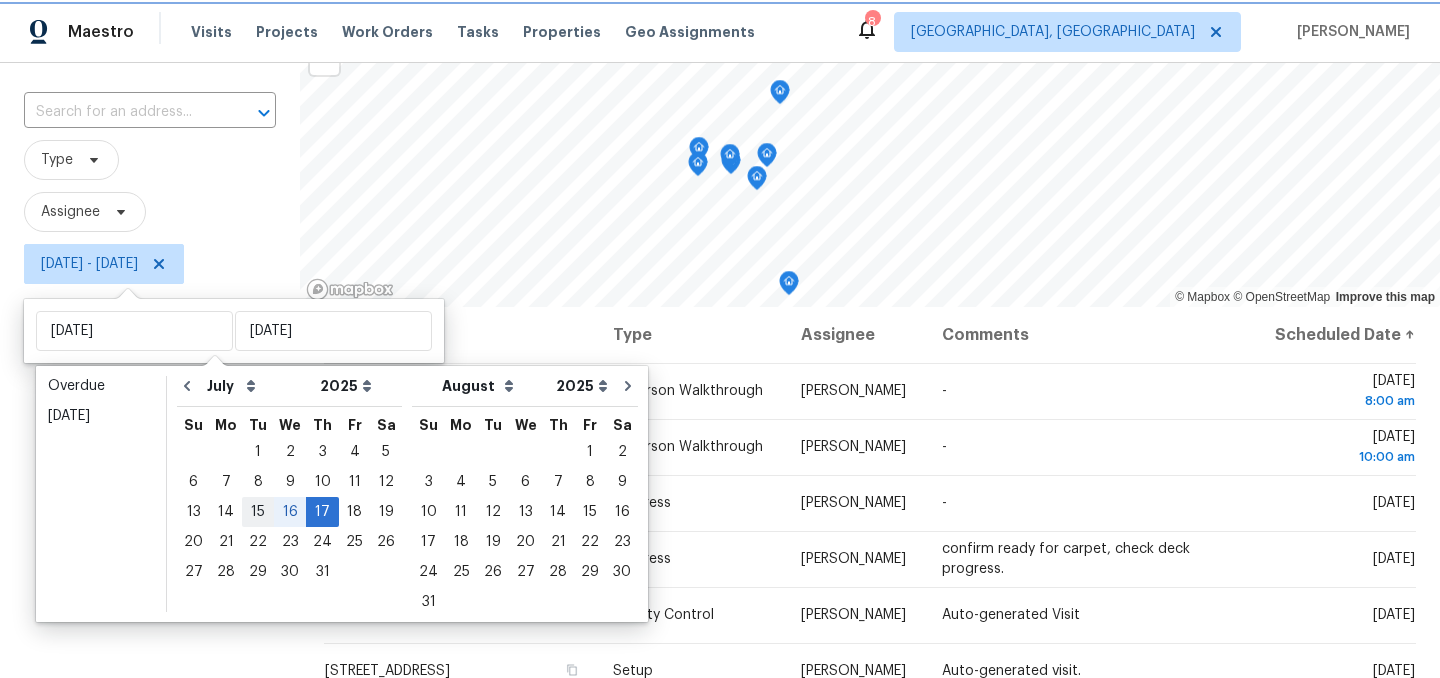 type on "Tue, Jul 15" 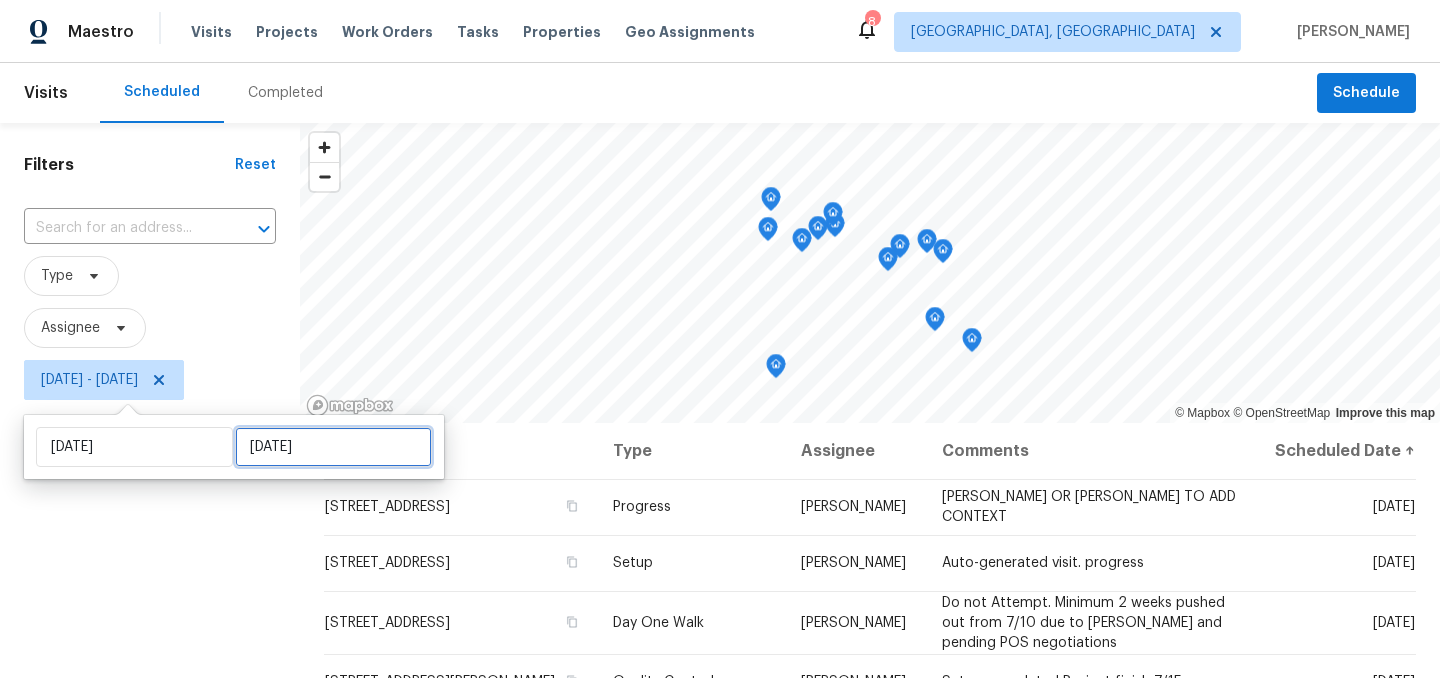 click on "Thu, Jul 17" at bounding box center [333, 447] 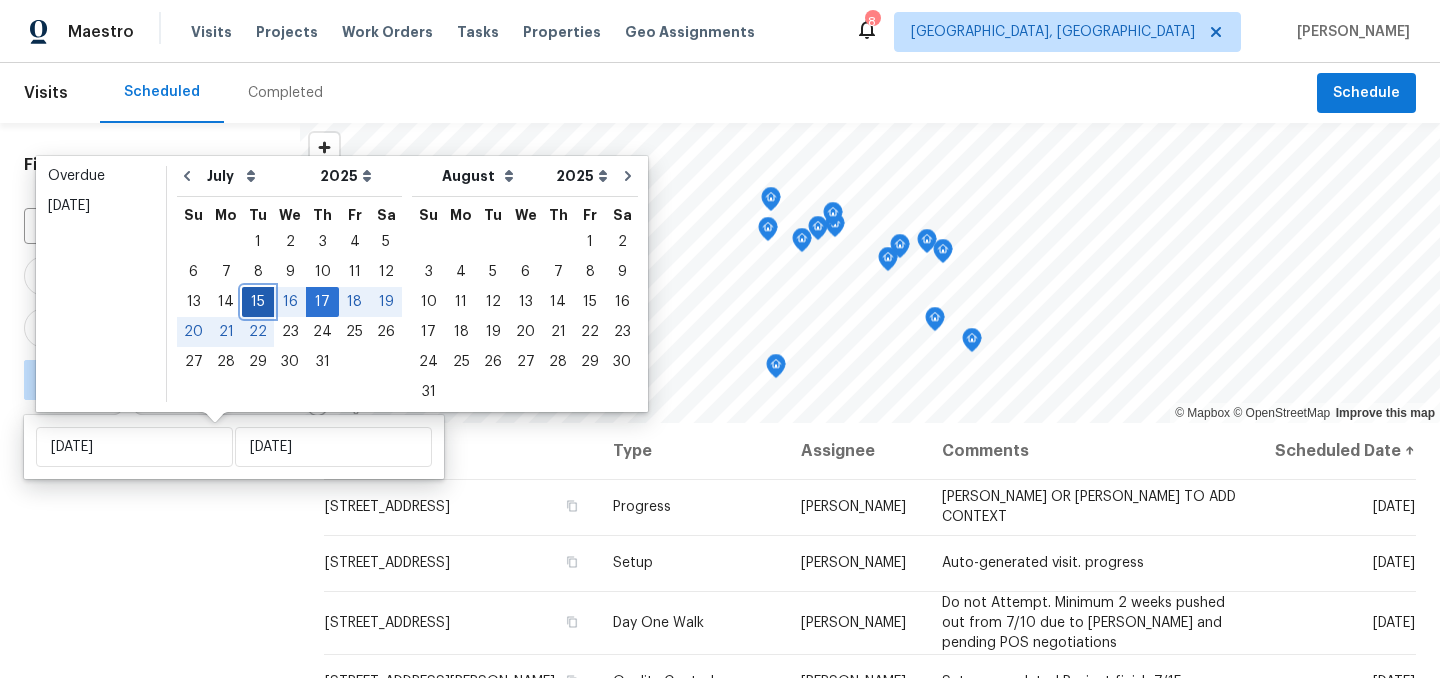 click on "15" at bounding box center [258, 302] 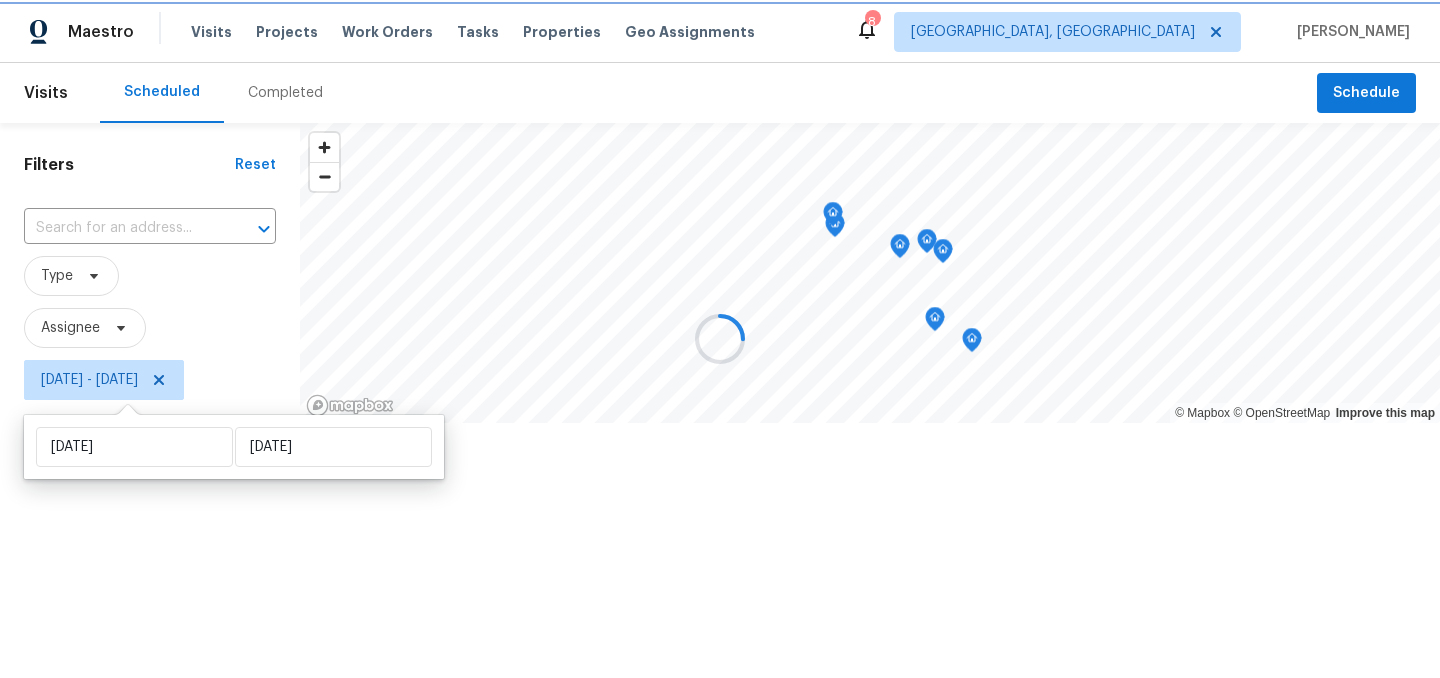 type on "Tue, Jul 15" 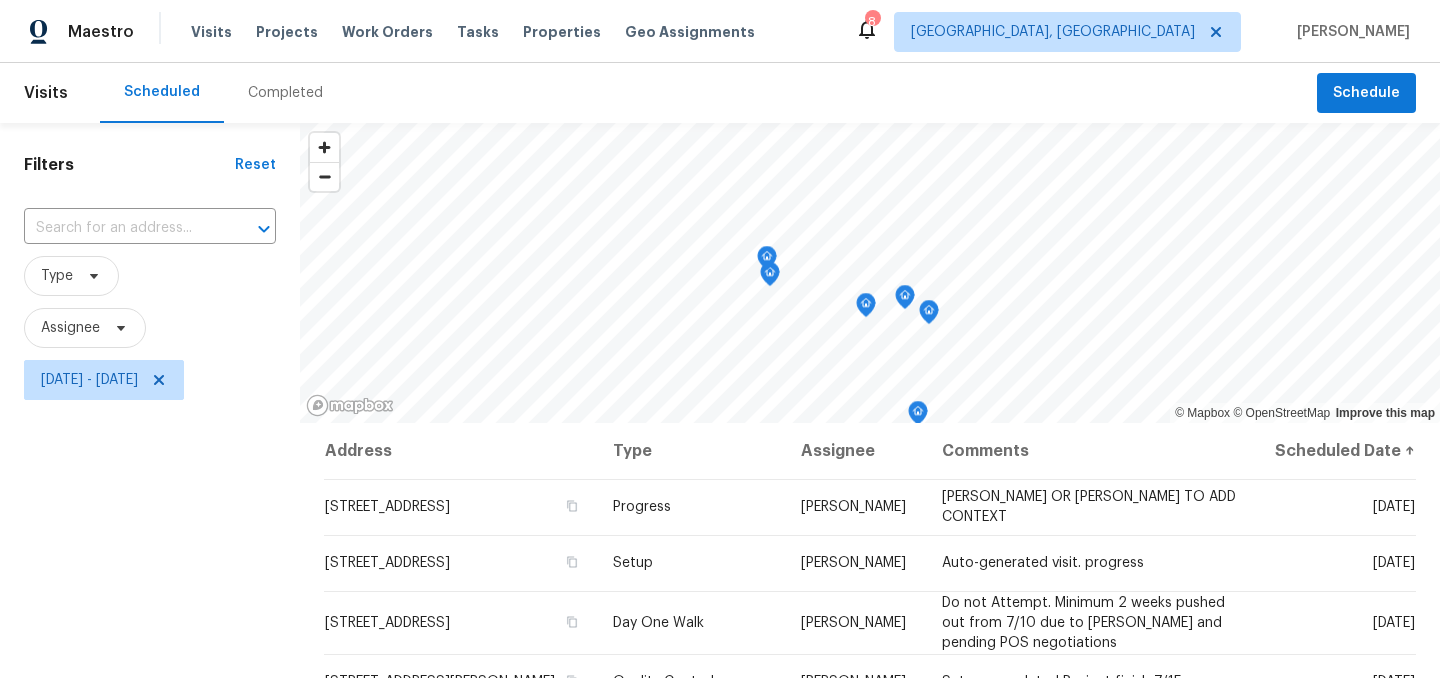 click on "Filters Reset ​ Type Assignee Tue, Jul 15 - Tue, Jul 15" at bounding box center [150, 544] 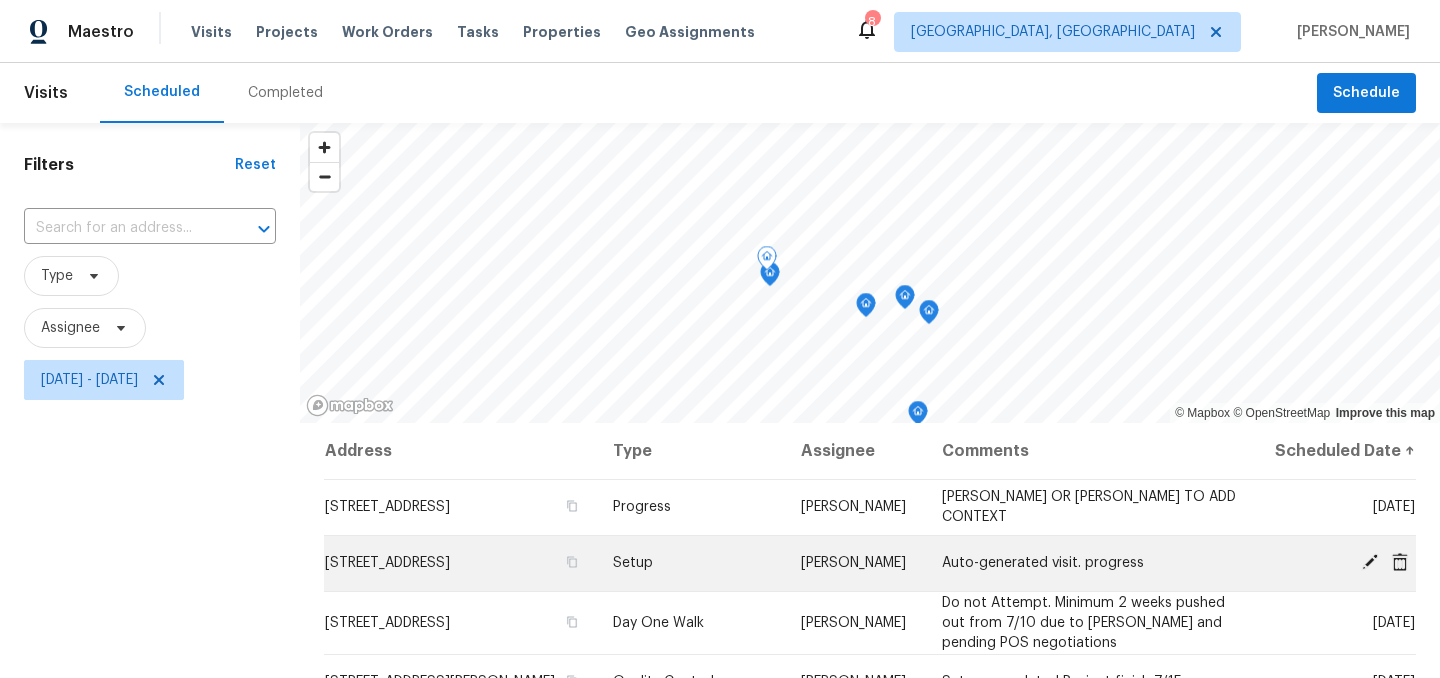 scroll, scrollTop: 2, scrollLeft: 0, axis: vertical 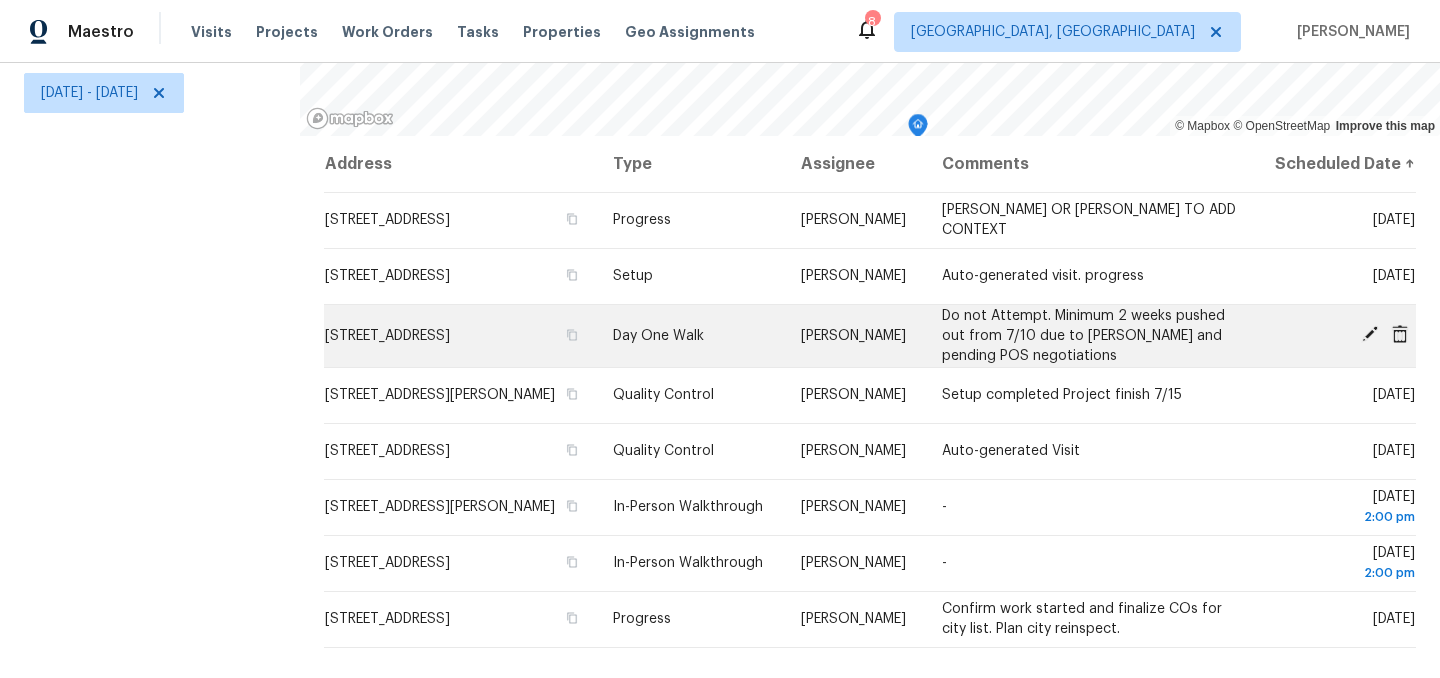 drag, startPoint x: 910, startPoint y: 421, endPoint x: 903, endPoint y: 348, distance: 73.33485 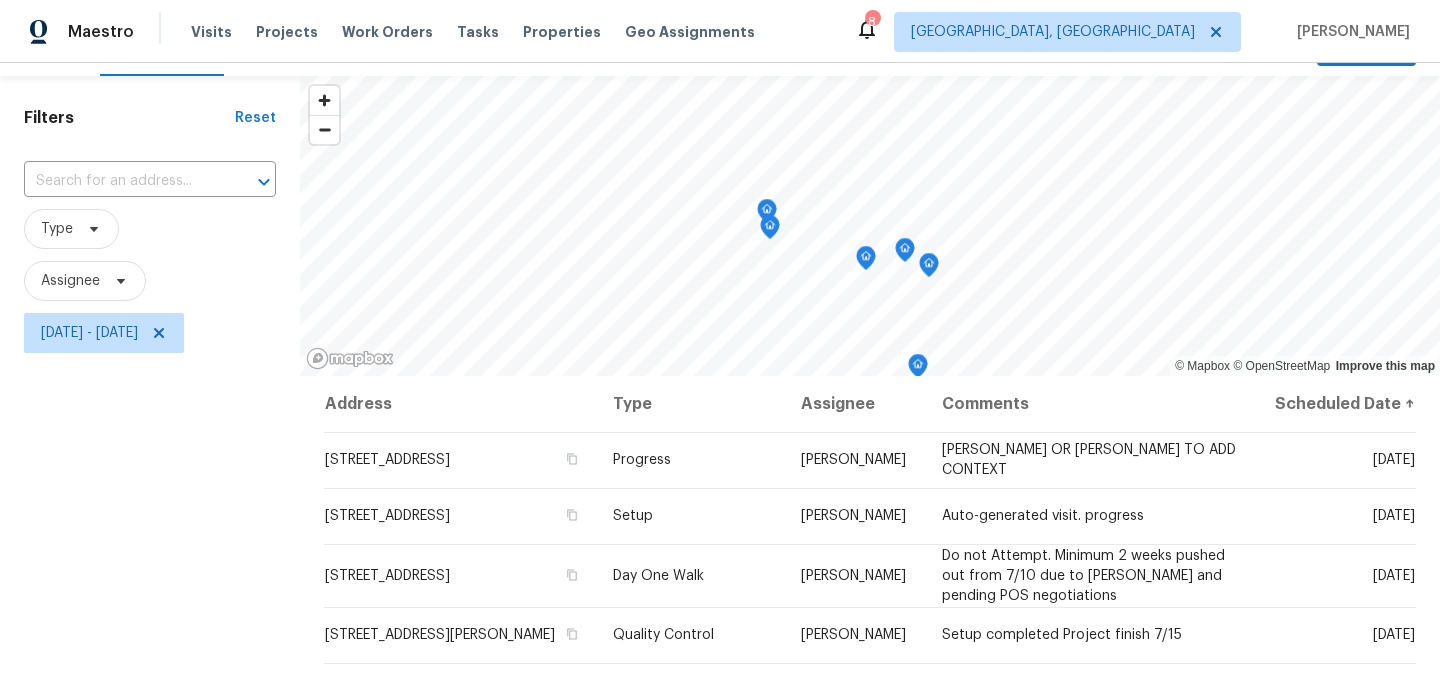 scroll, scrollTop: 0, scrollLeft: 0, axis: both 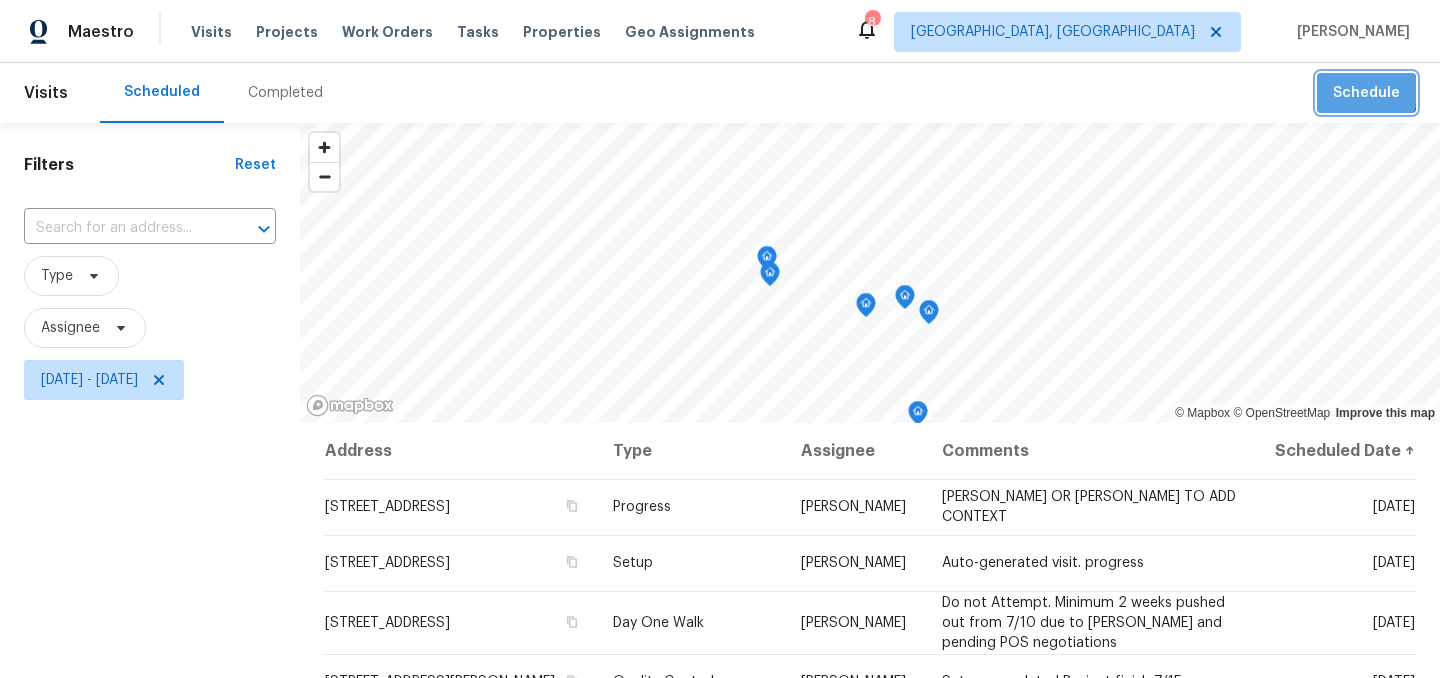click on "Schedule" at bounding box center [1366, 93] 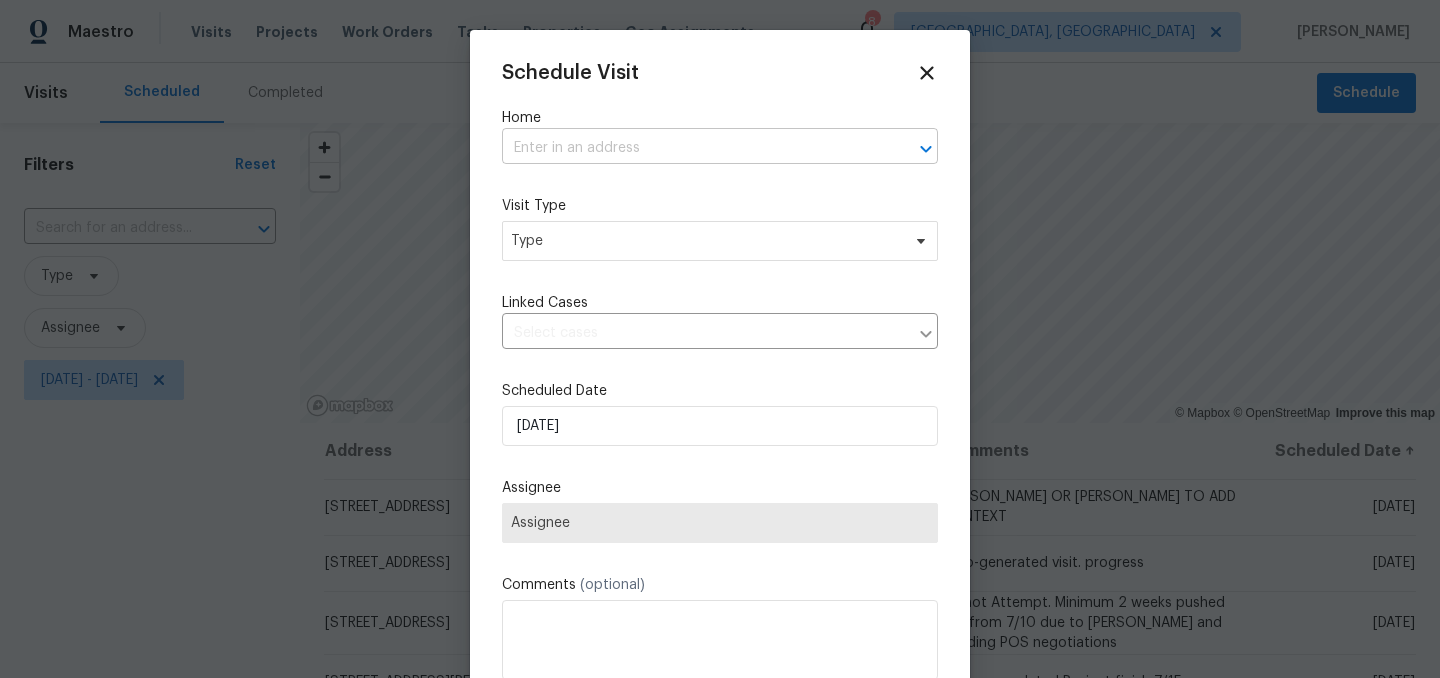 click at bounding box center (692, 148) 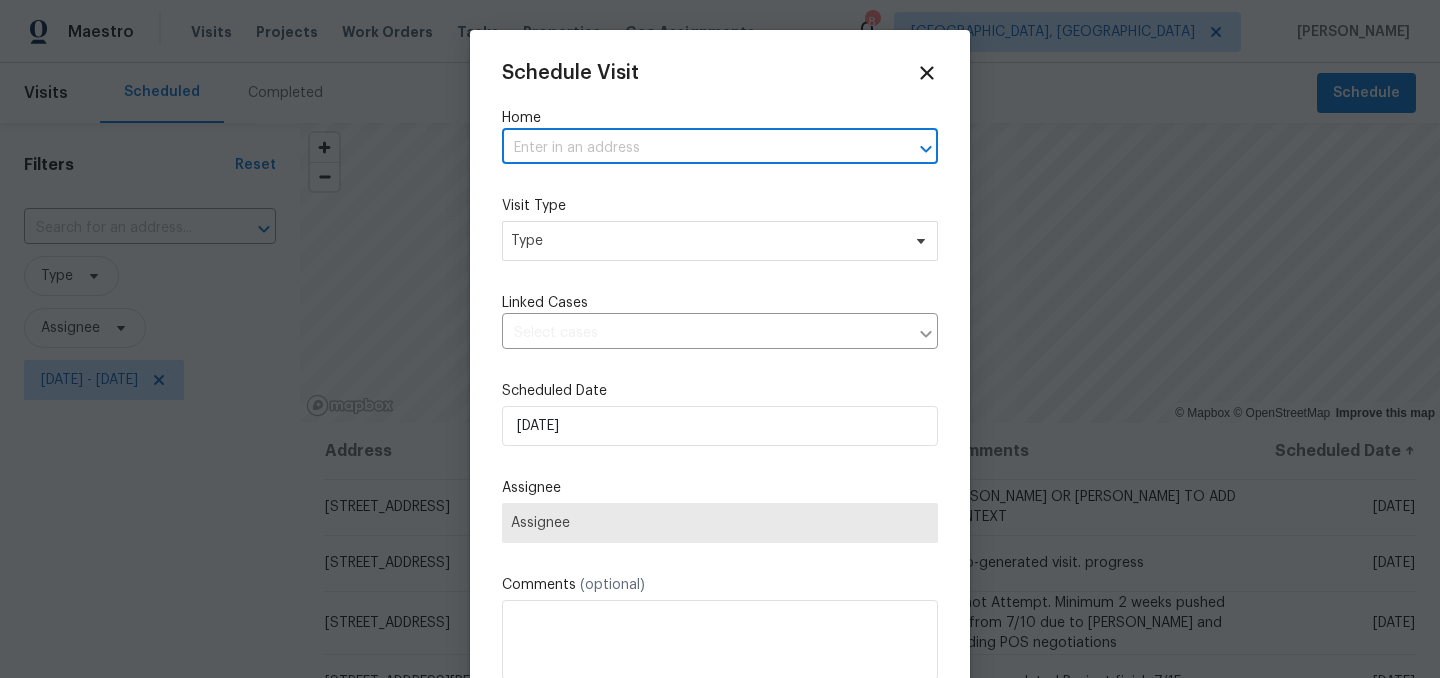 paste on "16005 Elberta Ave, Cleveland, OH 44128" 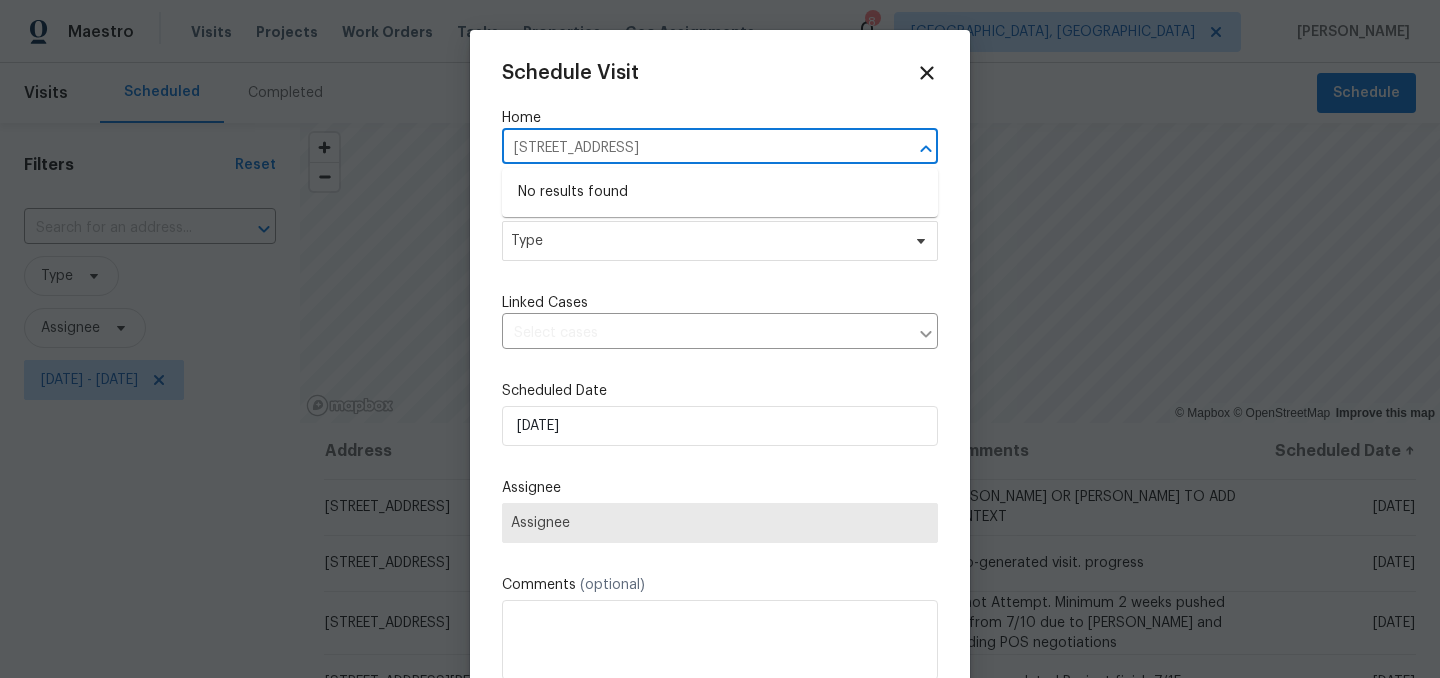 type on "16005 Elberta Ave, Cleveland, OH 44128" 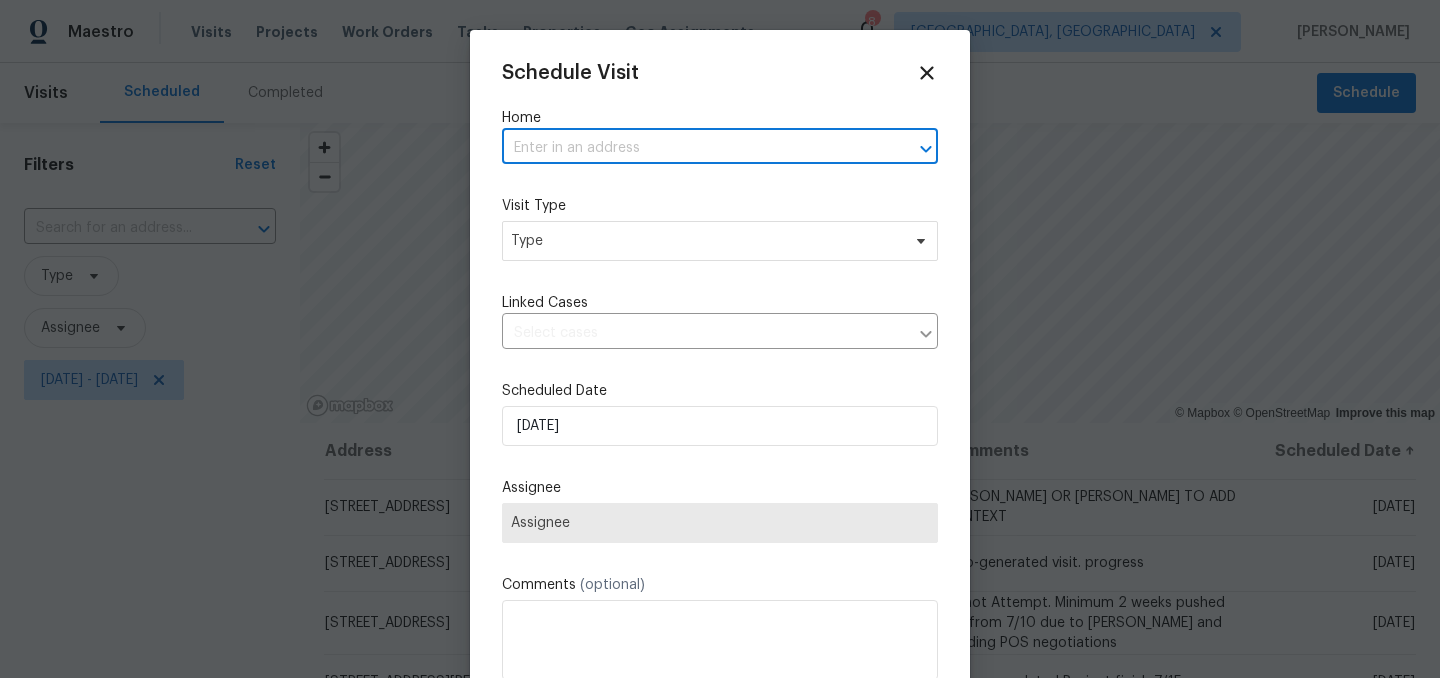paste on "16005 Elberta Ave, Cleveland, OH 44128" 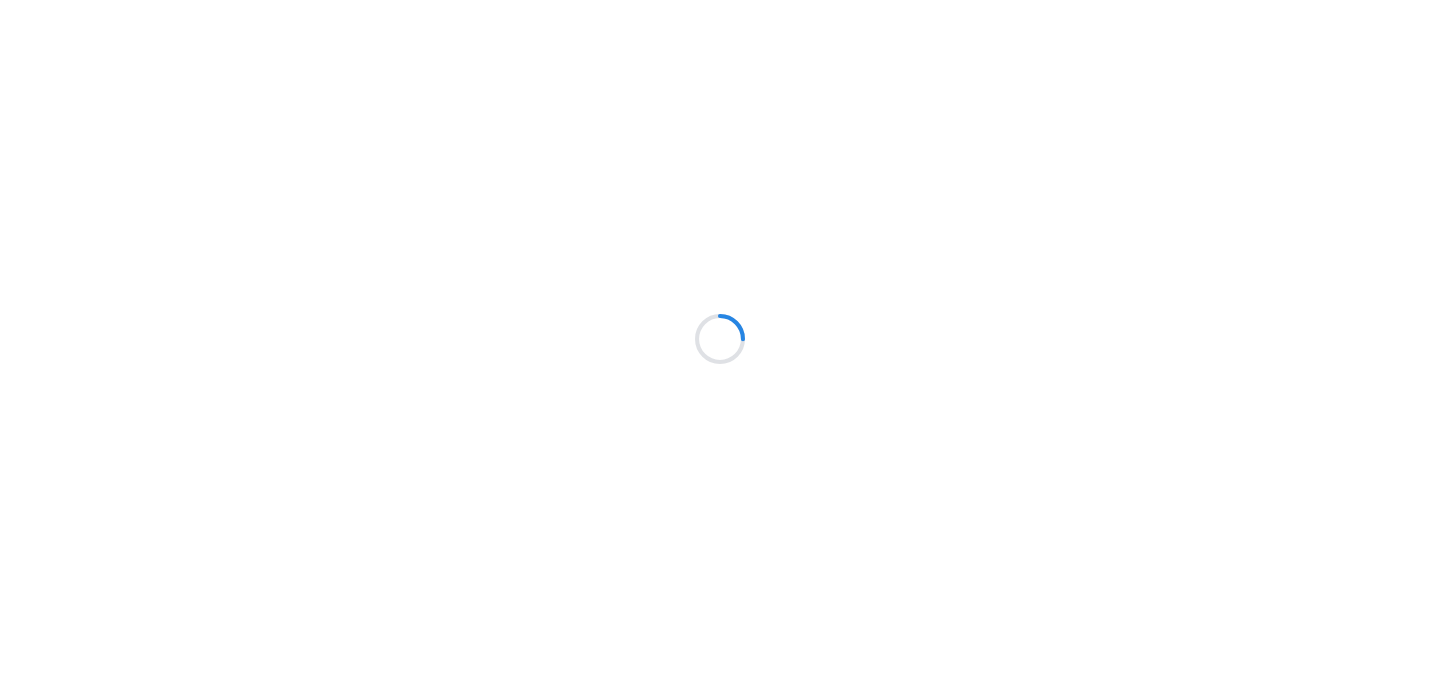 scroll, scrollTop: 0, scrollLeft: 0, axis: both 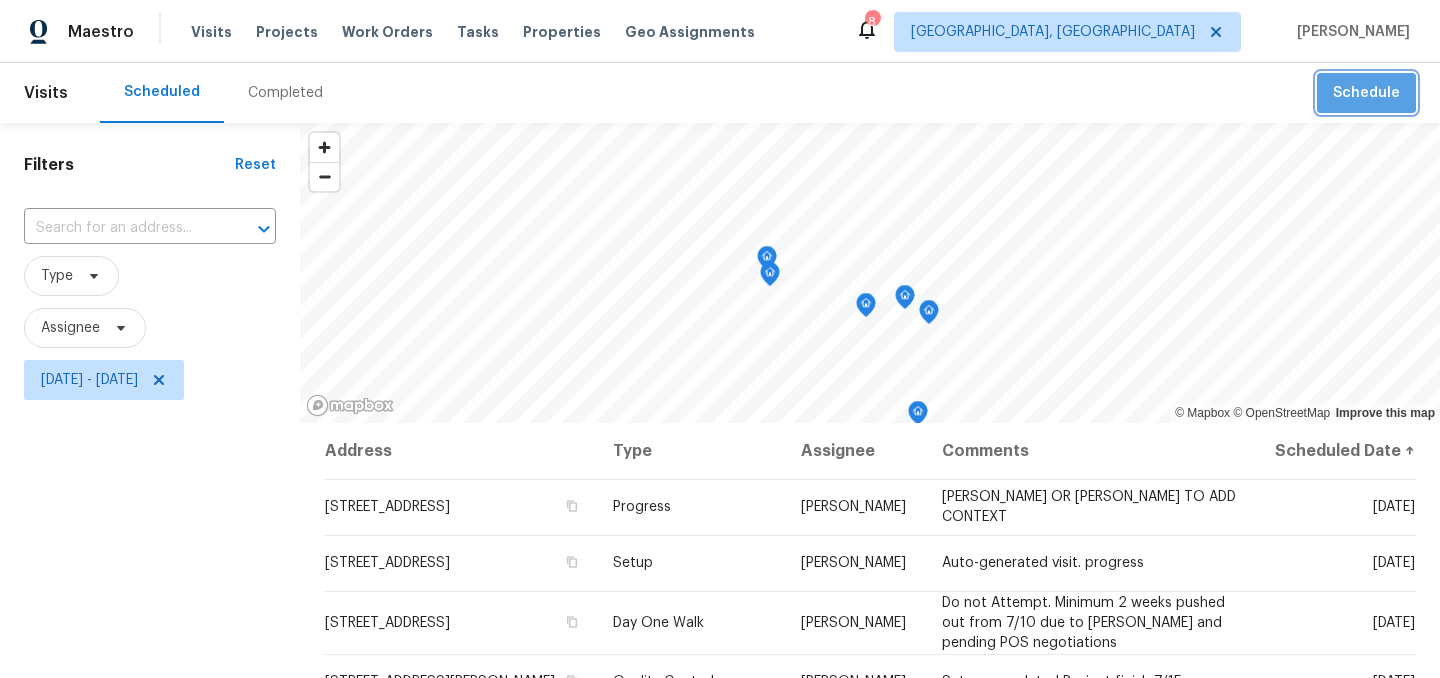 click on "Schedule" at bounding box center [1366, 93] 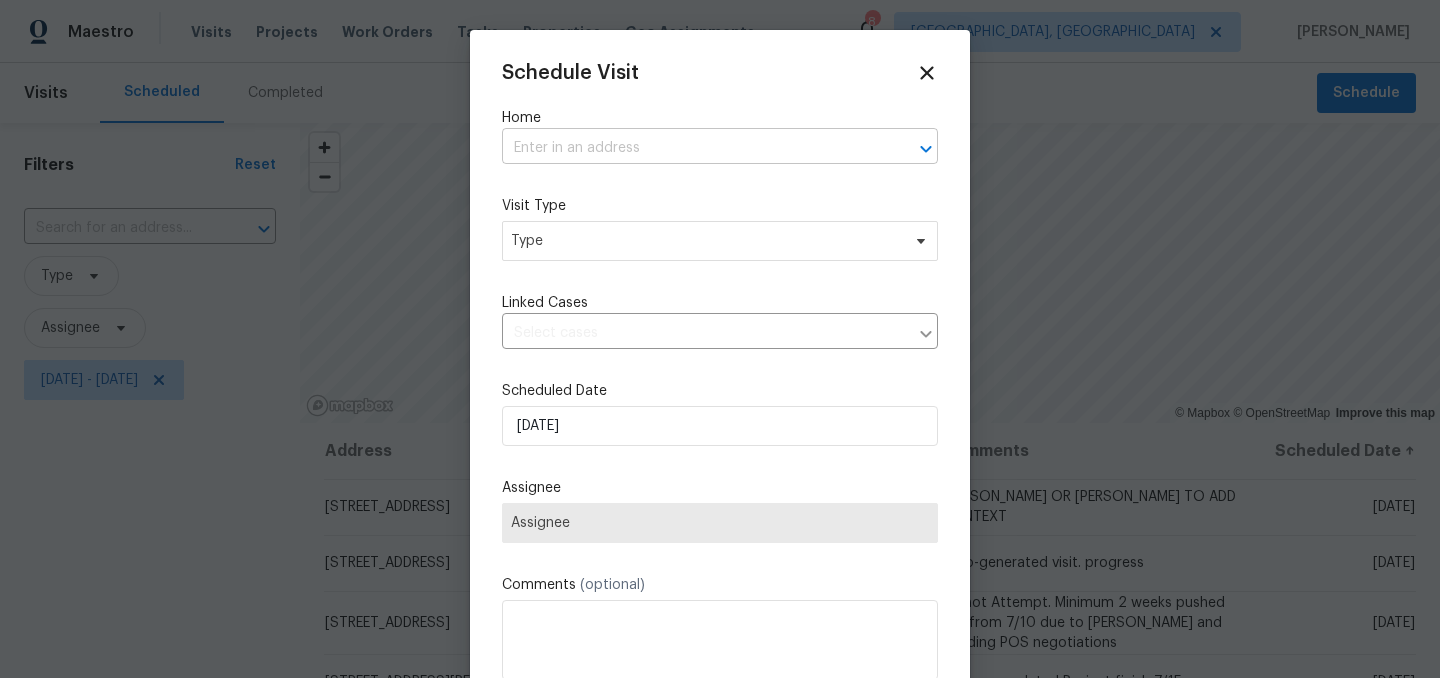 click at bounding box center [692, 148] 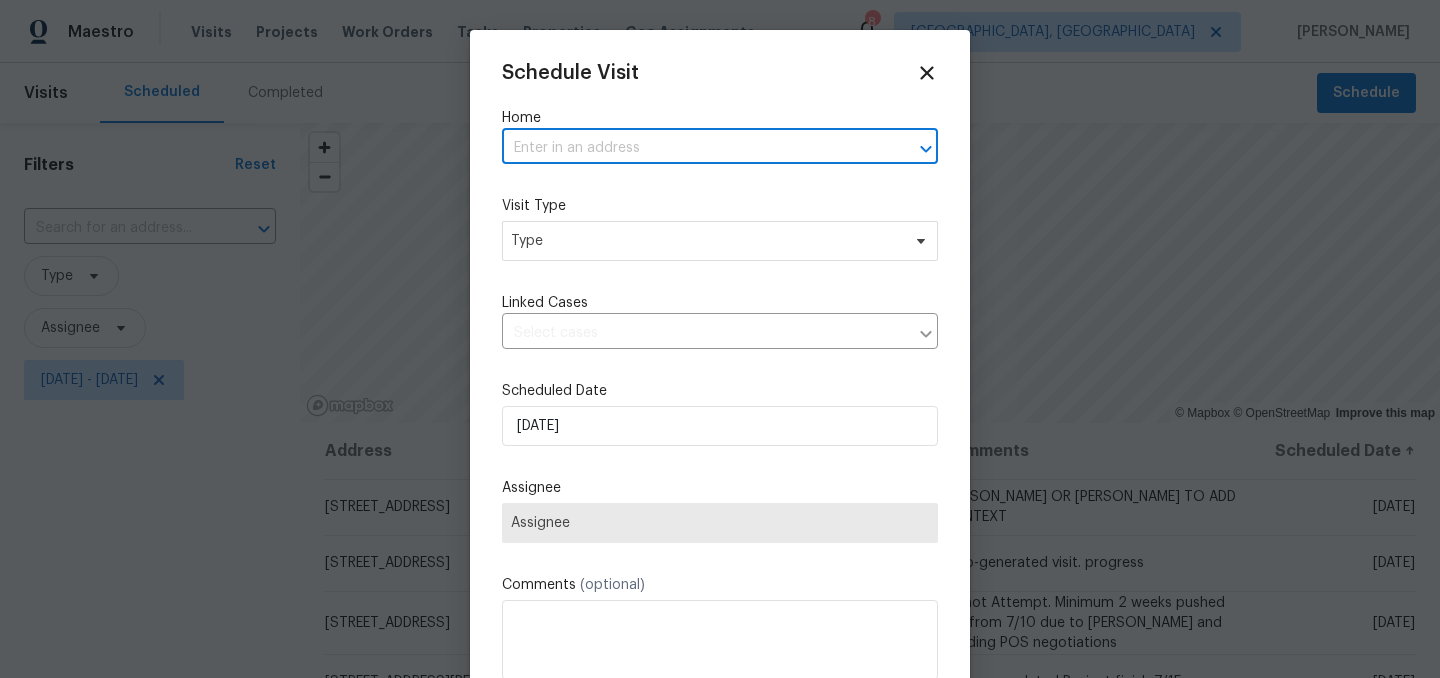 paste on "[STREET_ADDRESS]" 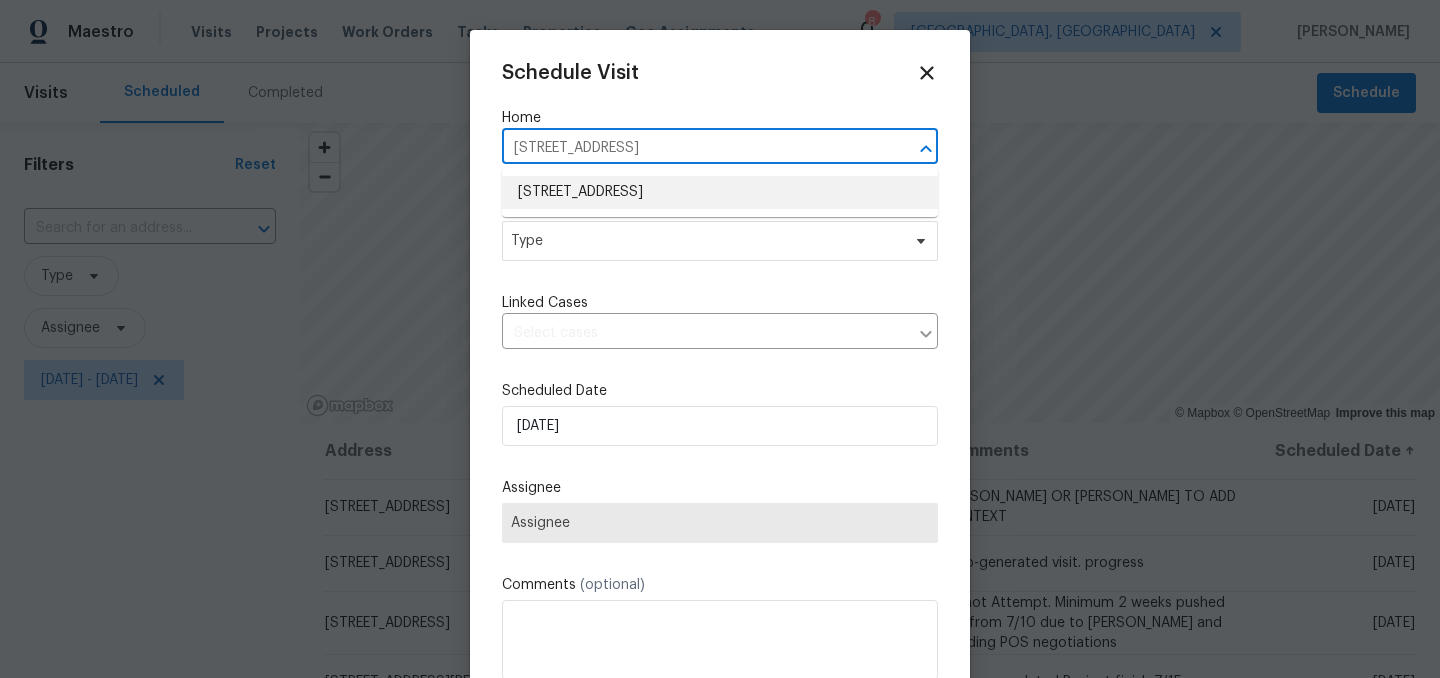 click on "16005 Elberta Ave, Cleveland, OH 44128" at bounding box center [720, 192] 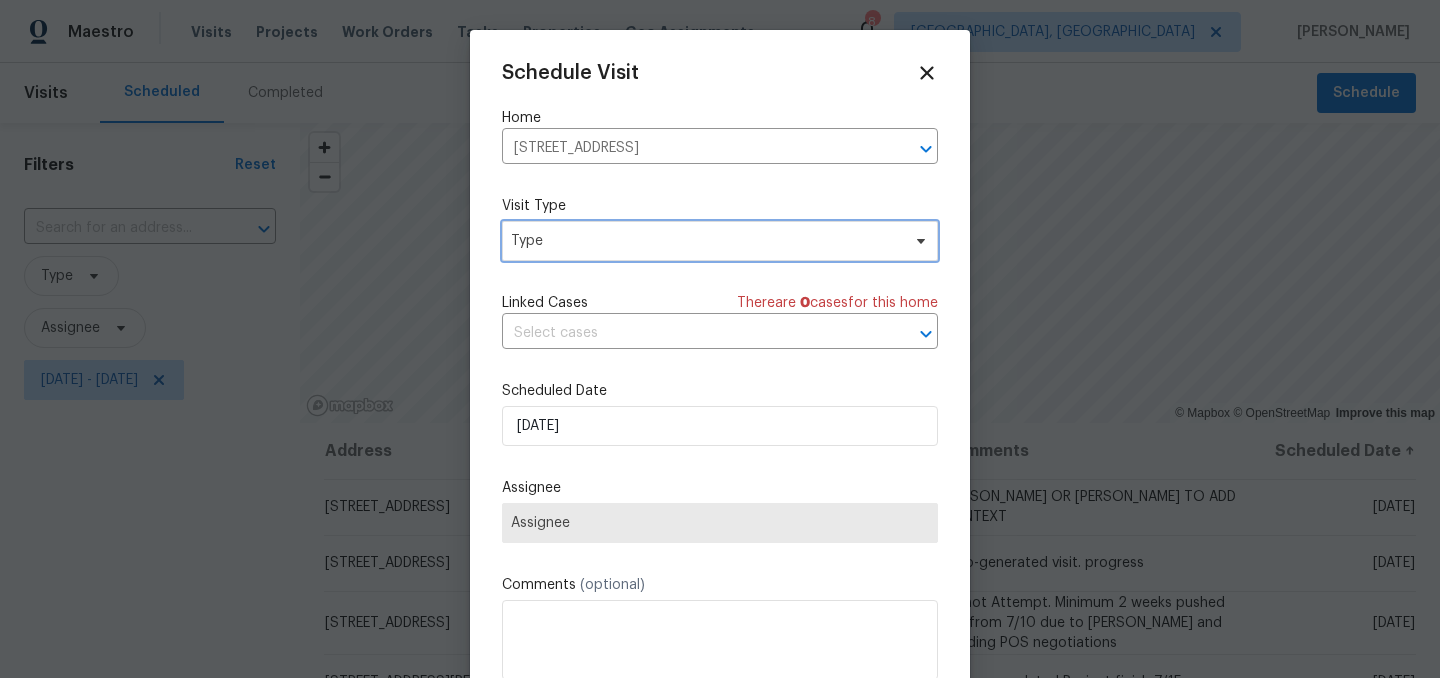 click on "Type" at bounding box center (705, 241) 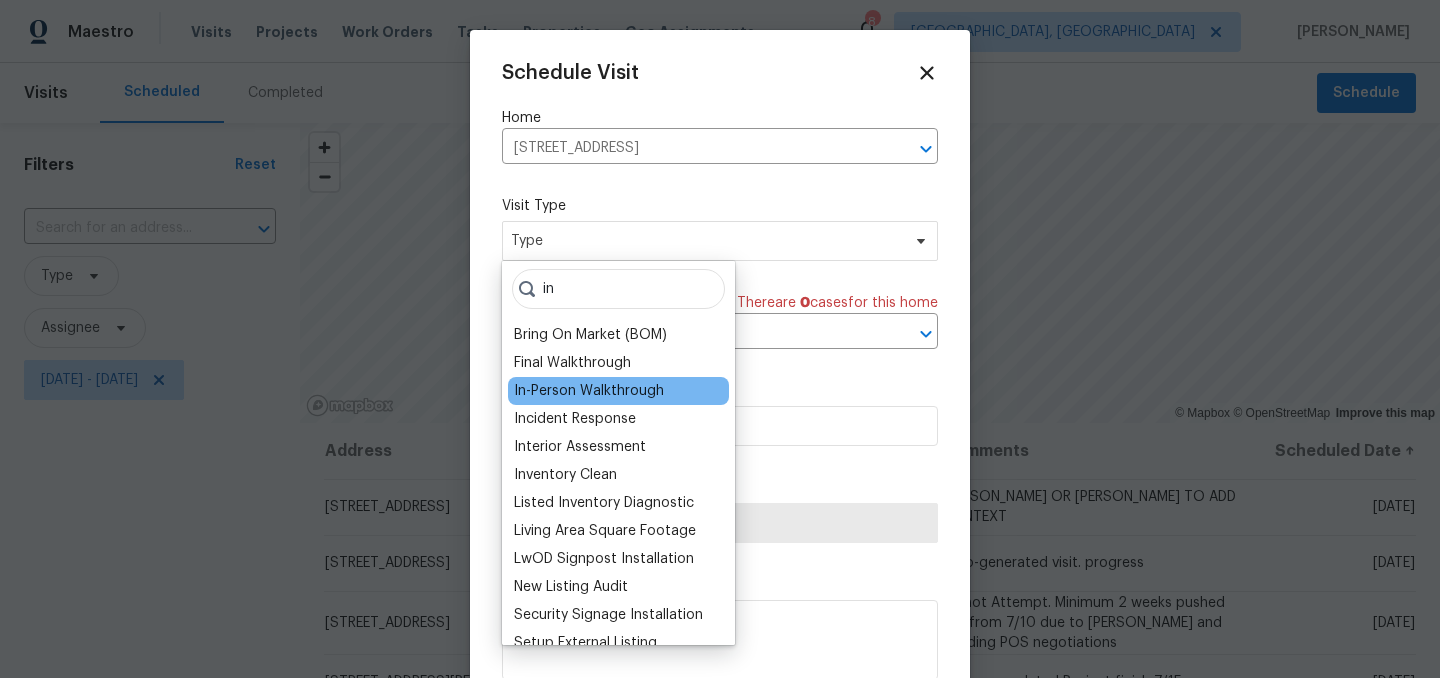 type on "in" 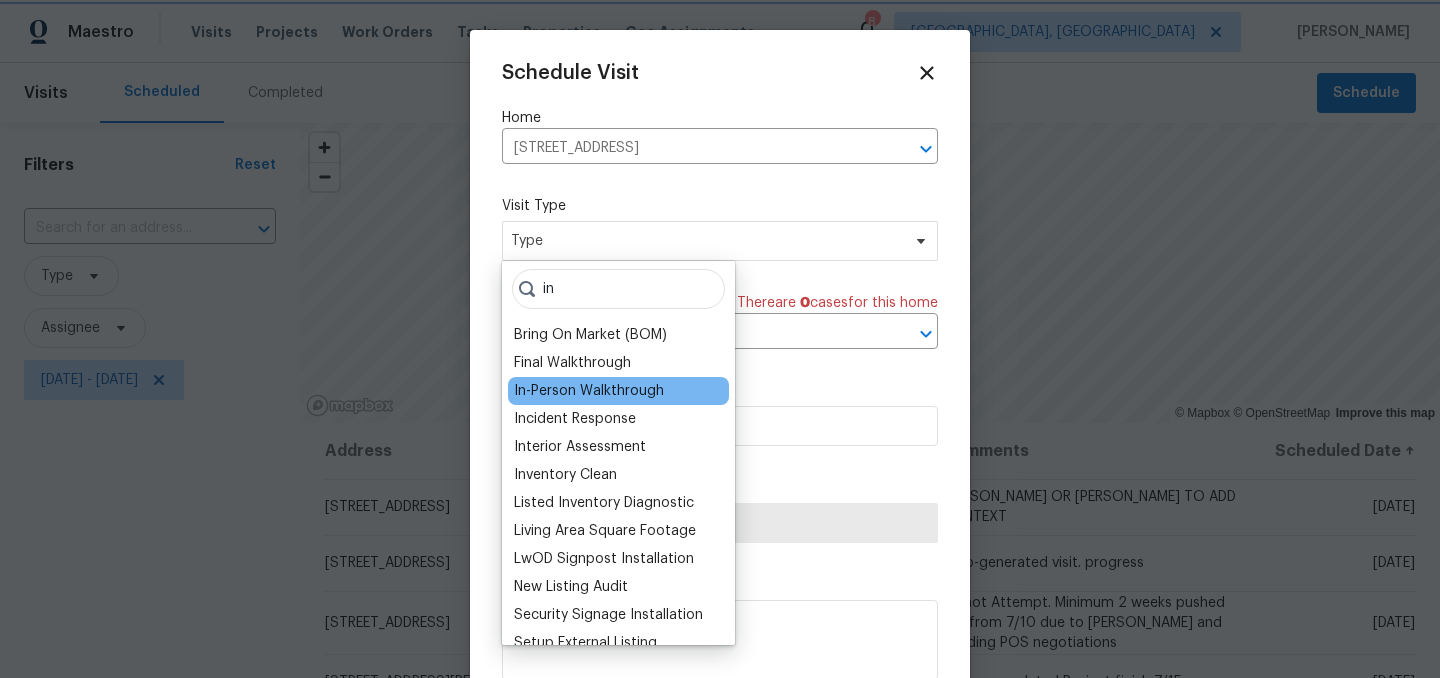type on "07/10/2025 4:32 pm" 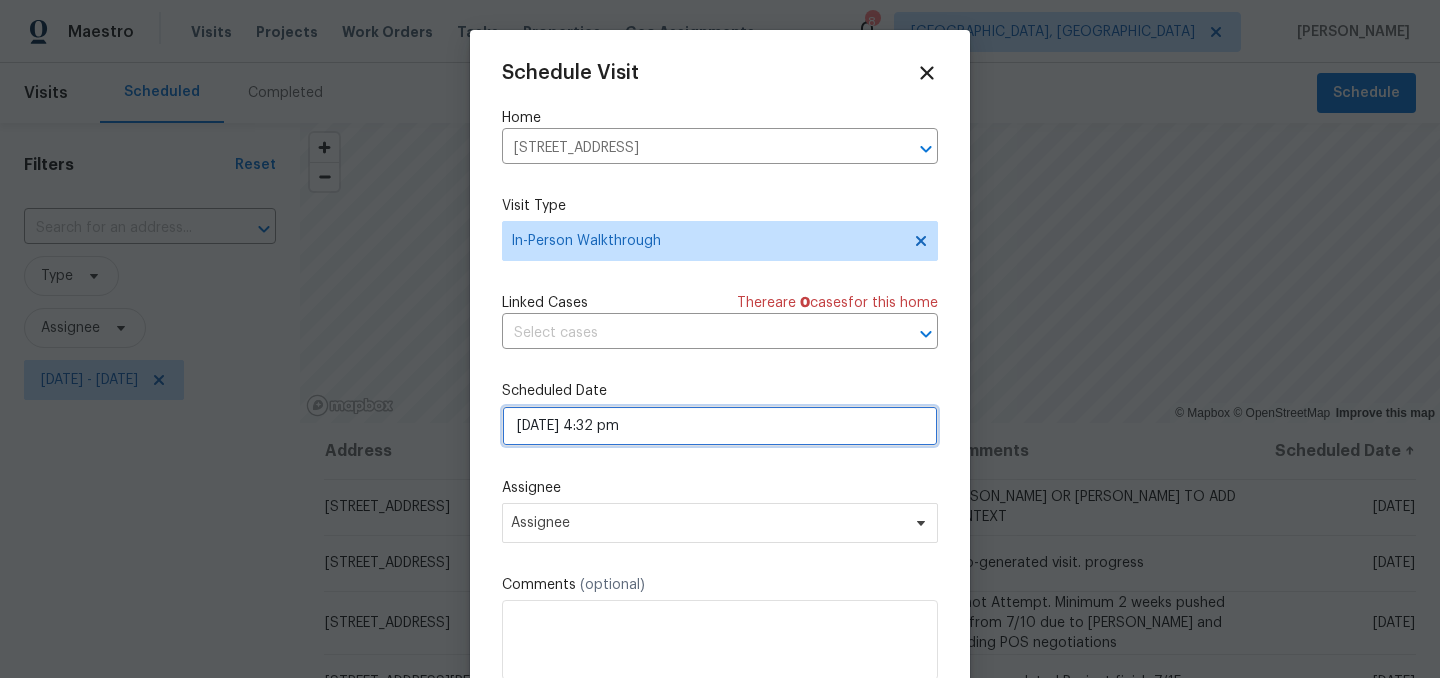 click on "07/10/2025 4:32 pm" at bounding box center (720, 426) 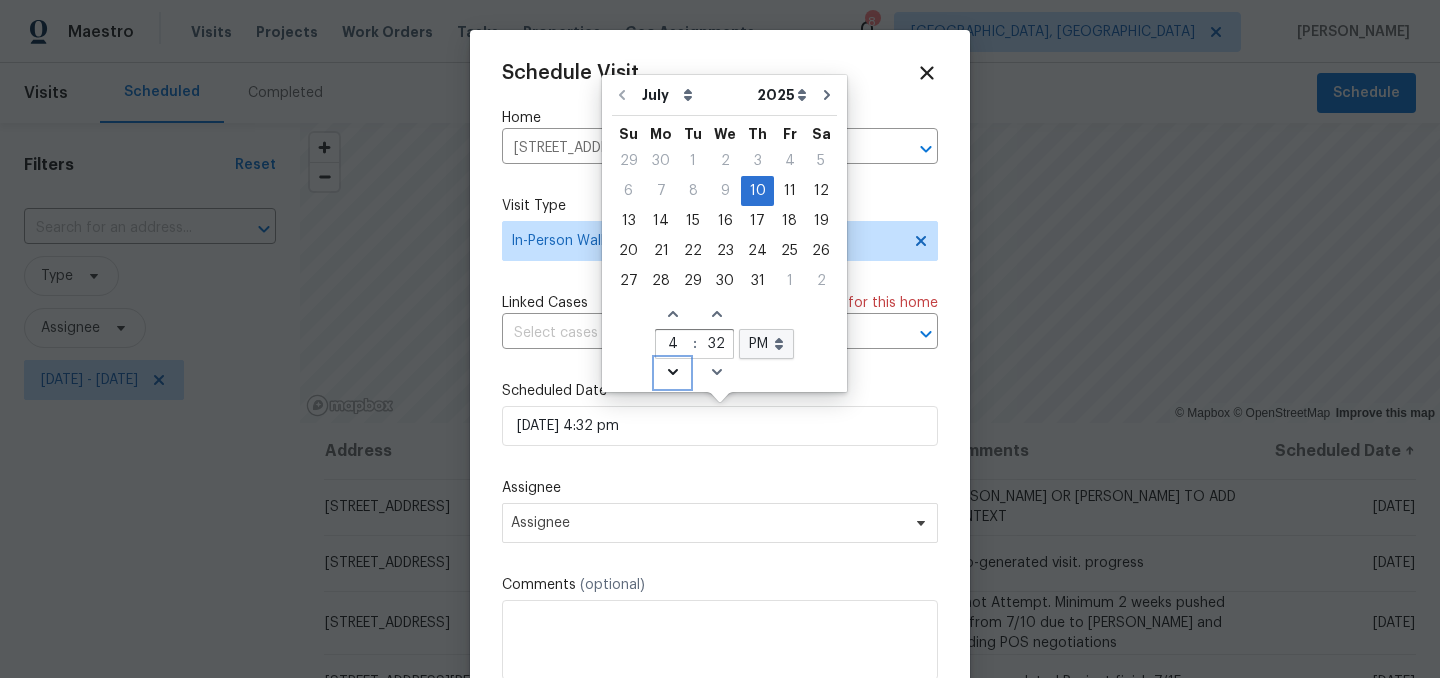 click on "Decrease hours (12hr clock)" 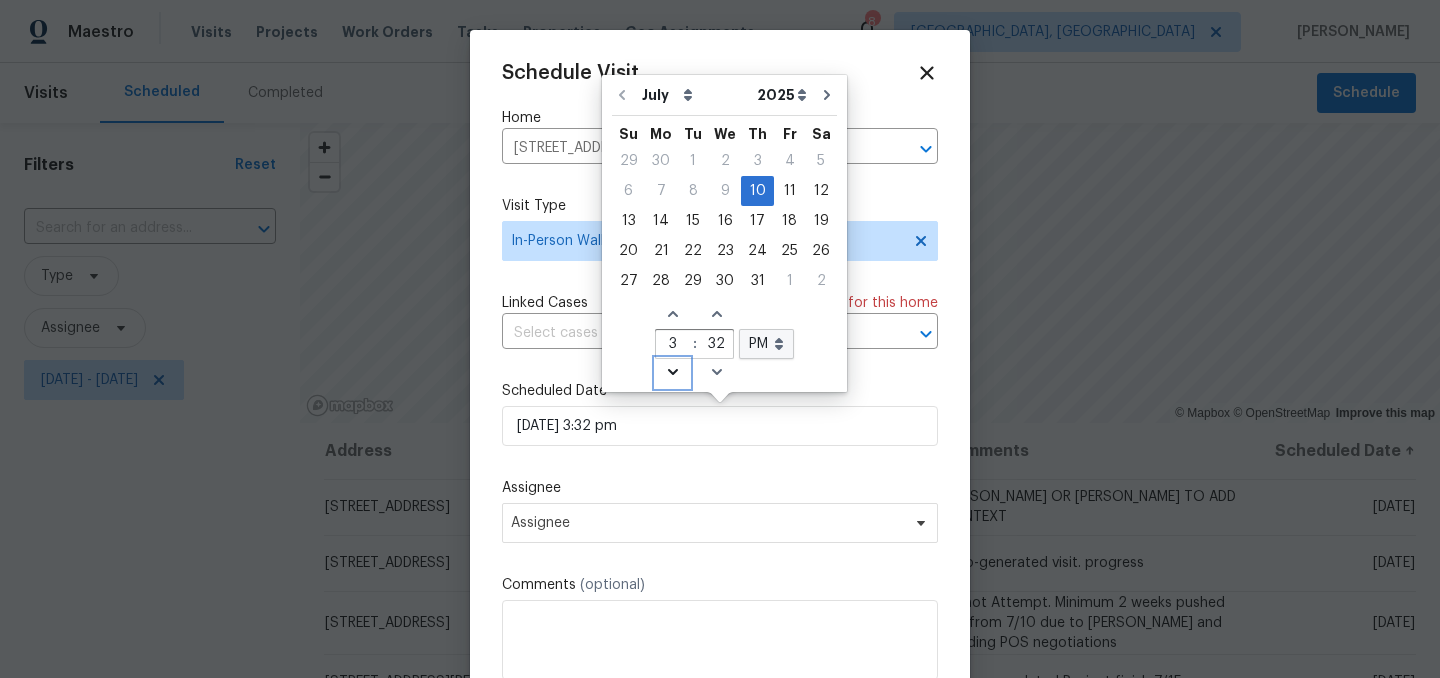 click on "Decrease hours (12hr clock)" 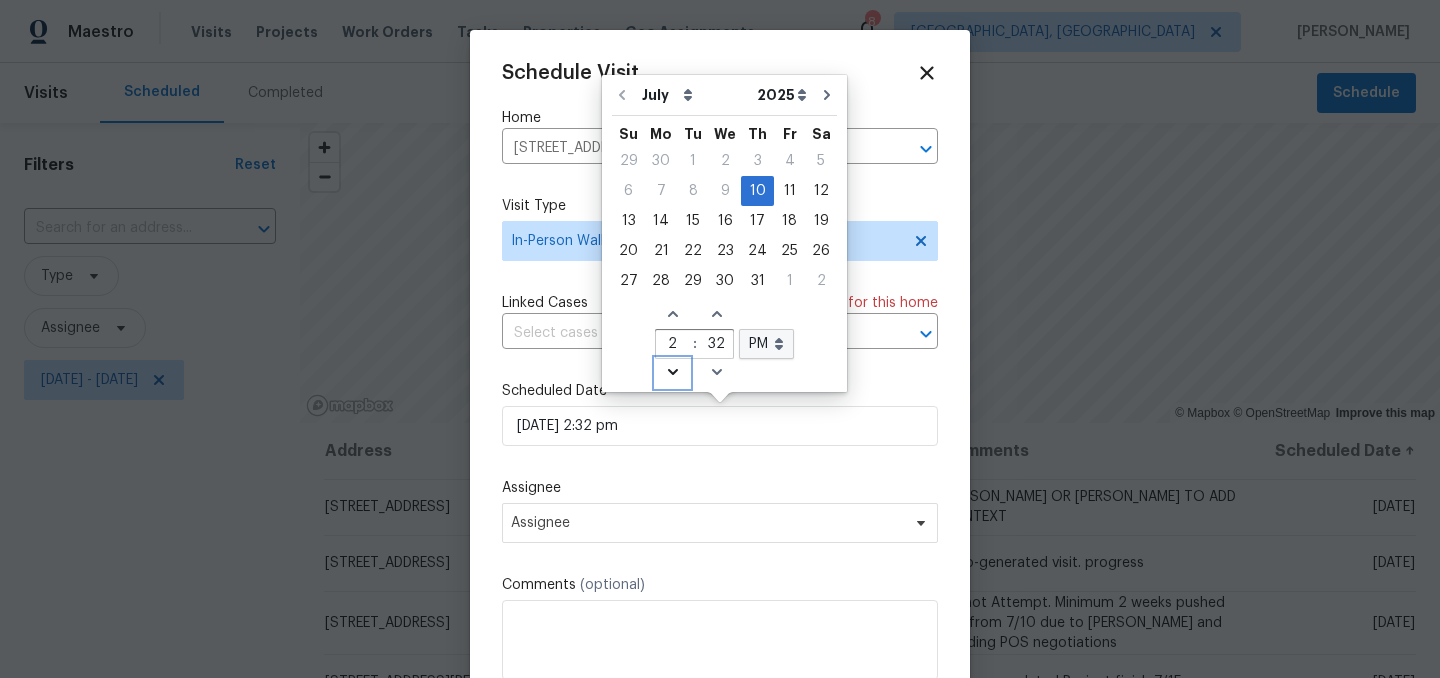 click on "Decrease hours (12hr clock)" 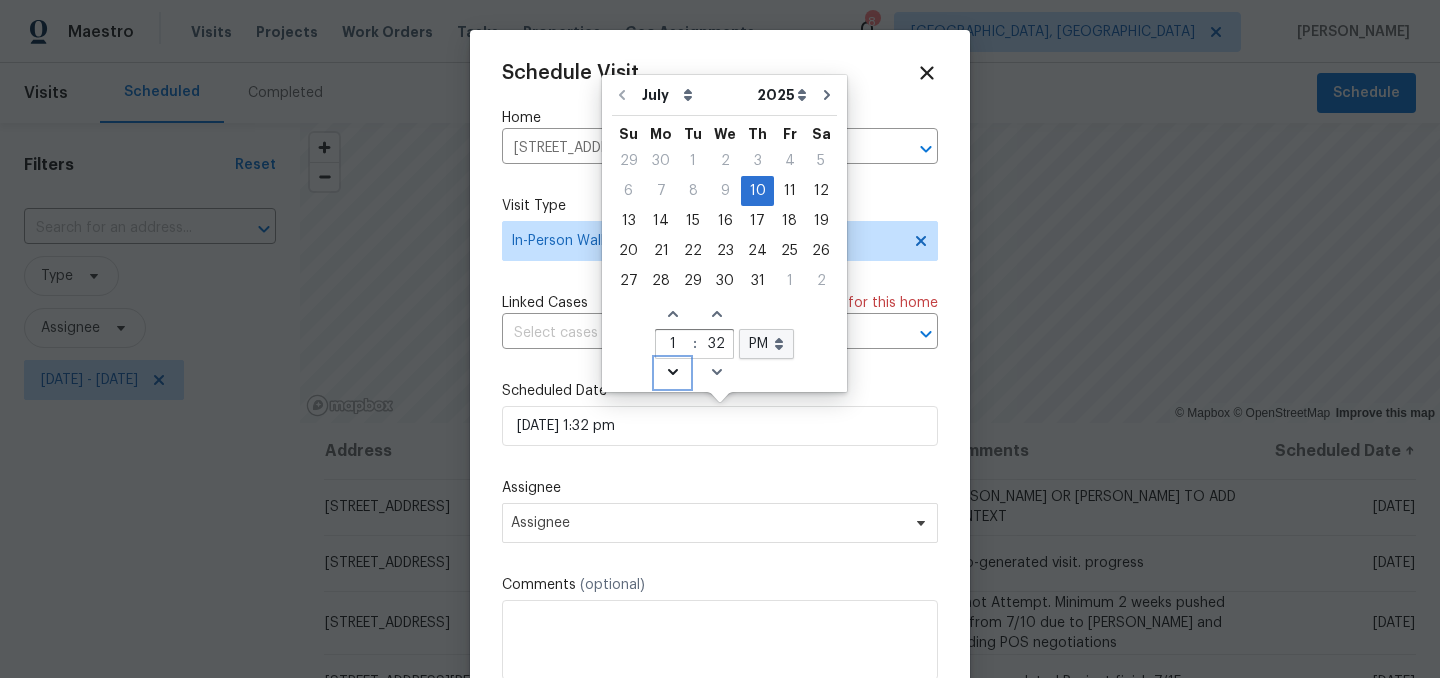 click on "Decrease hours (12hr clock)" 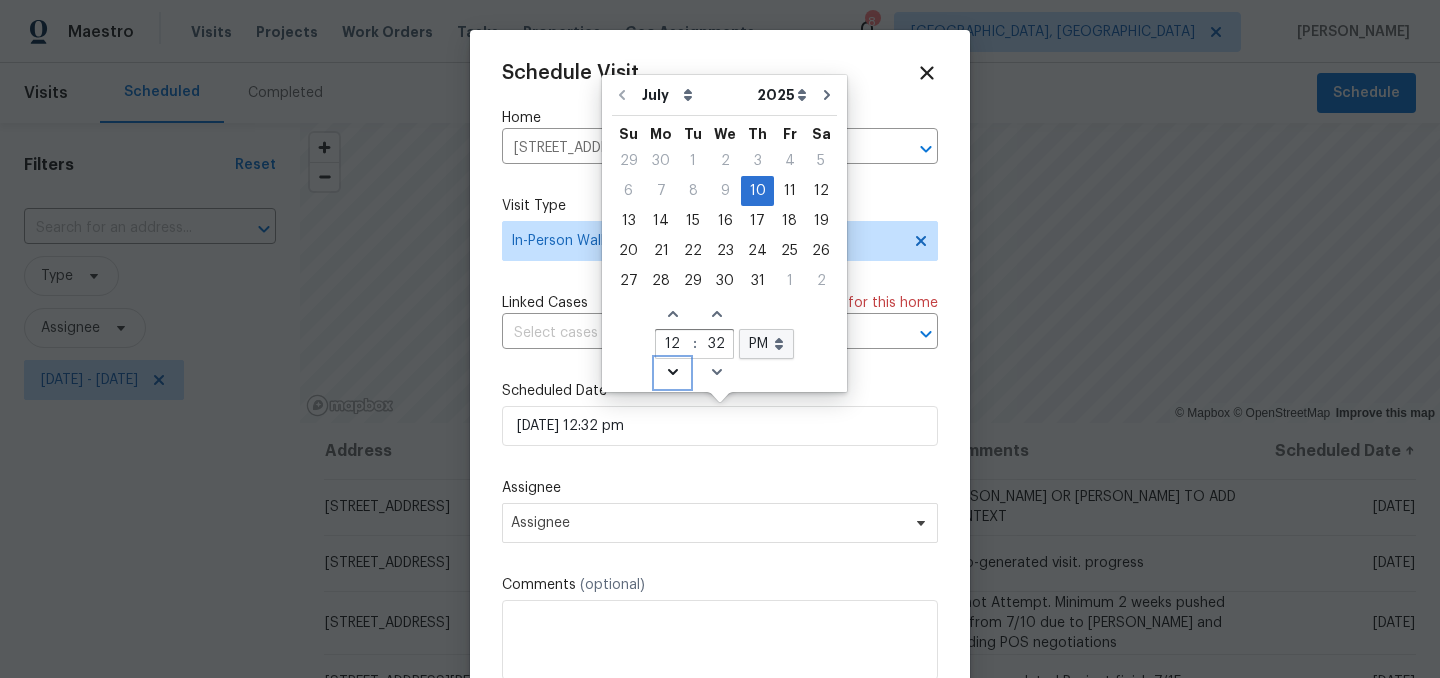 click on "Decrease hours (12hr clock)" 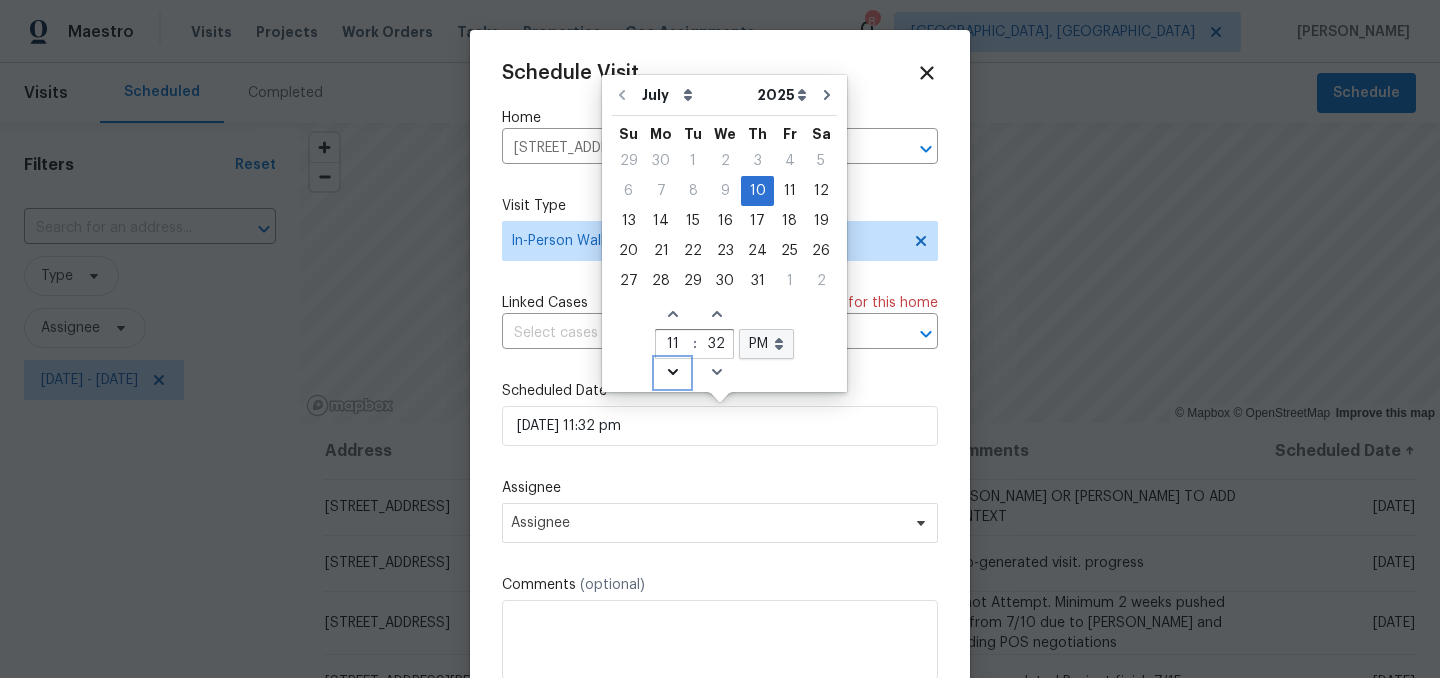 click on "Decrease hours (12hr clock)" 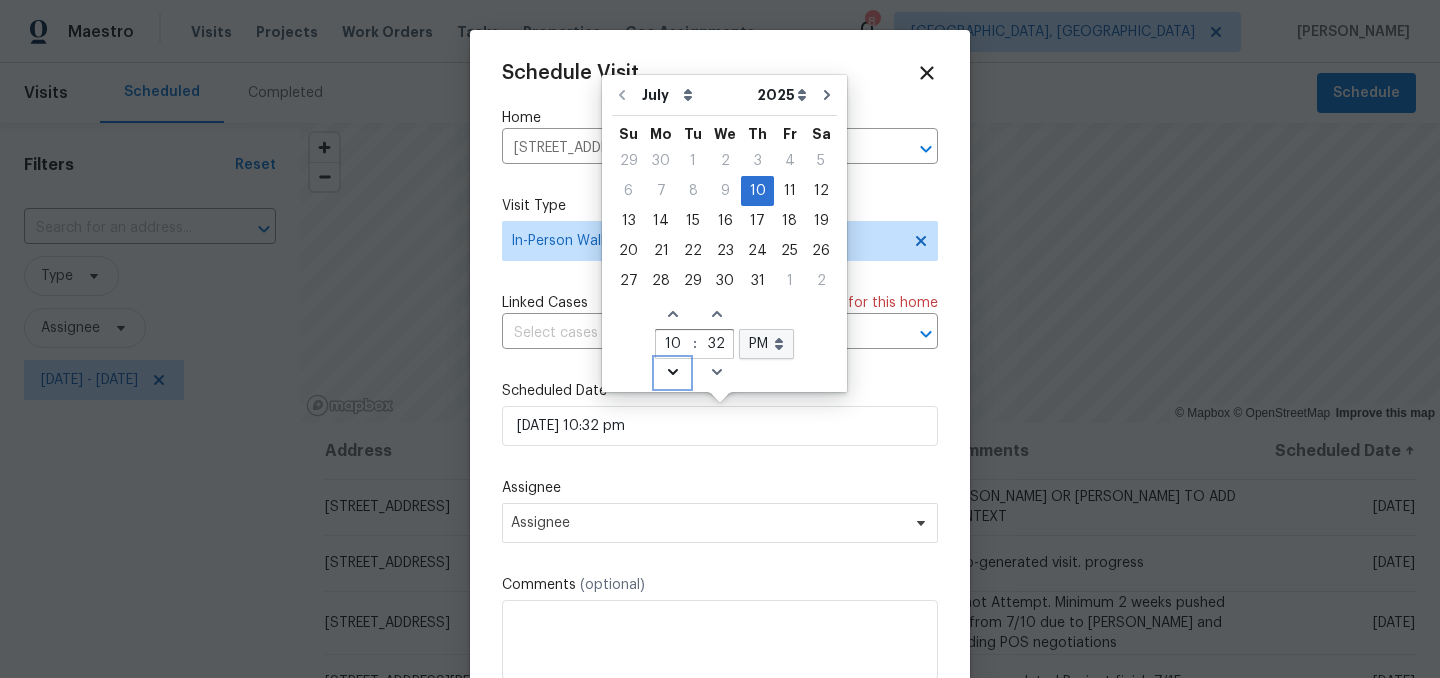 click on "Decrease hours (12hr clock)" 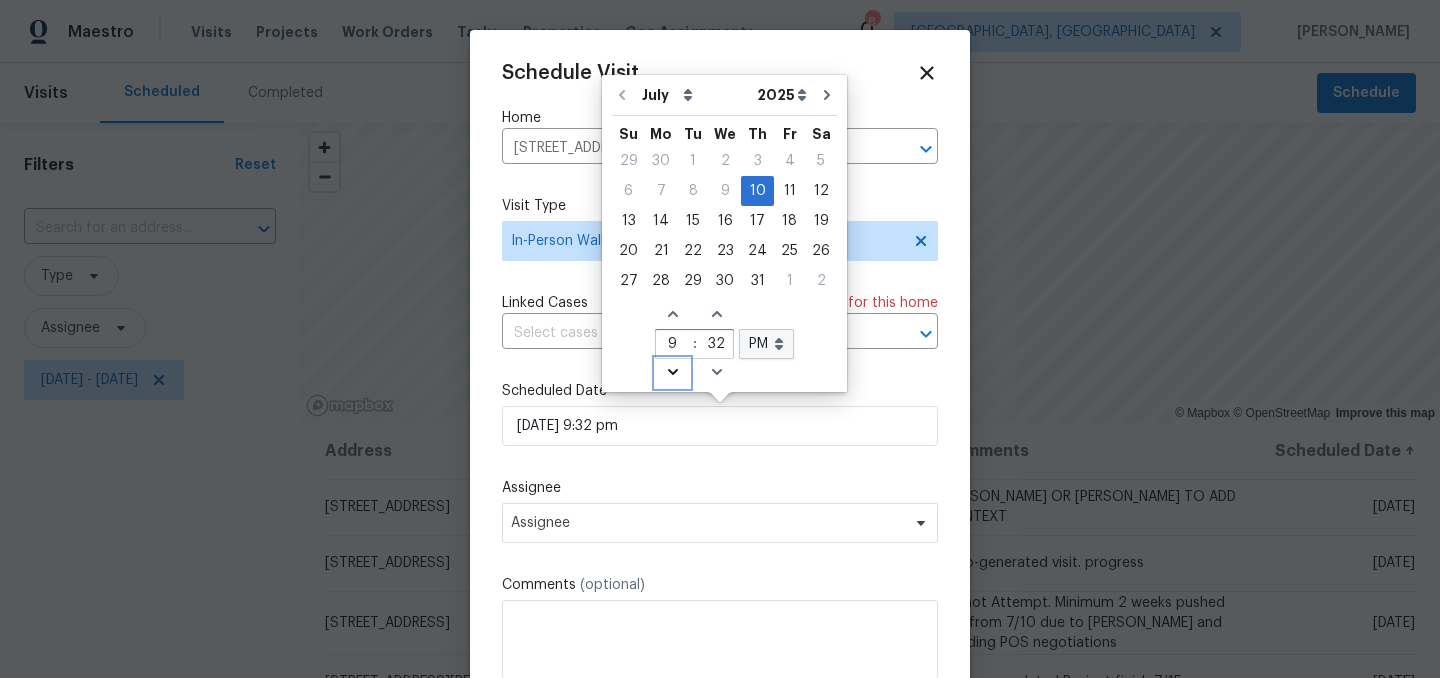 click on "Decrease hours (12hr clock)" 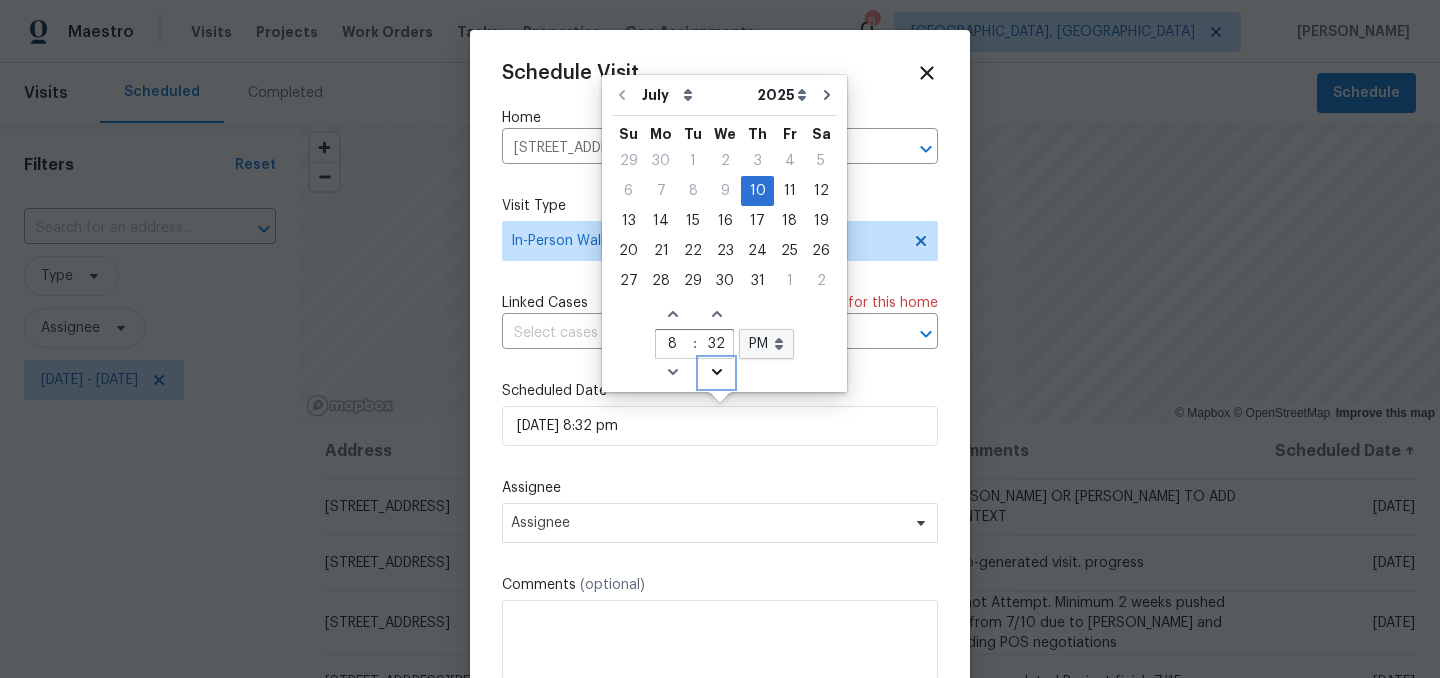 click 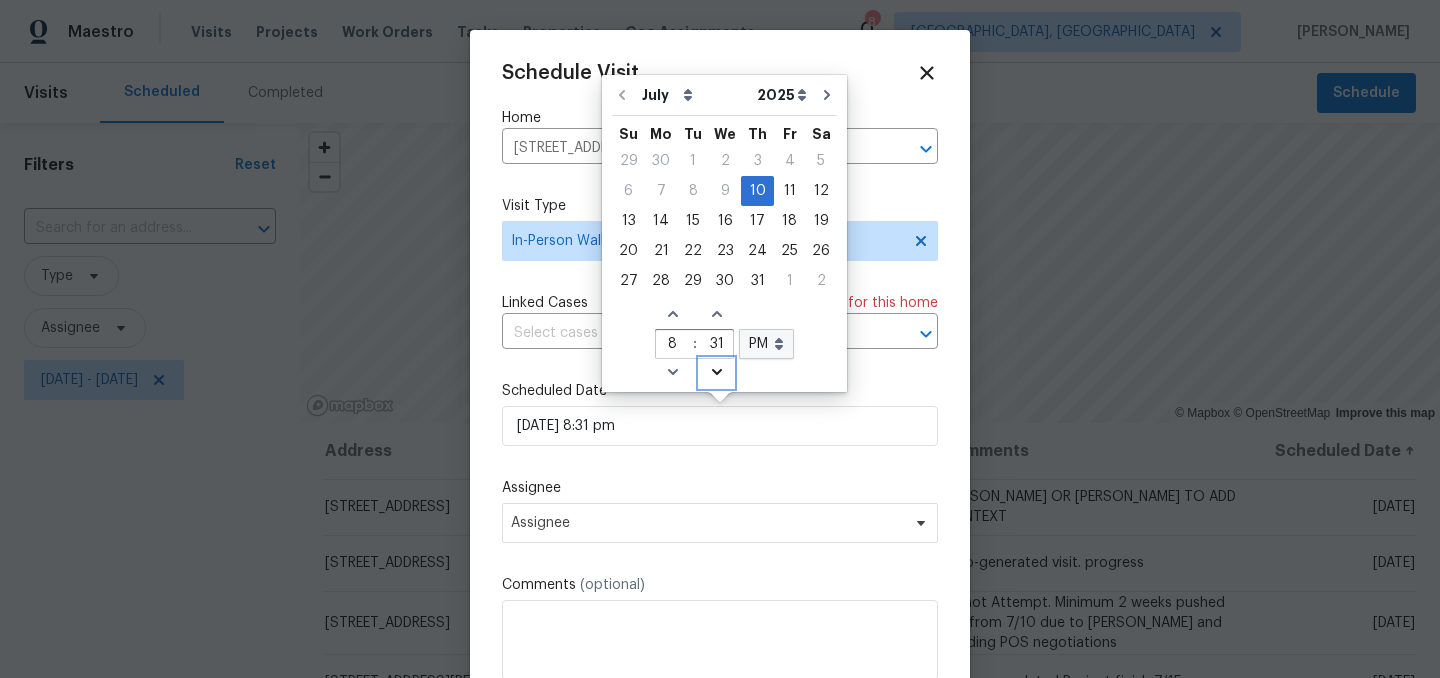 click 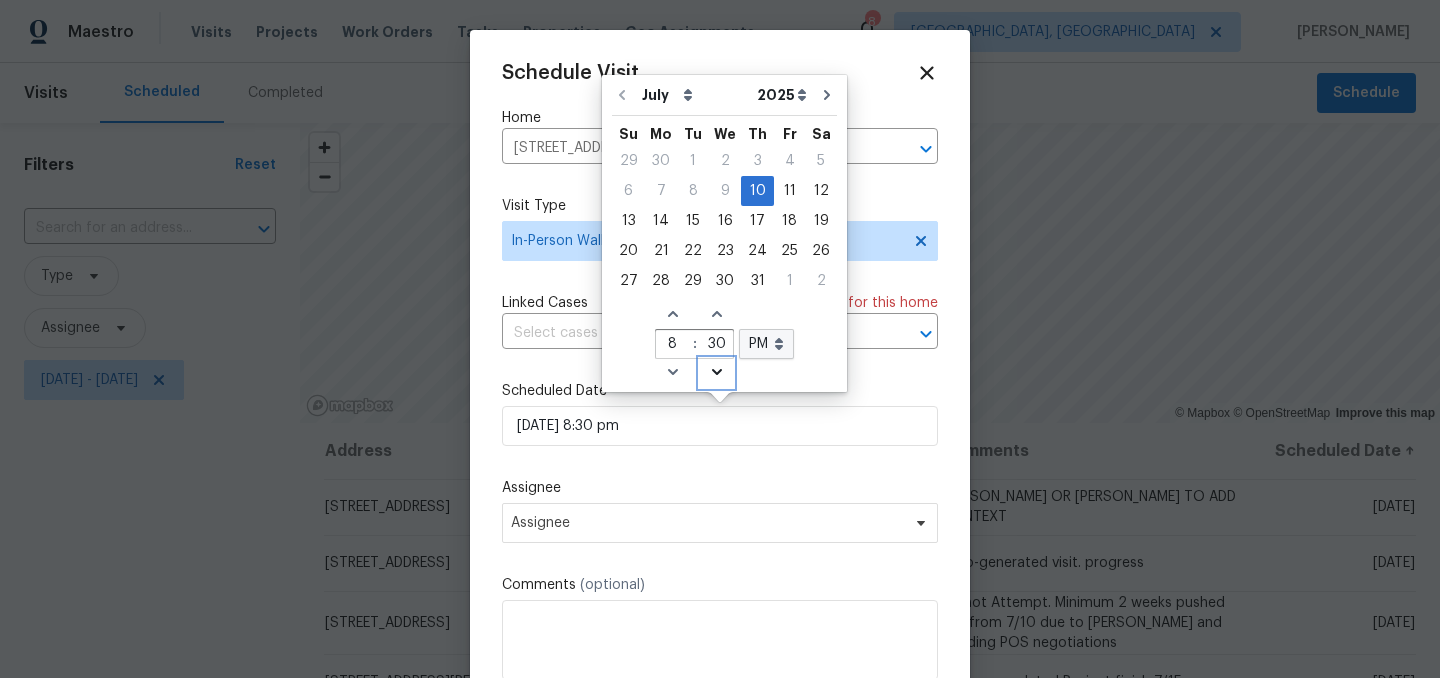 click 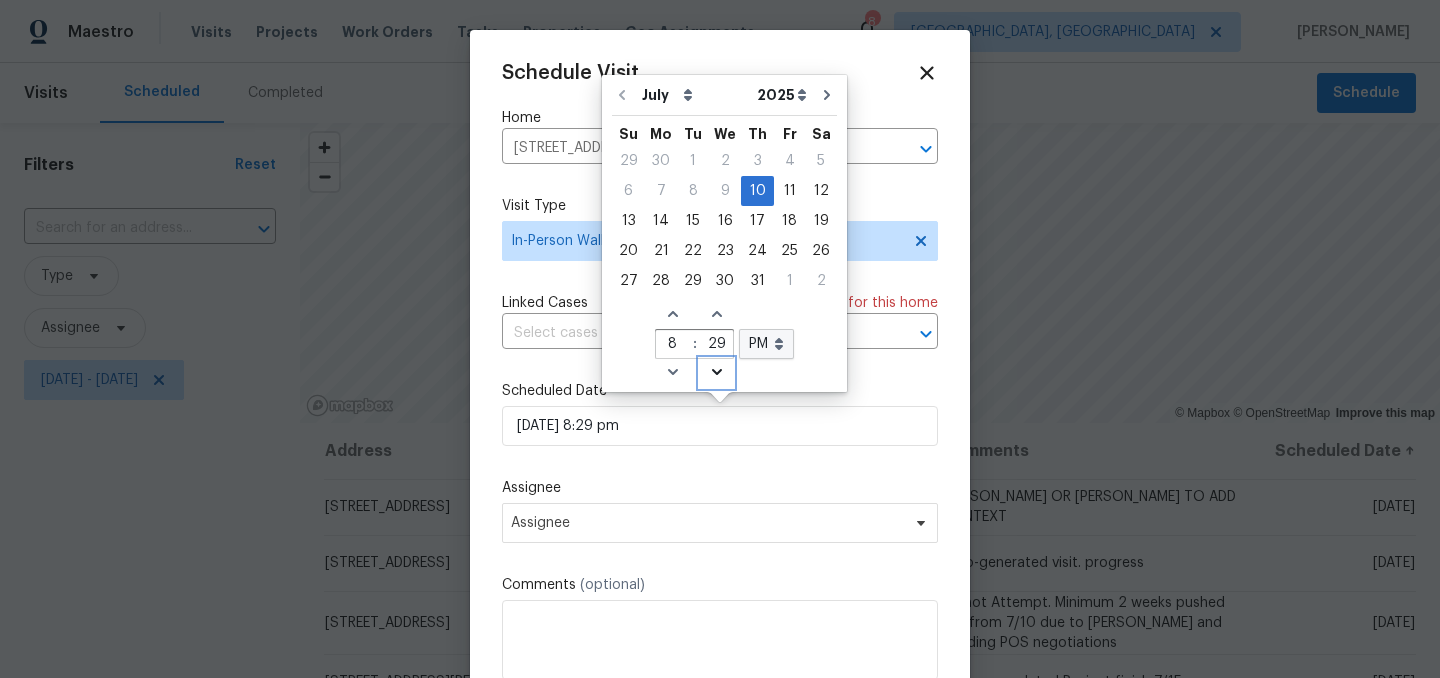 click 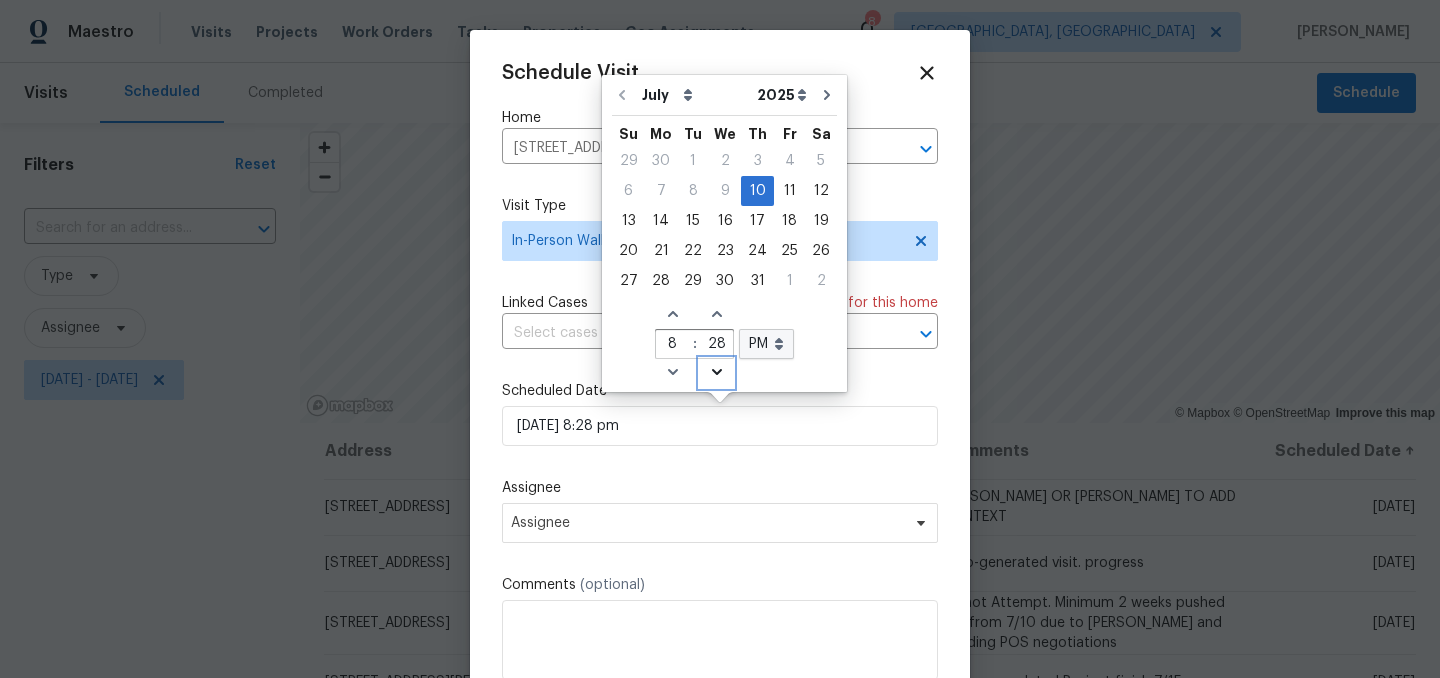 click 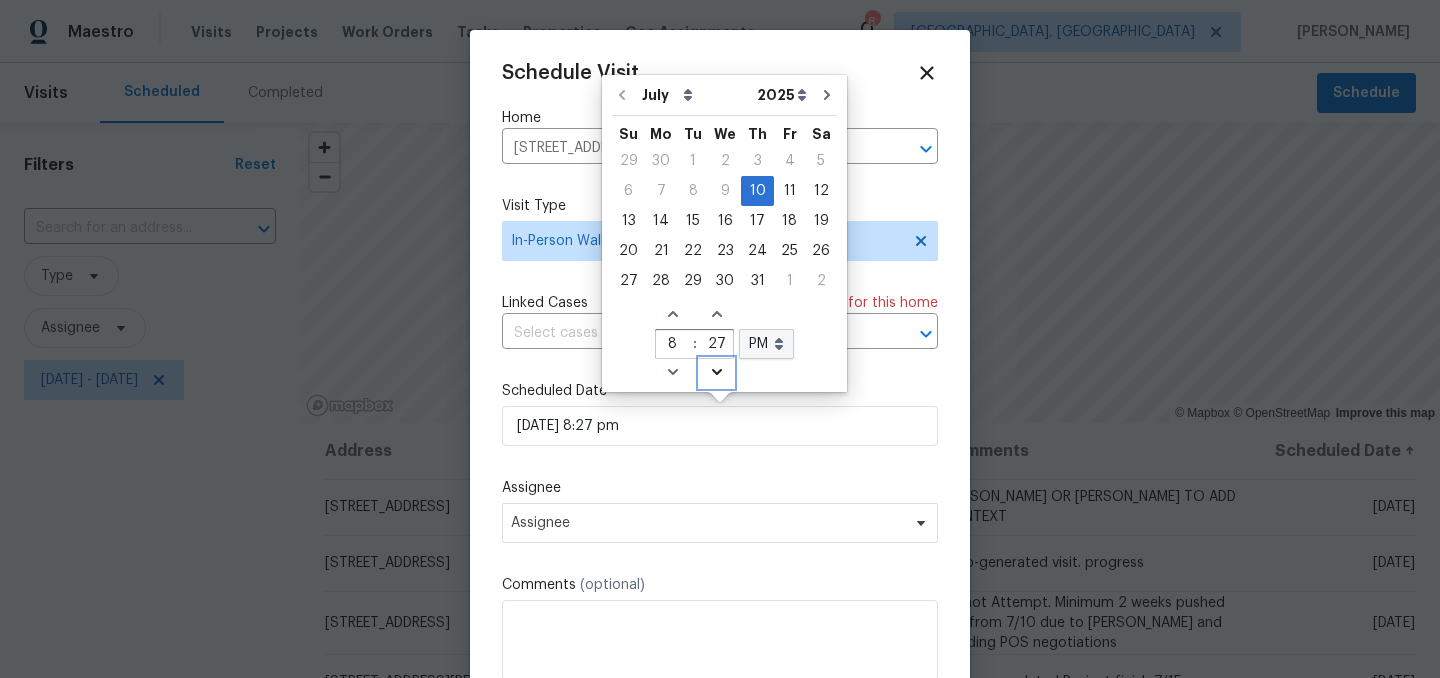 click 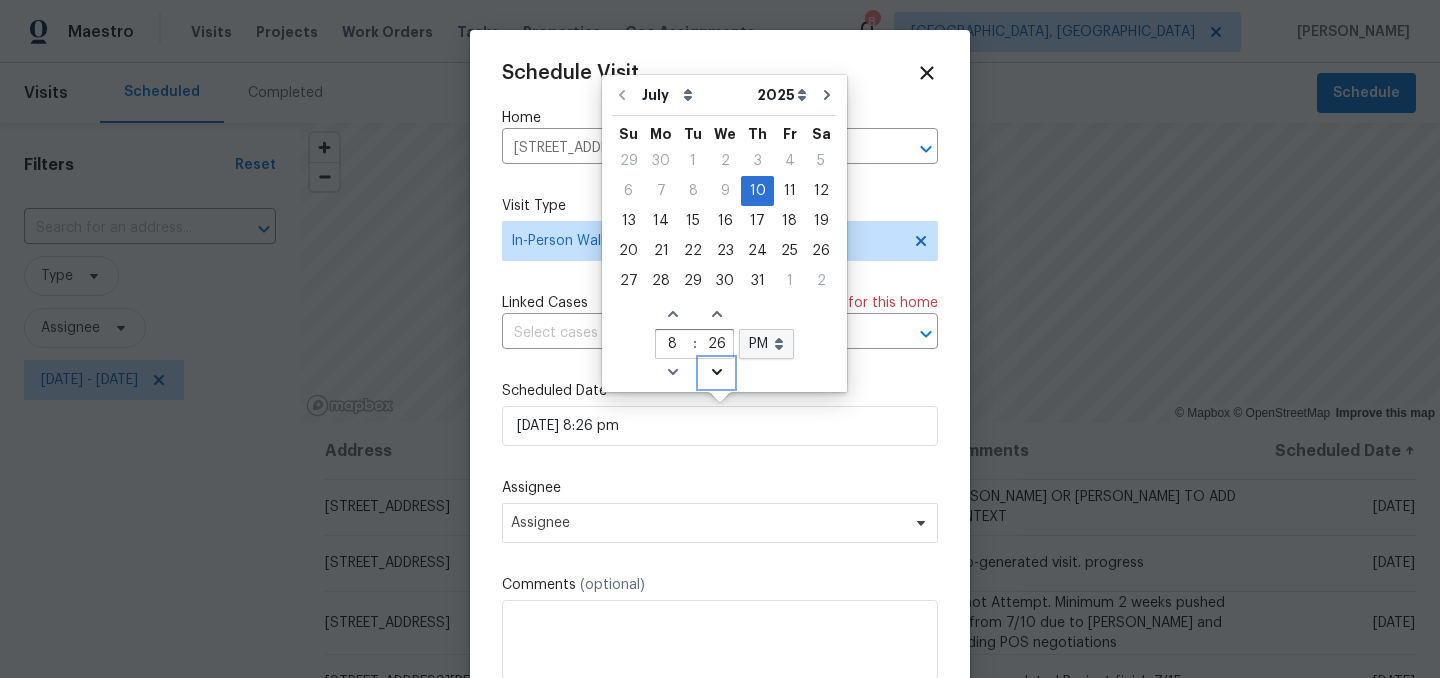 click 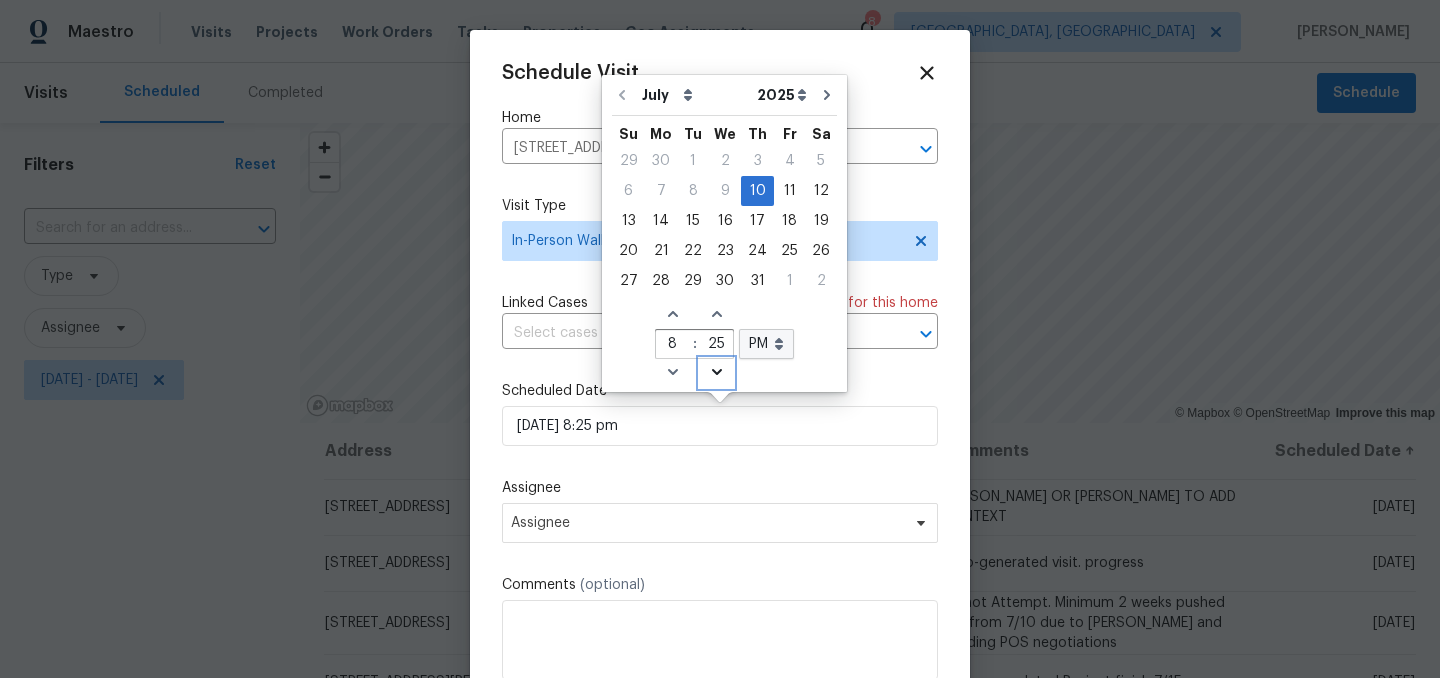 click 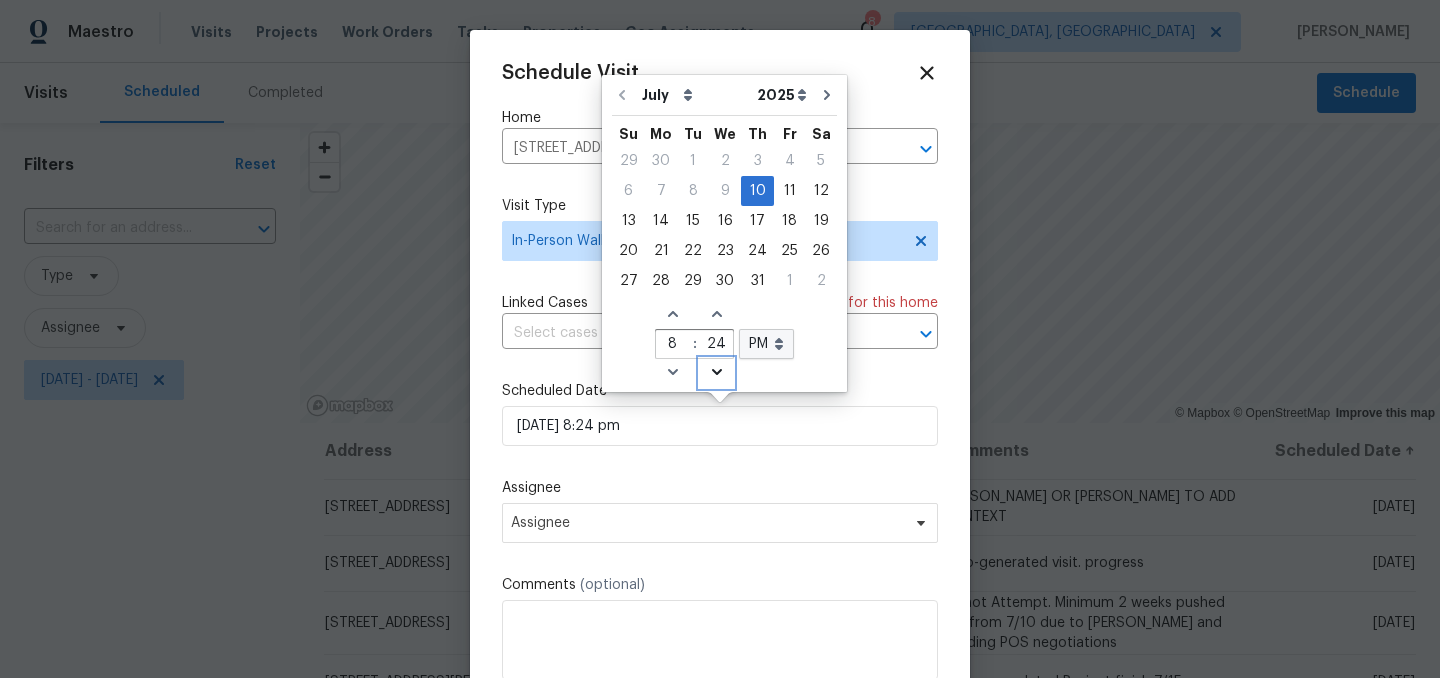 click 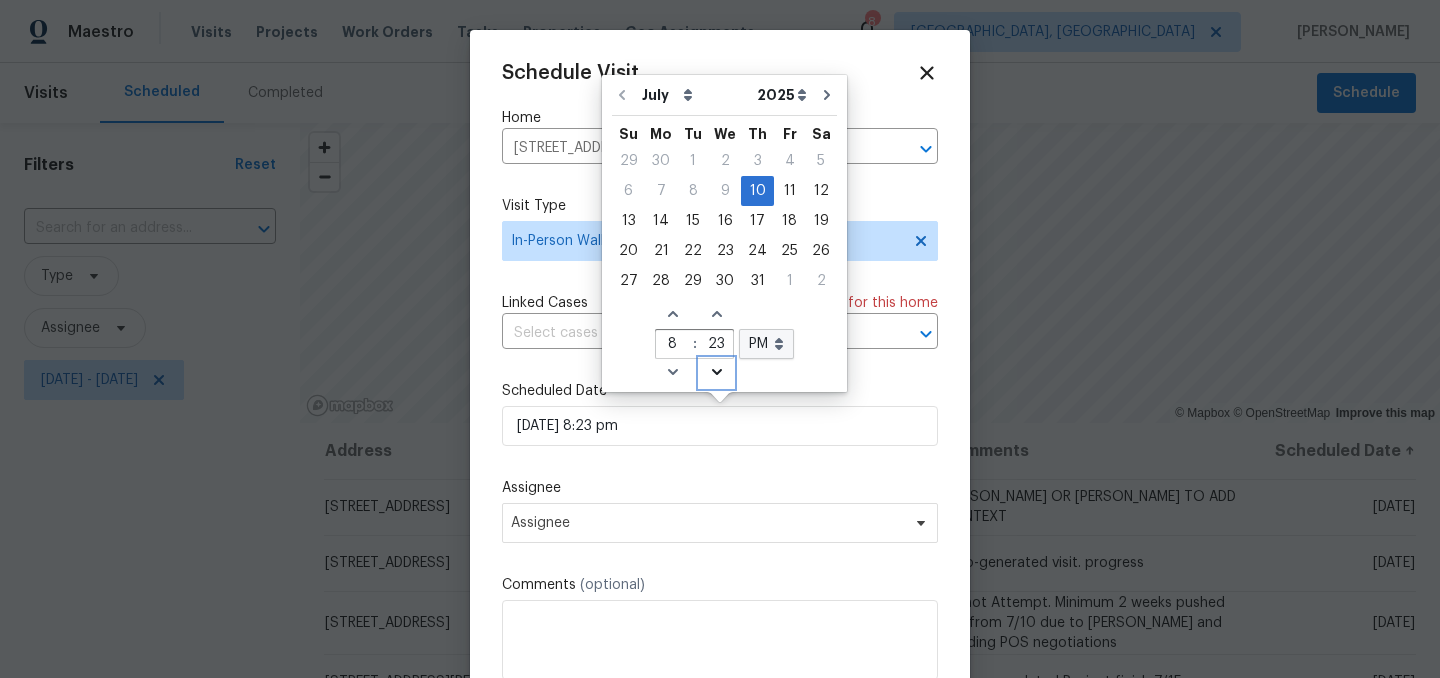 click 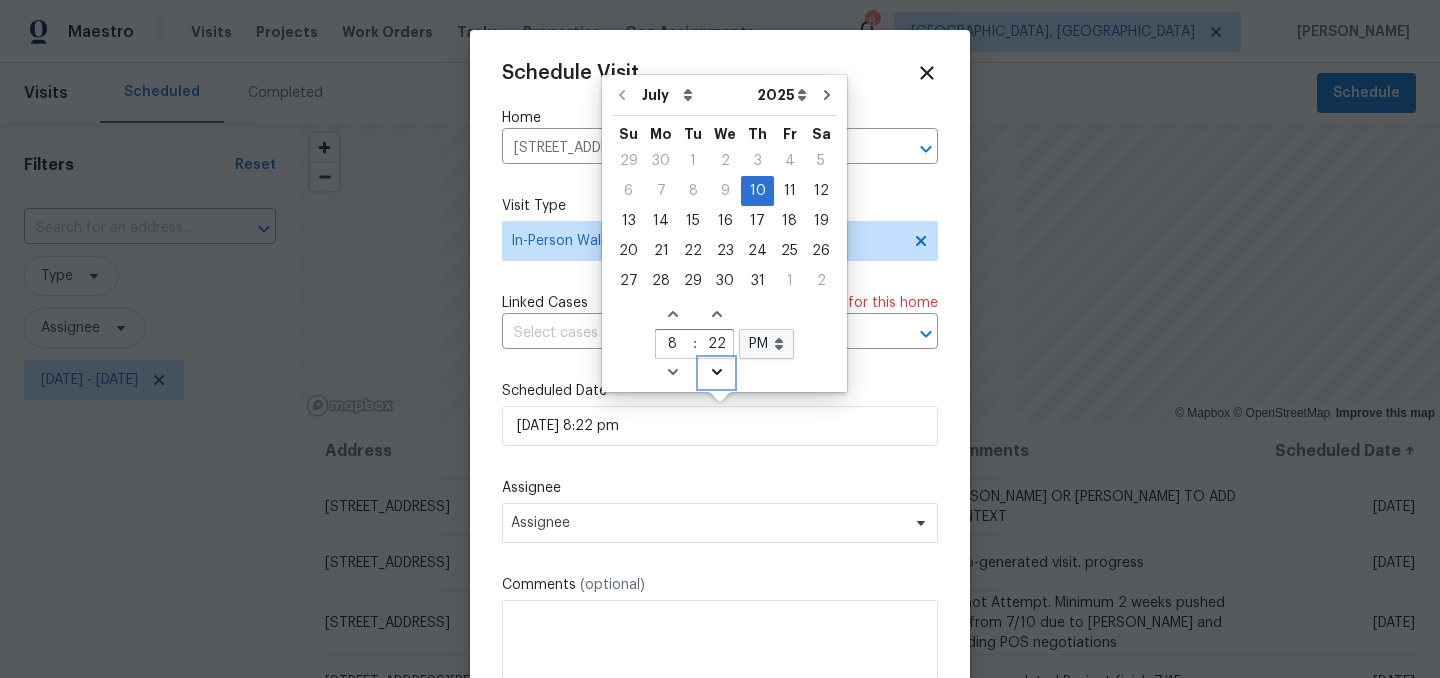 click 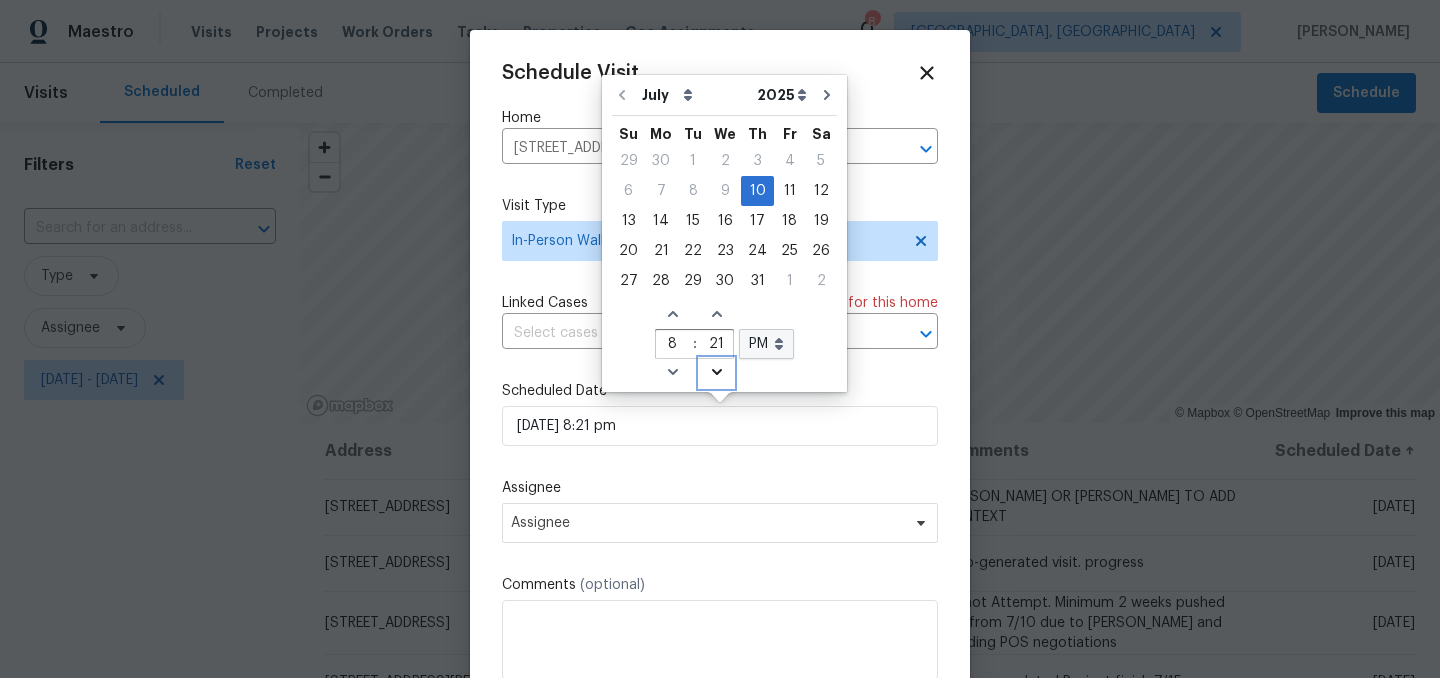 click 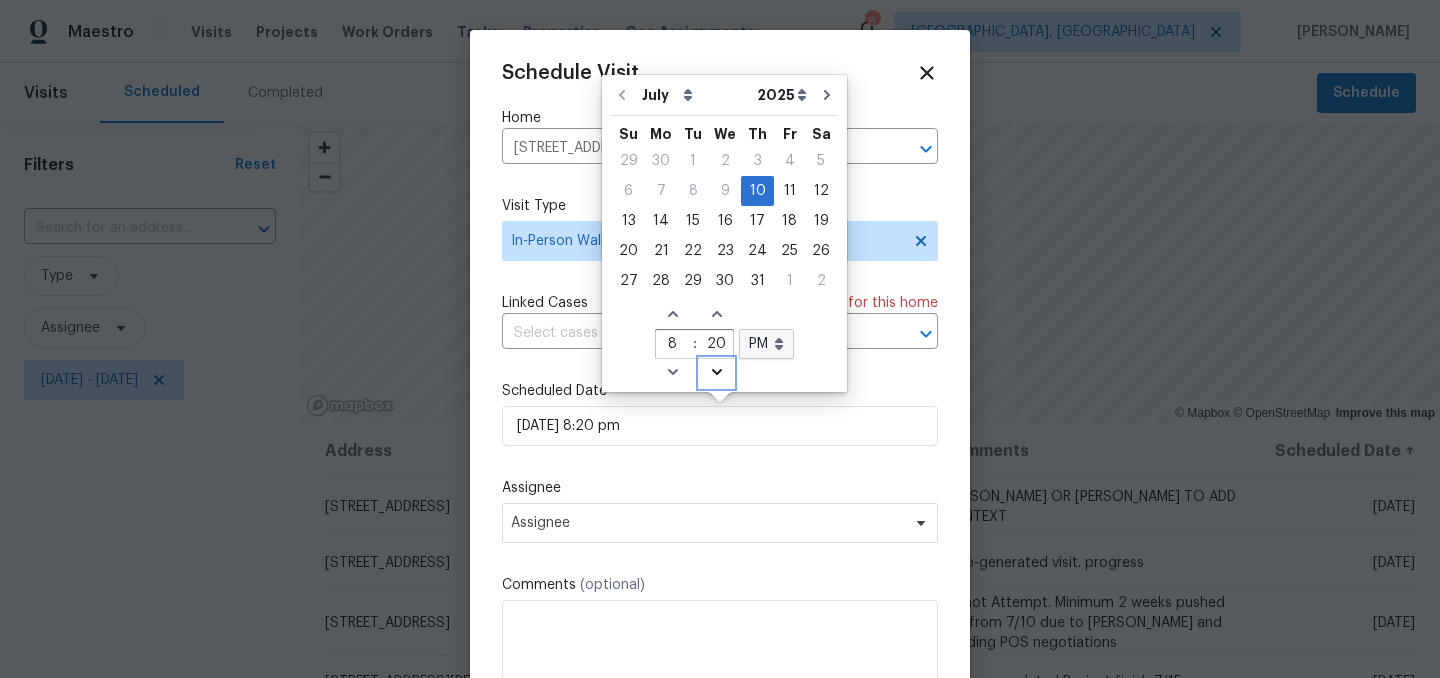 click 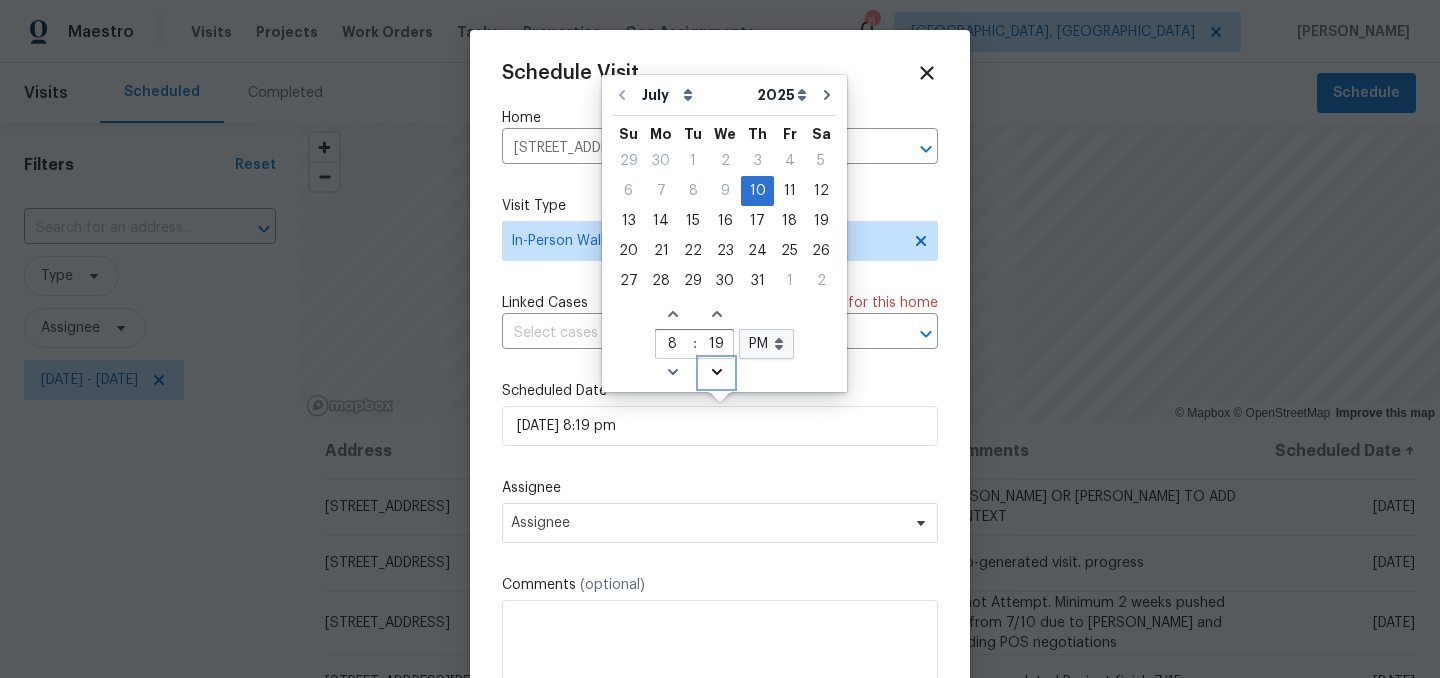 click 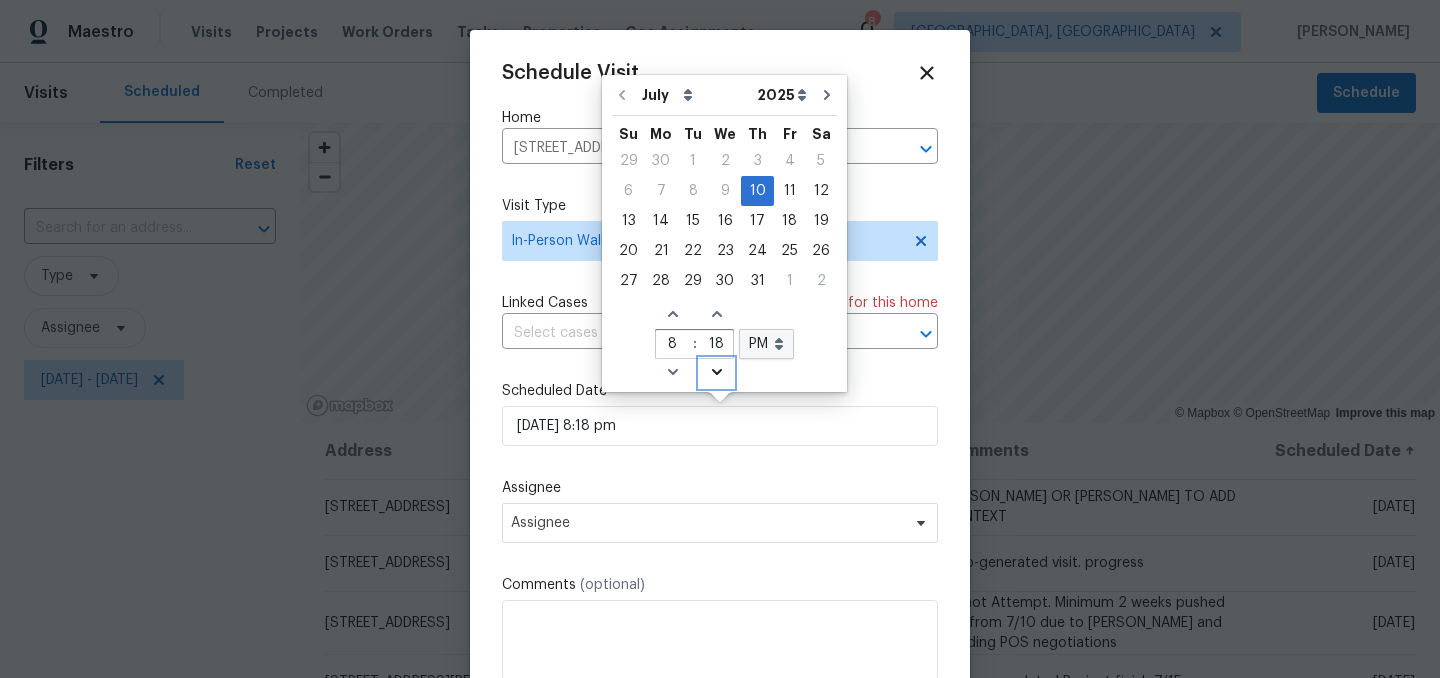 click 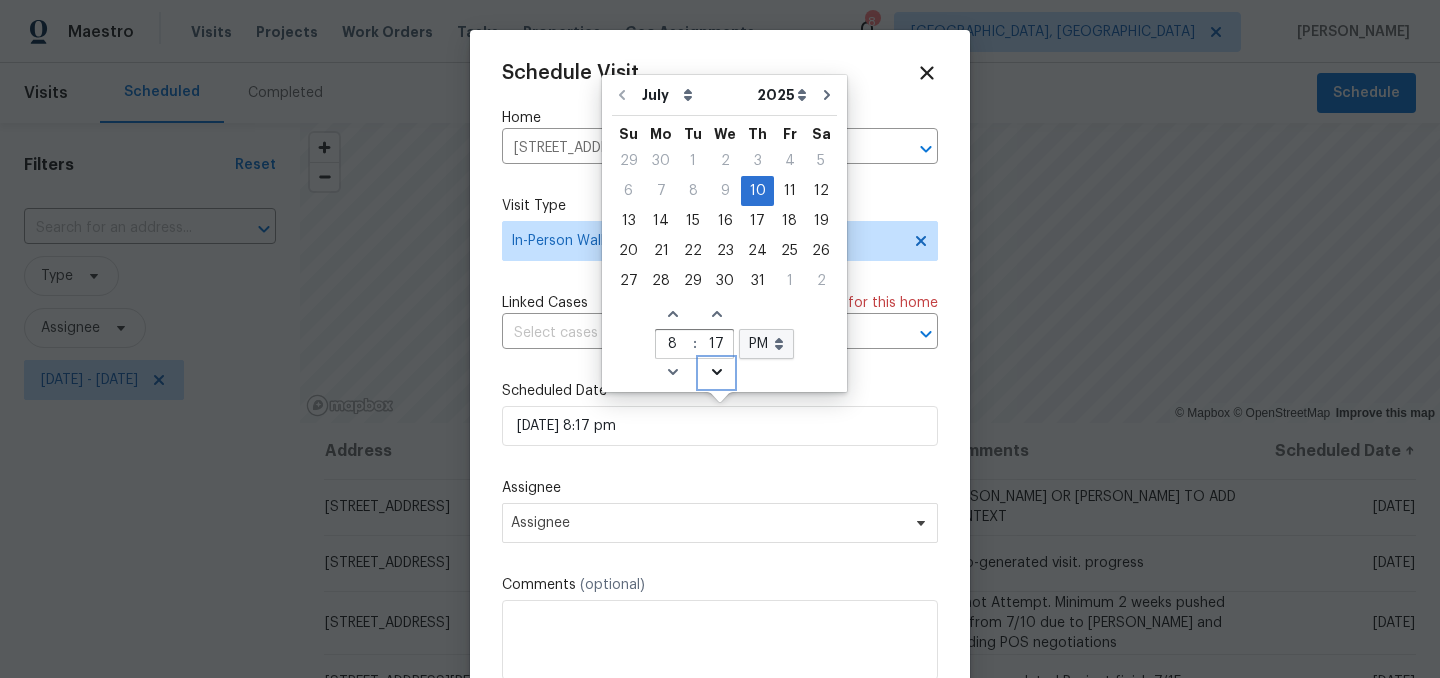 click 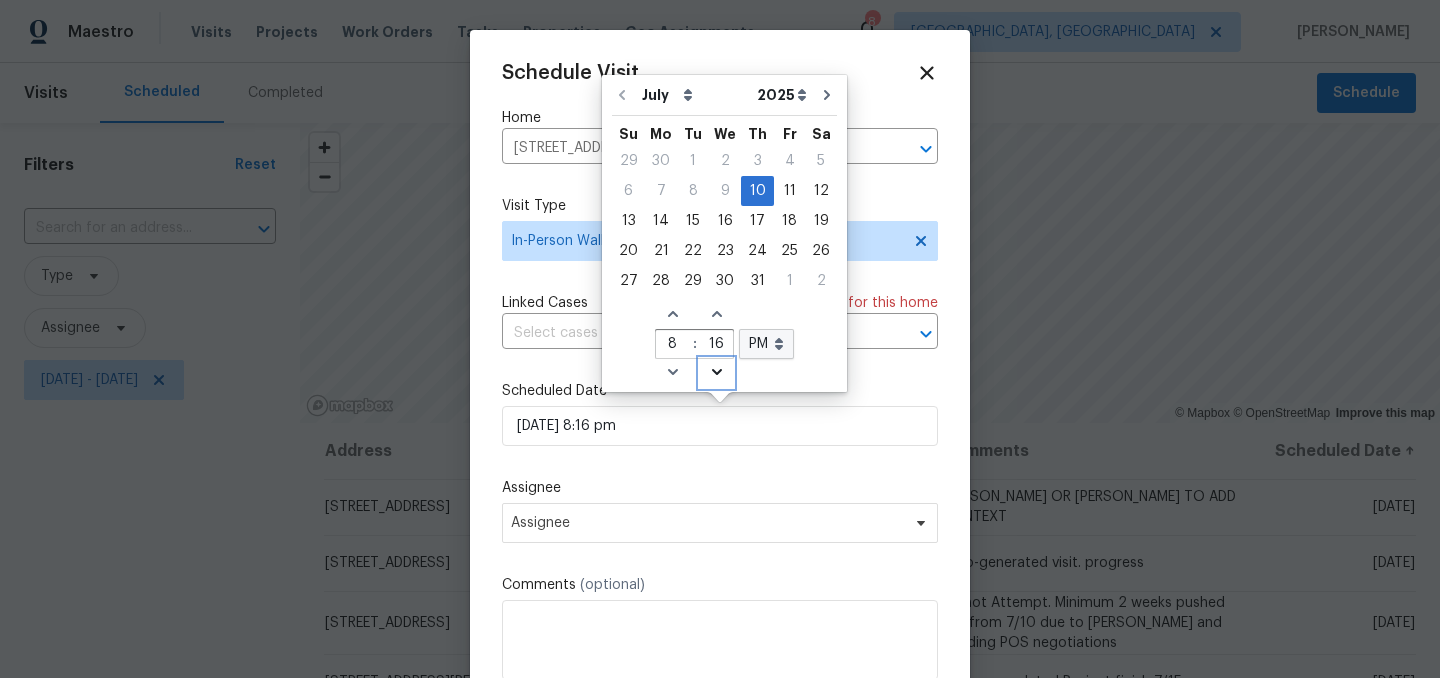 click 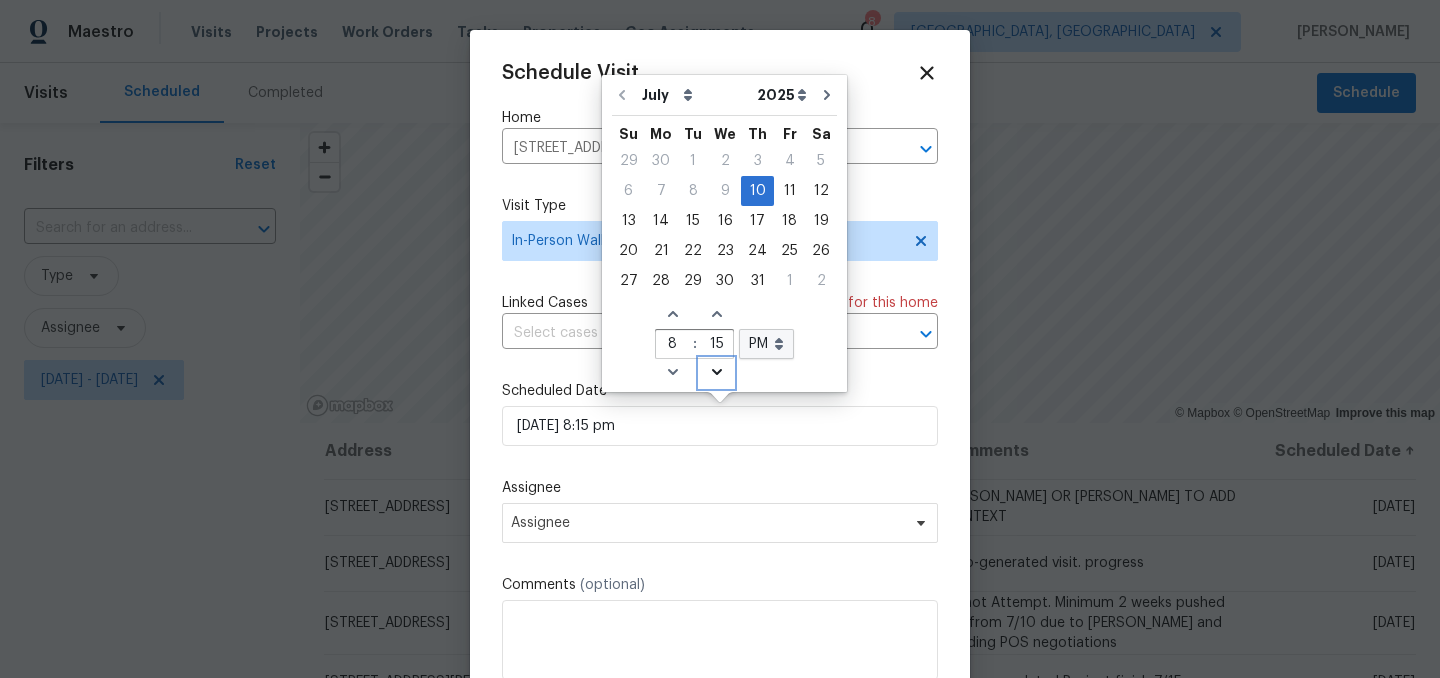 click 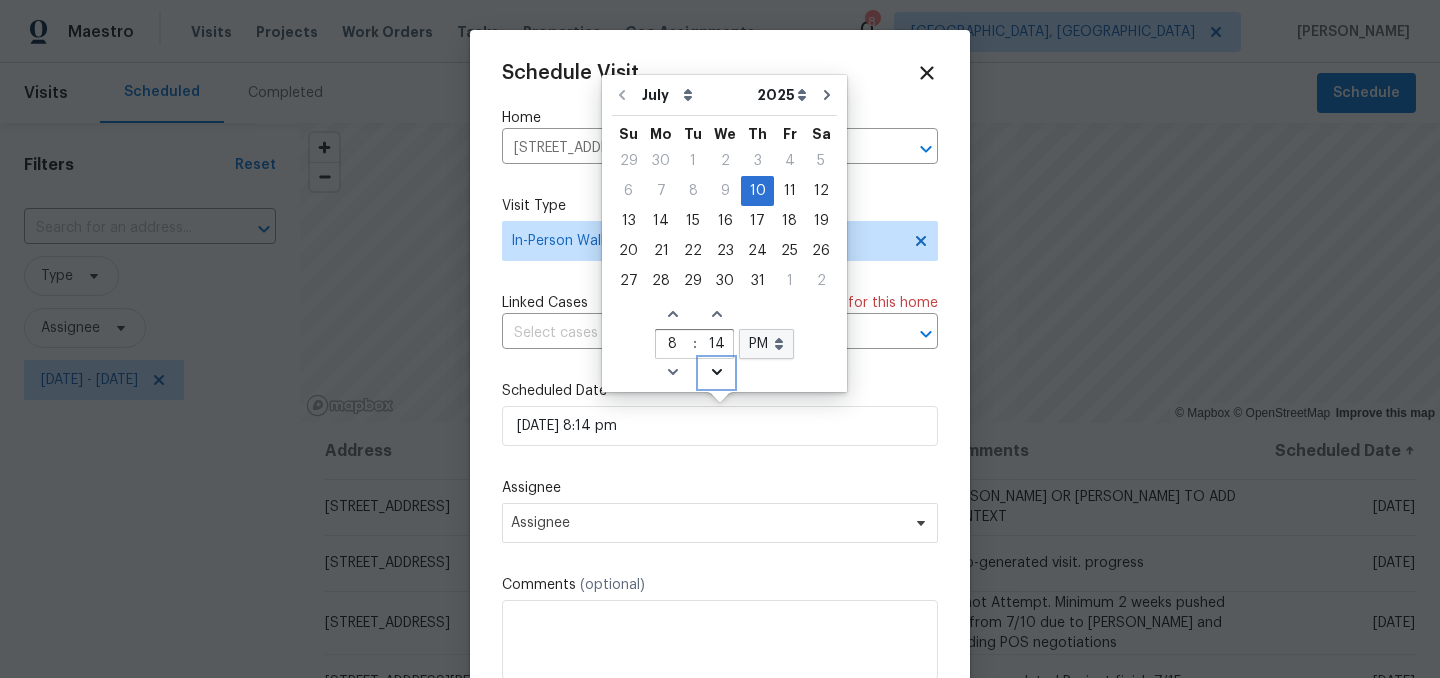 click 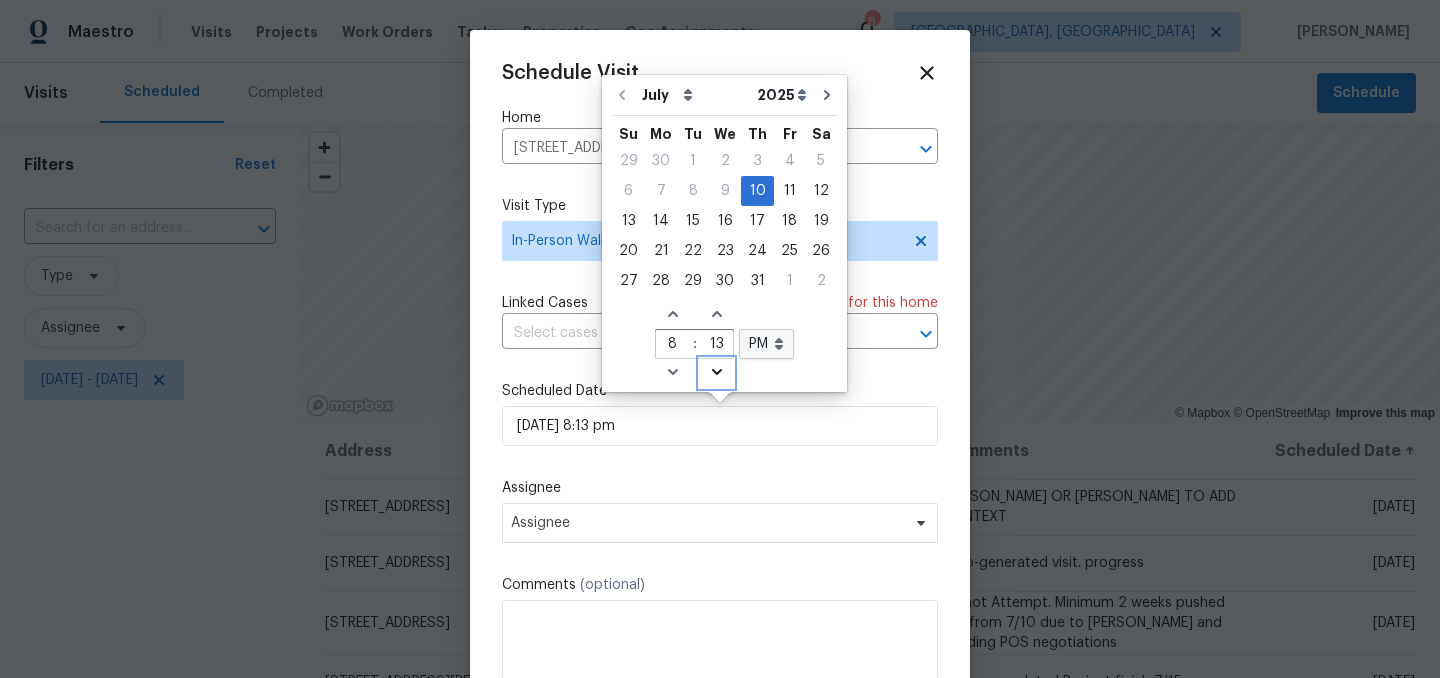 click 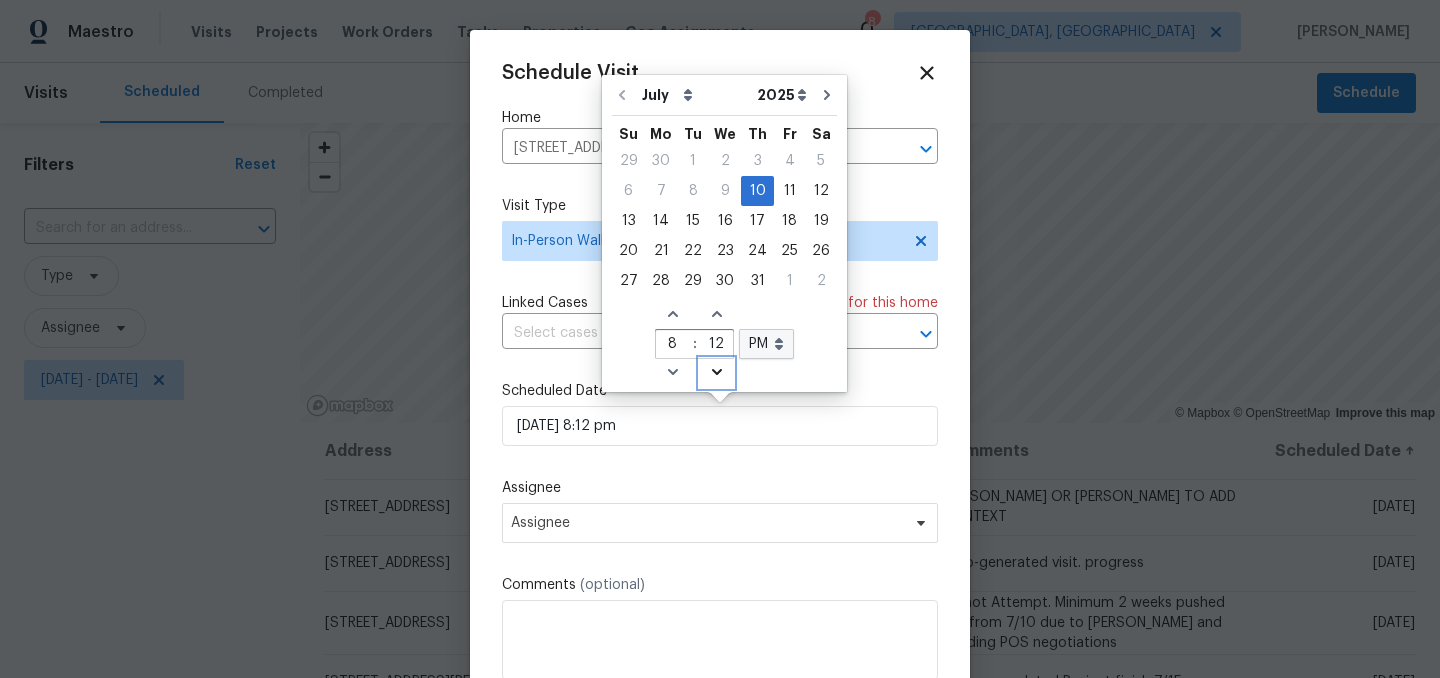 click 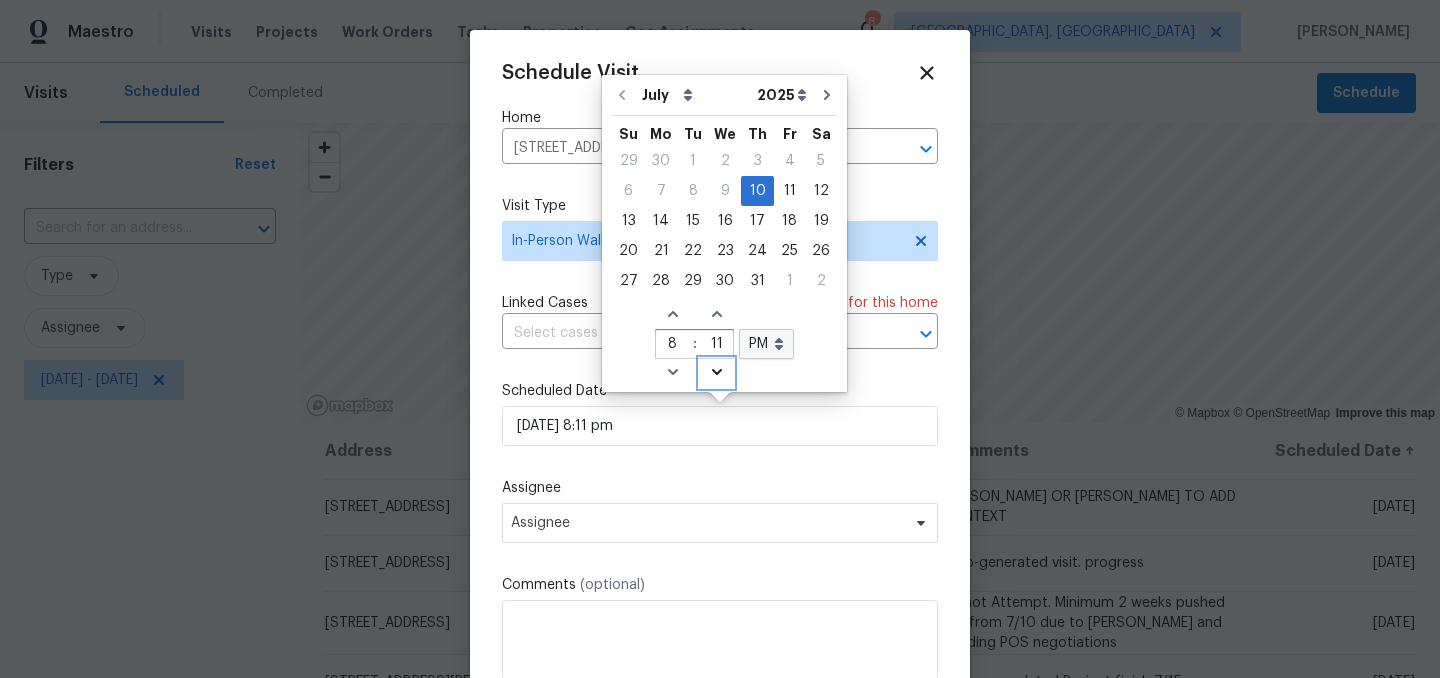 click 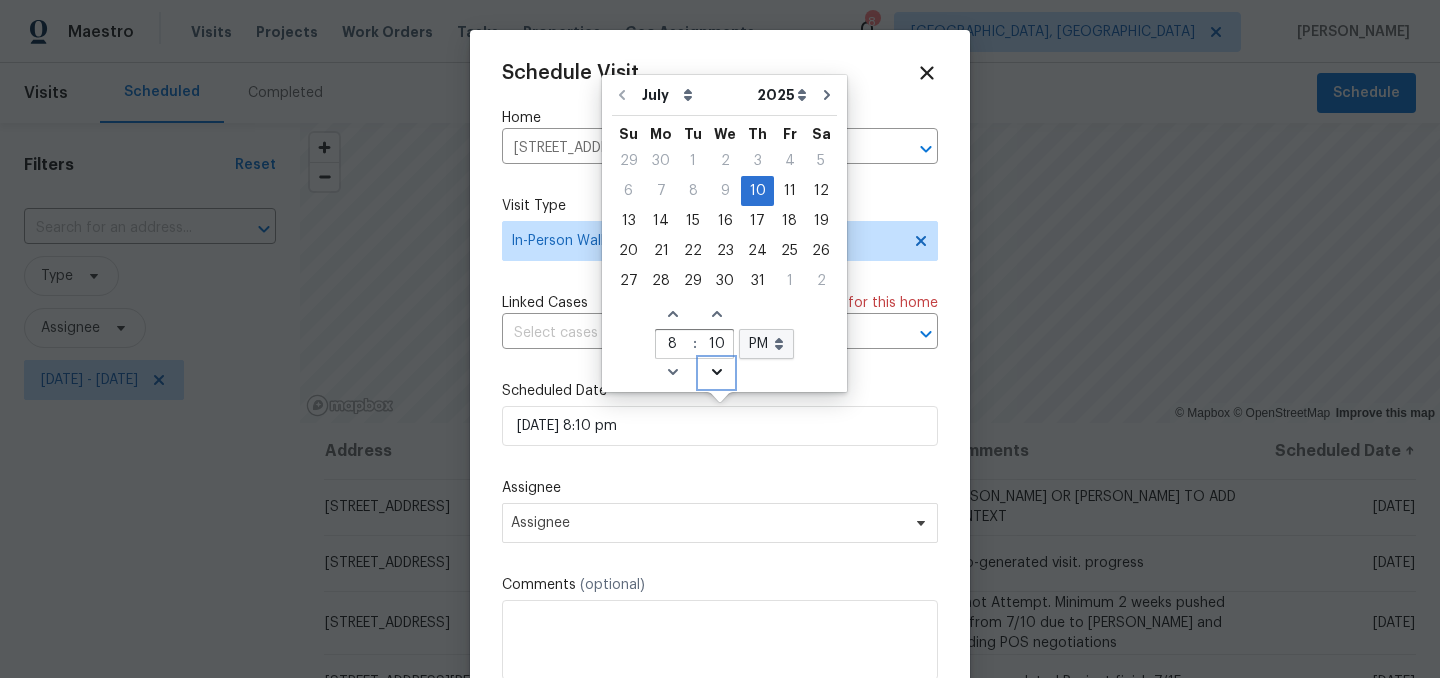 click 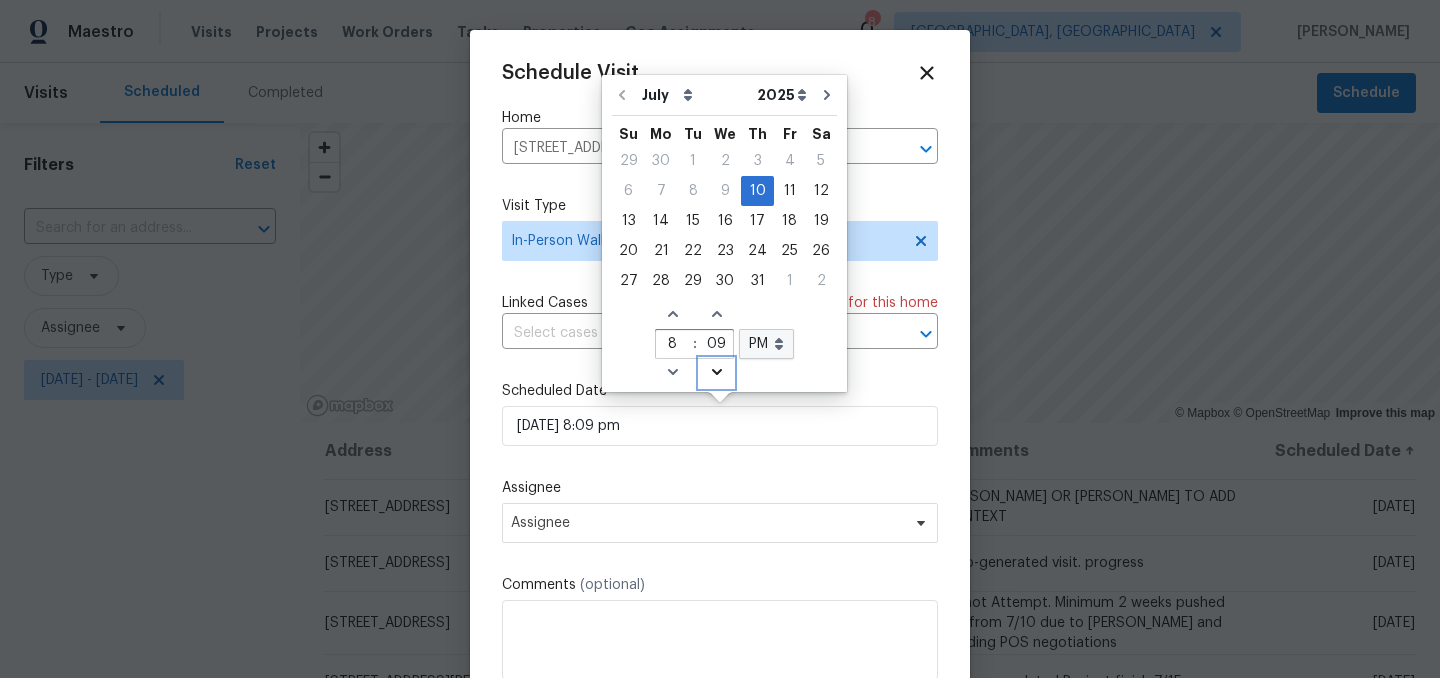 click 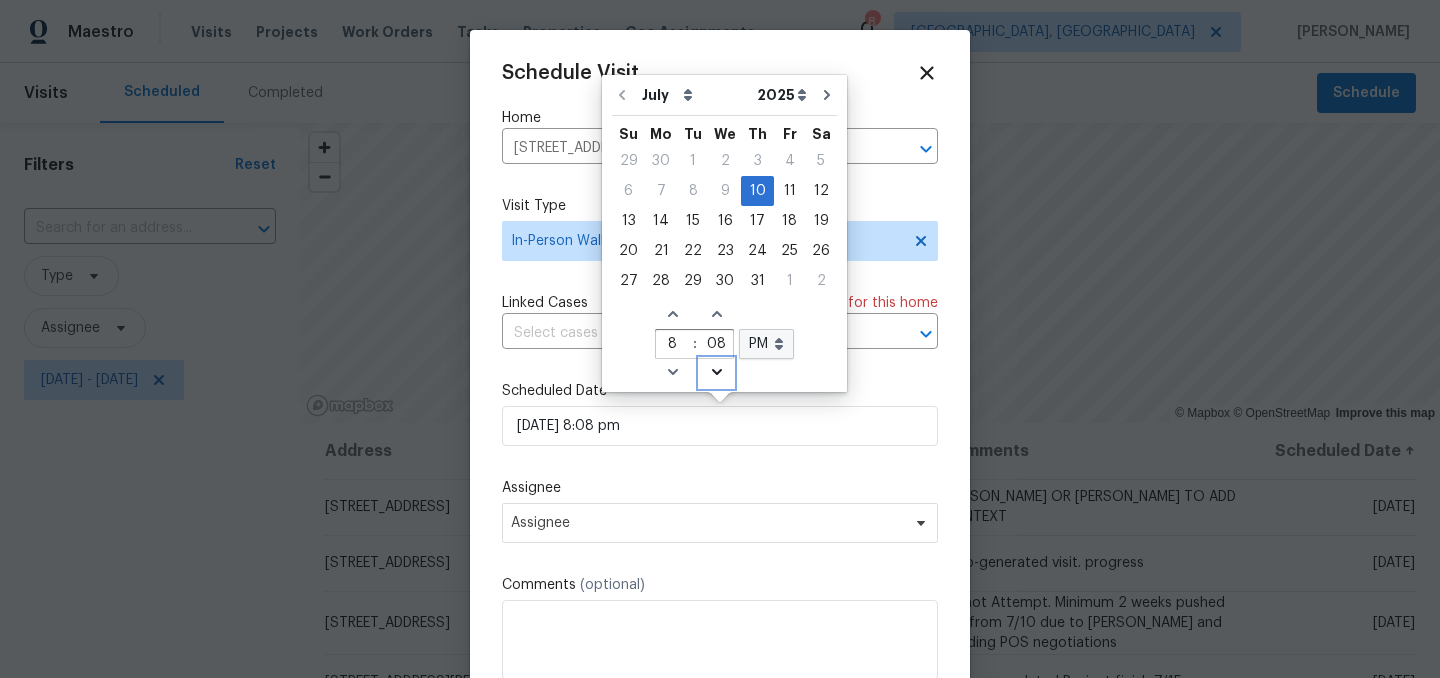 click 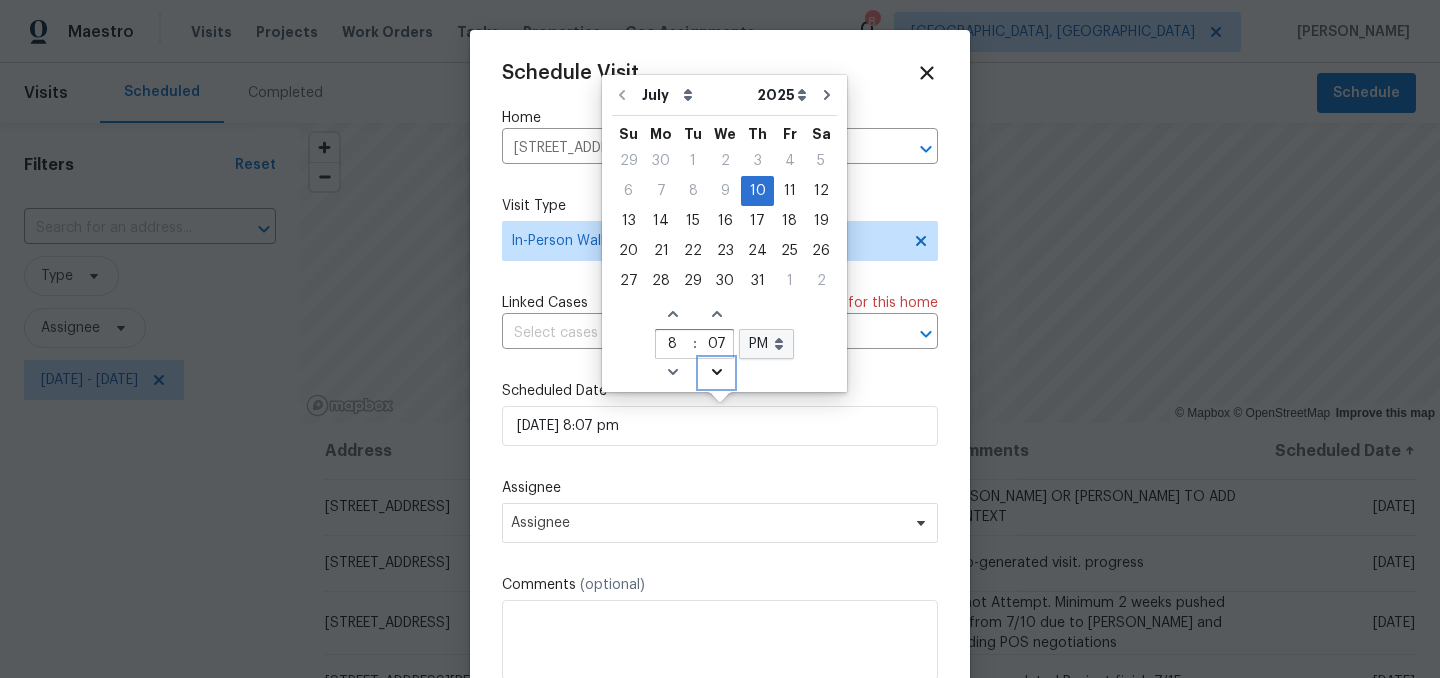 click 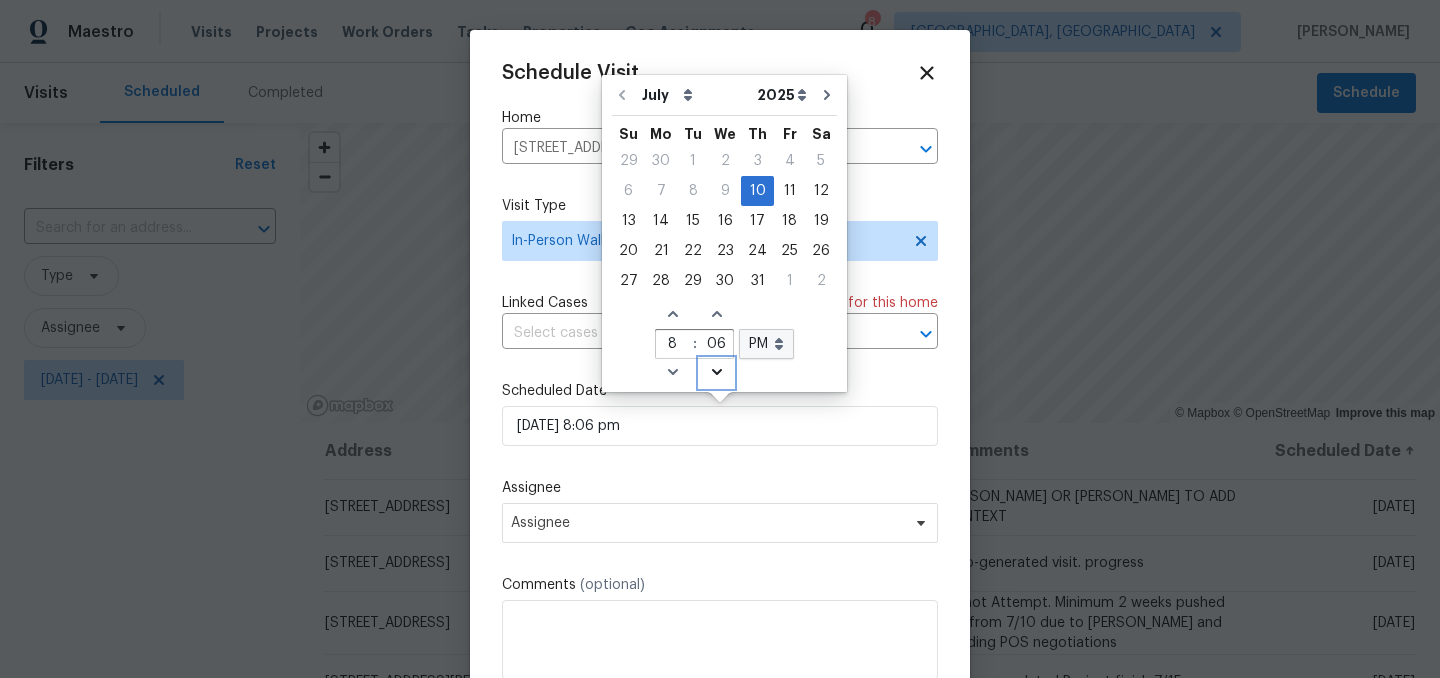 click 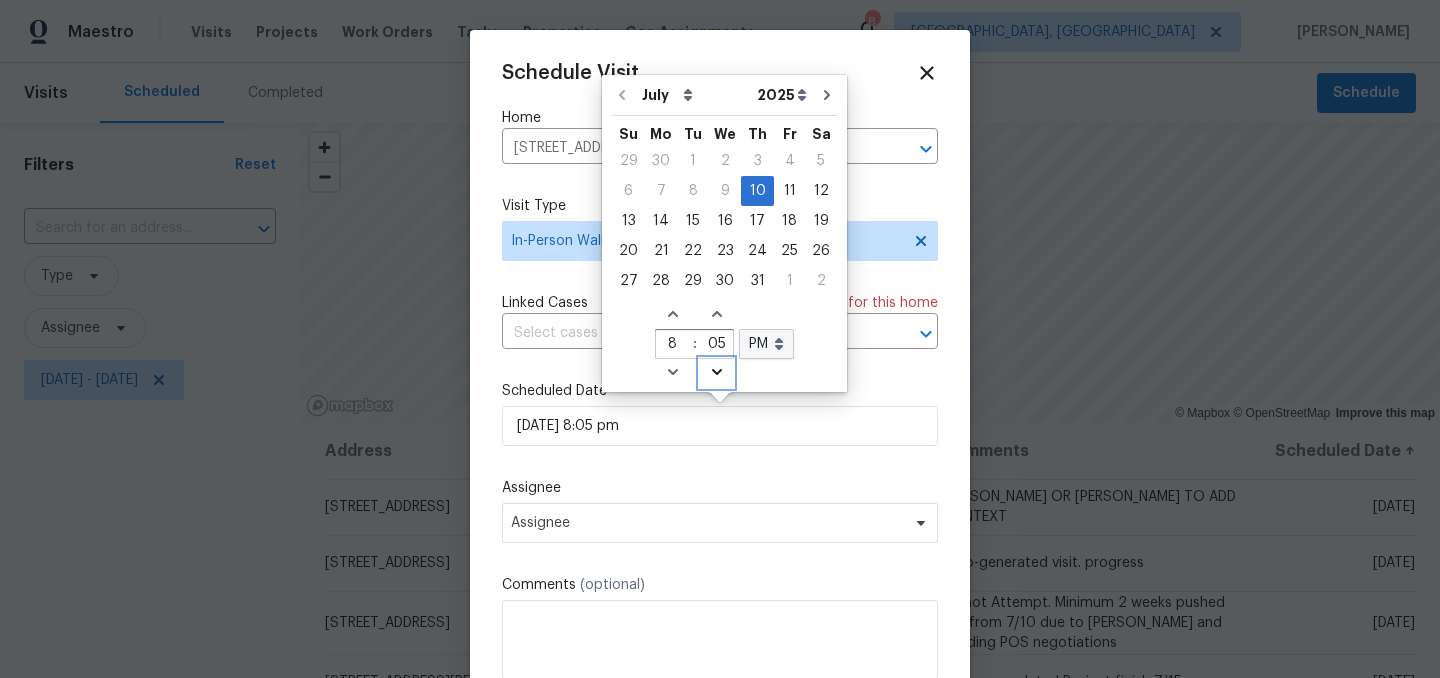 click 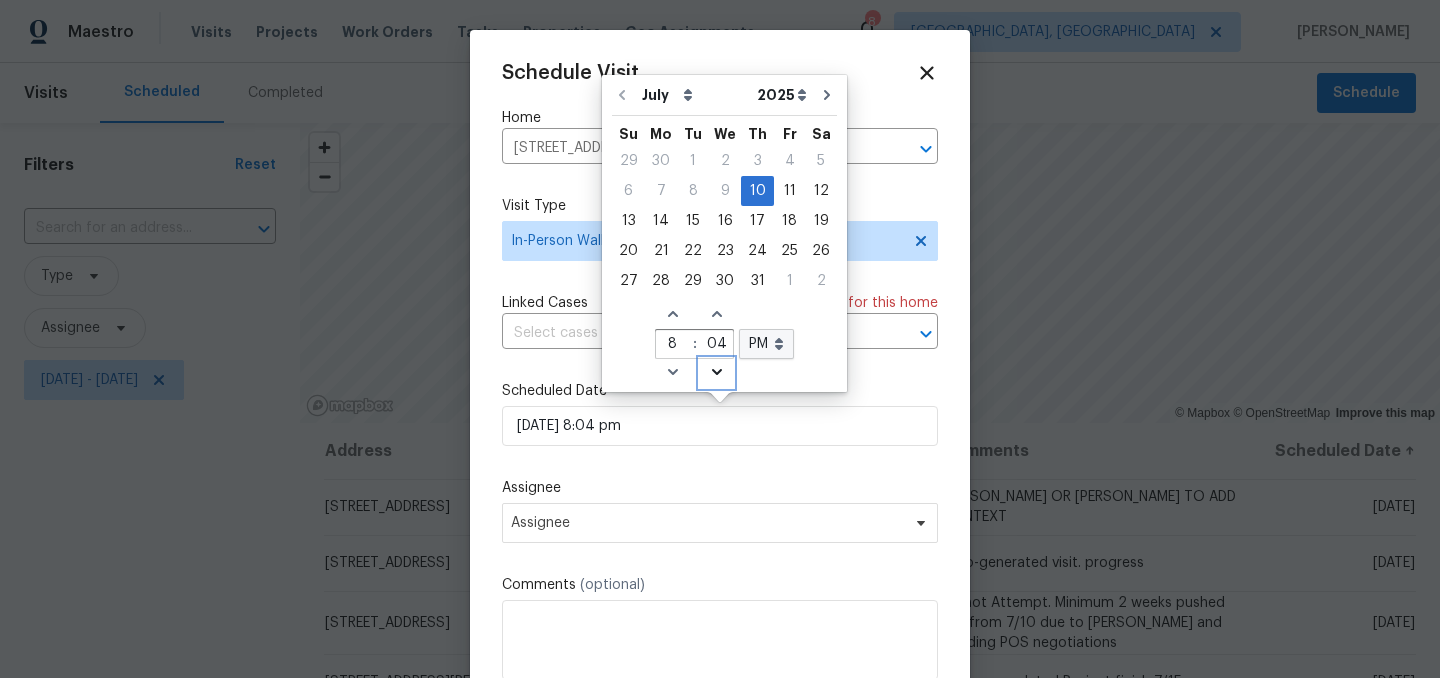 click 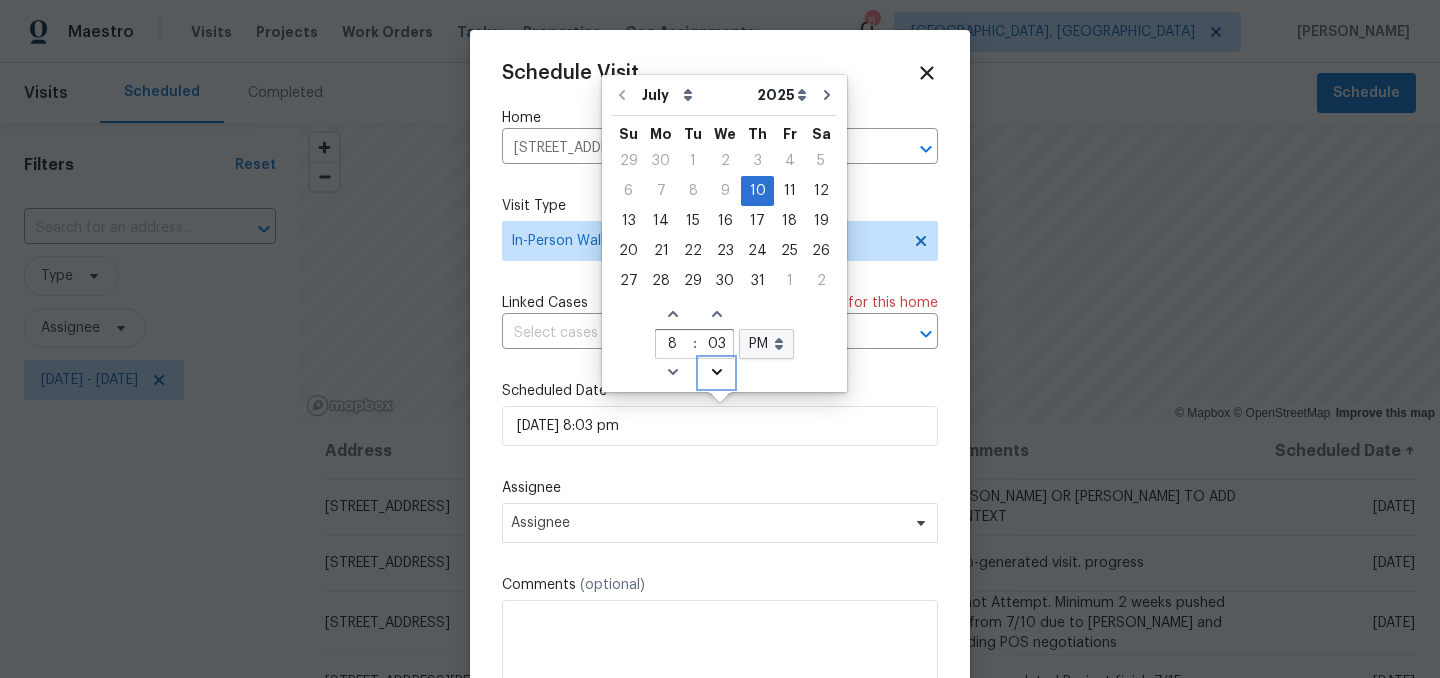 click 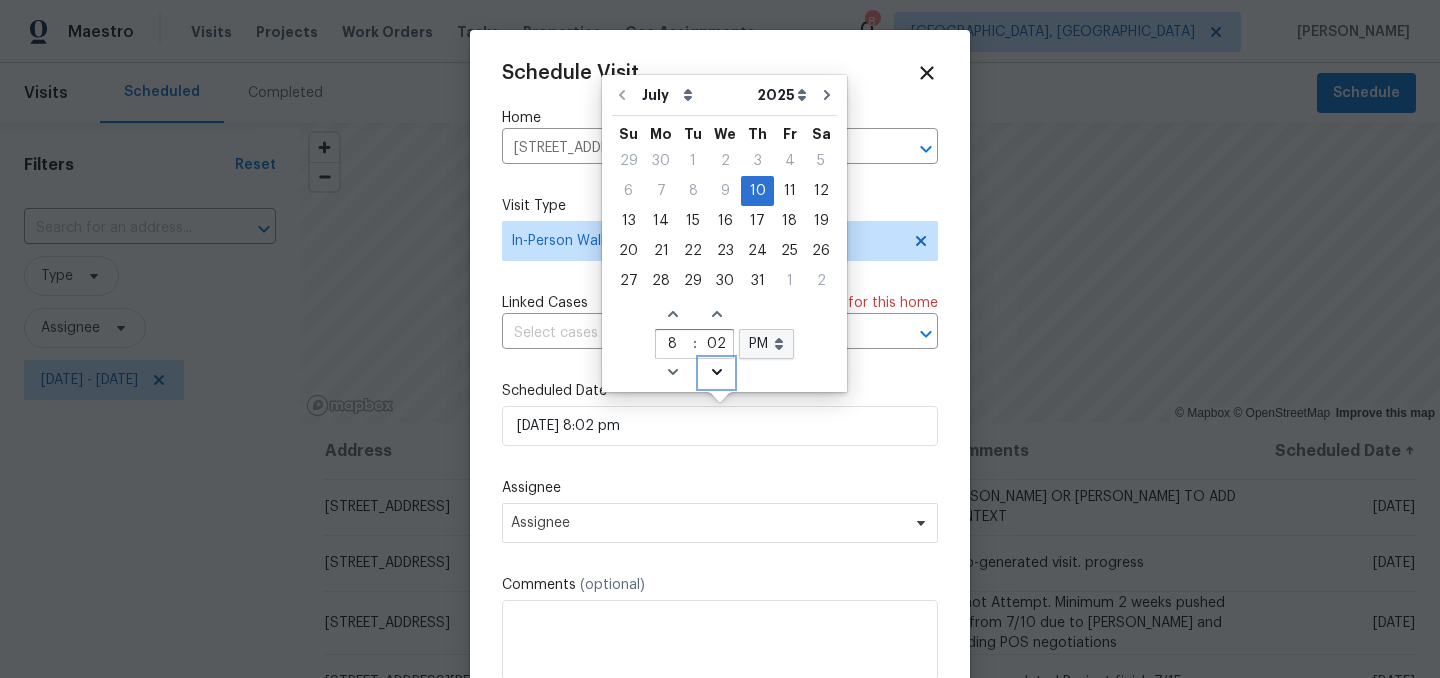 click 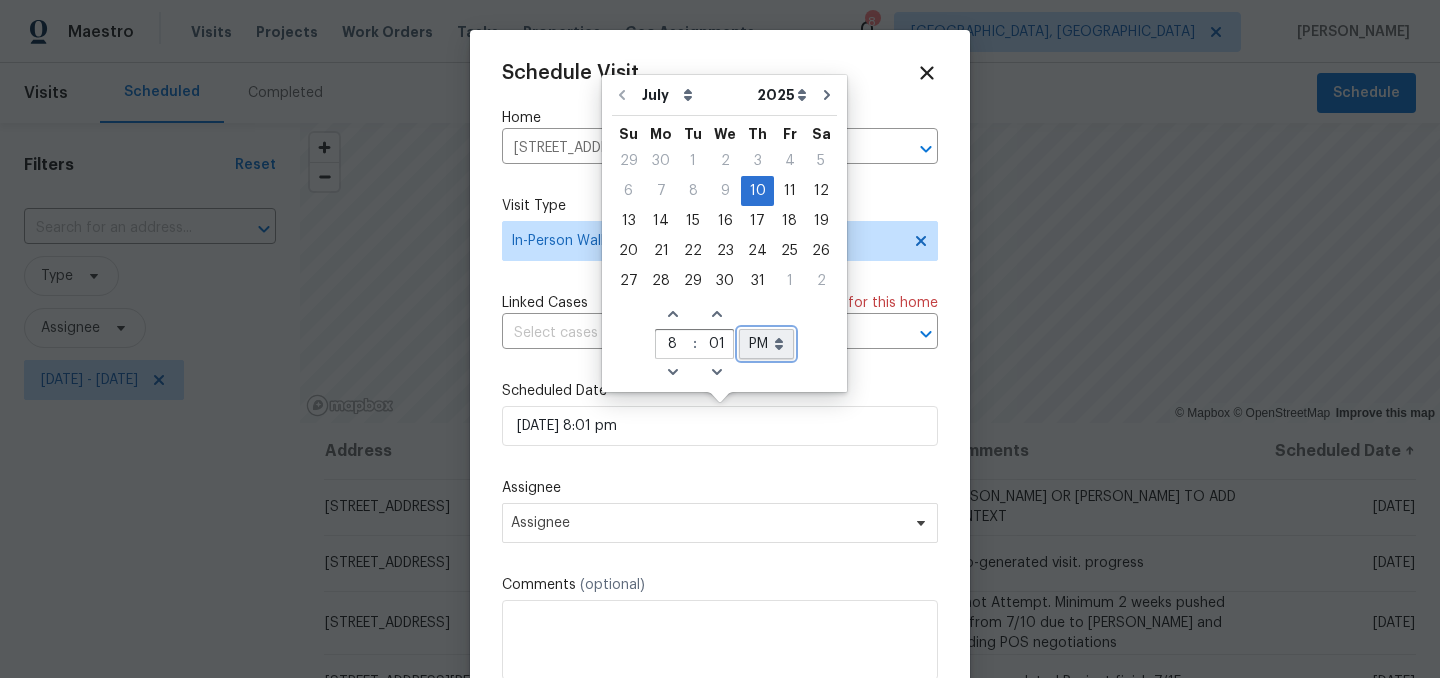 click on "AM PM" at bounding box center (766, 344) 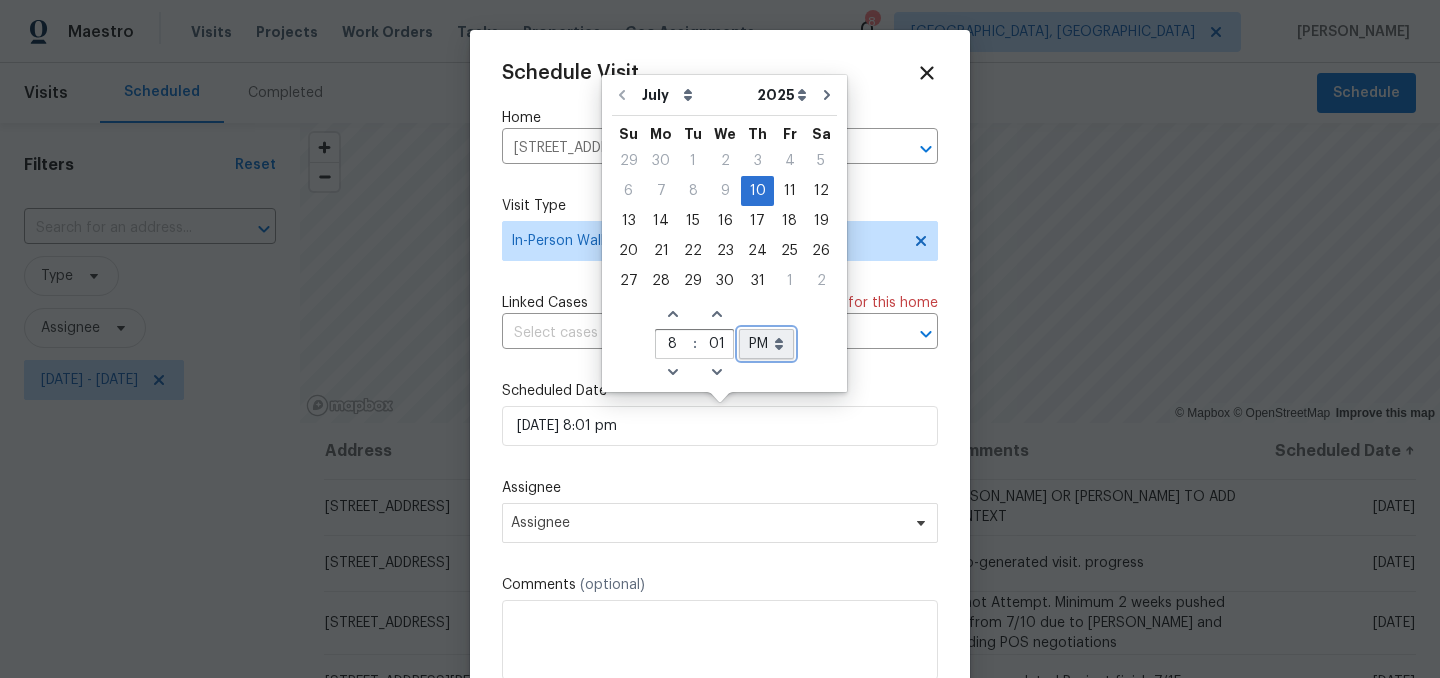 select on "am" 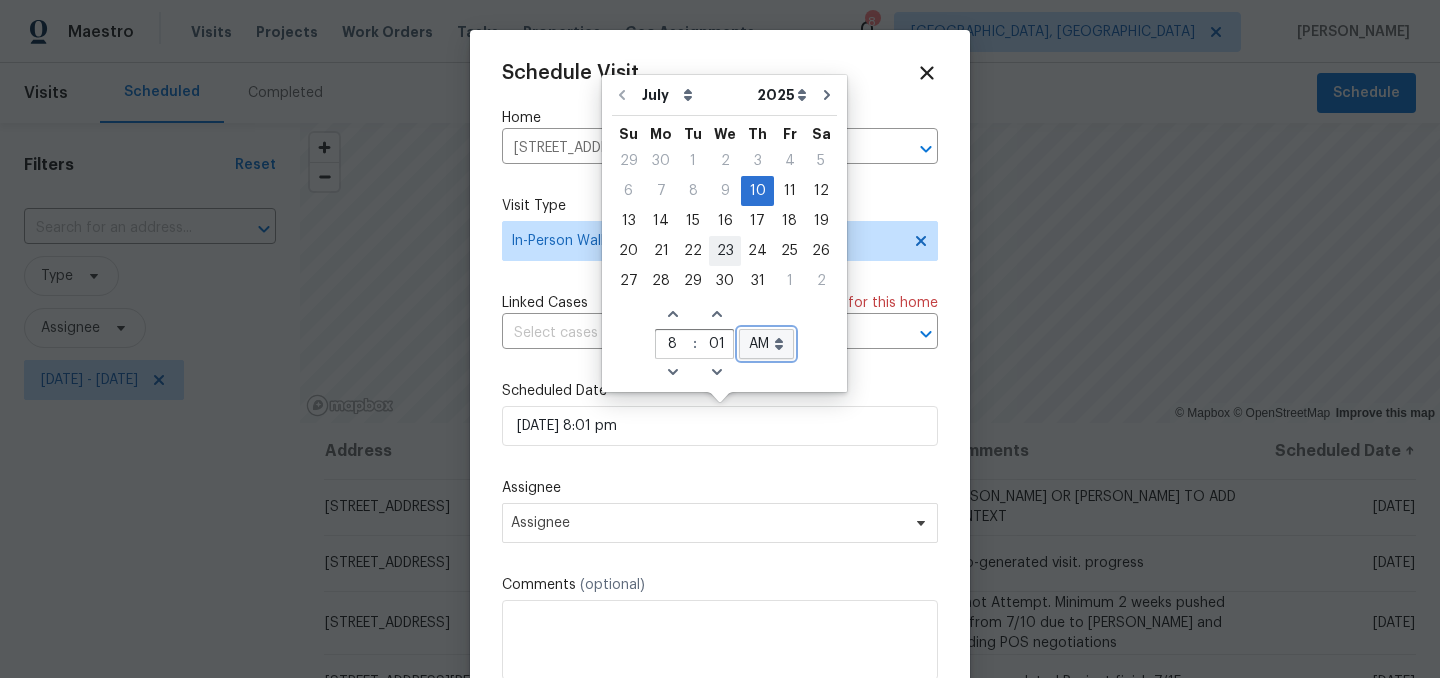 type on "07/10/2025 8:01 am" 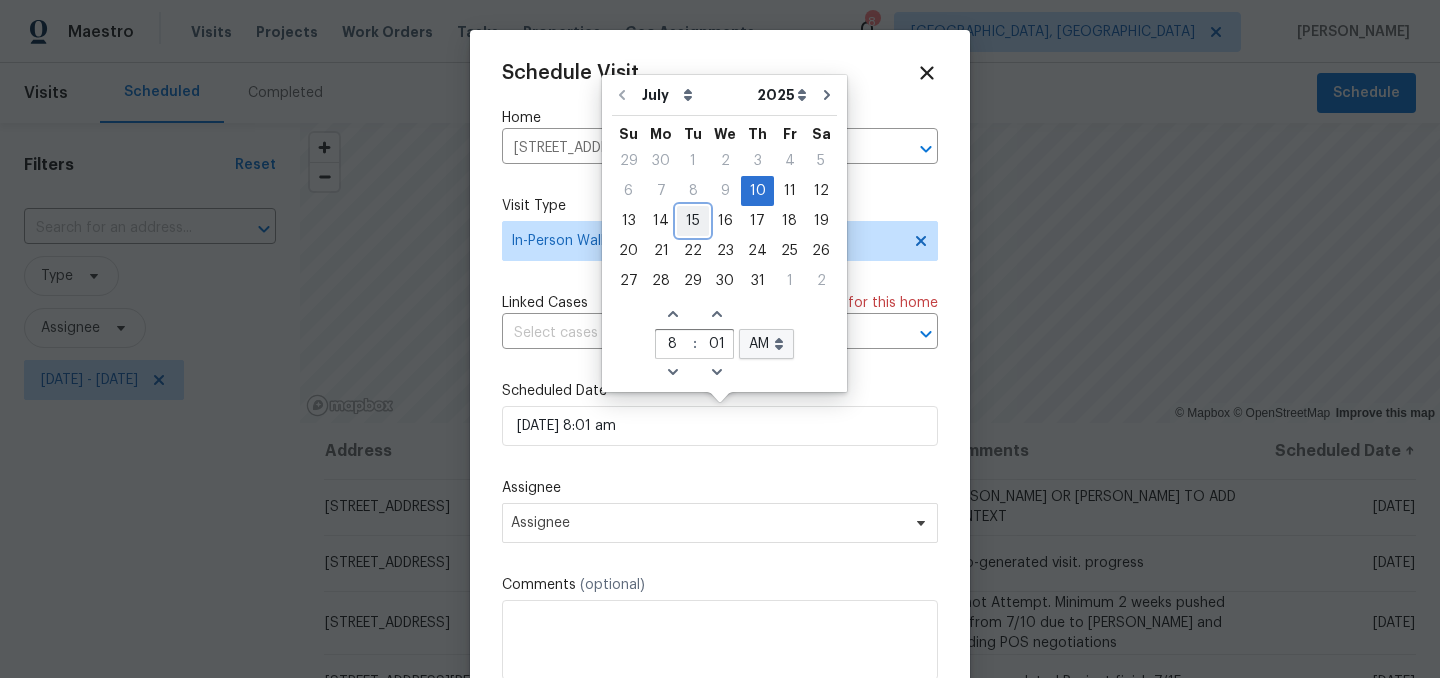 click on "15" at bounding box center [693, 221] 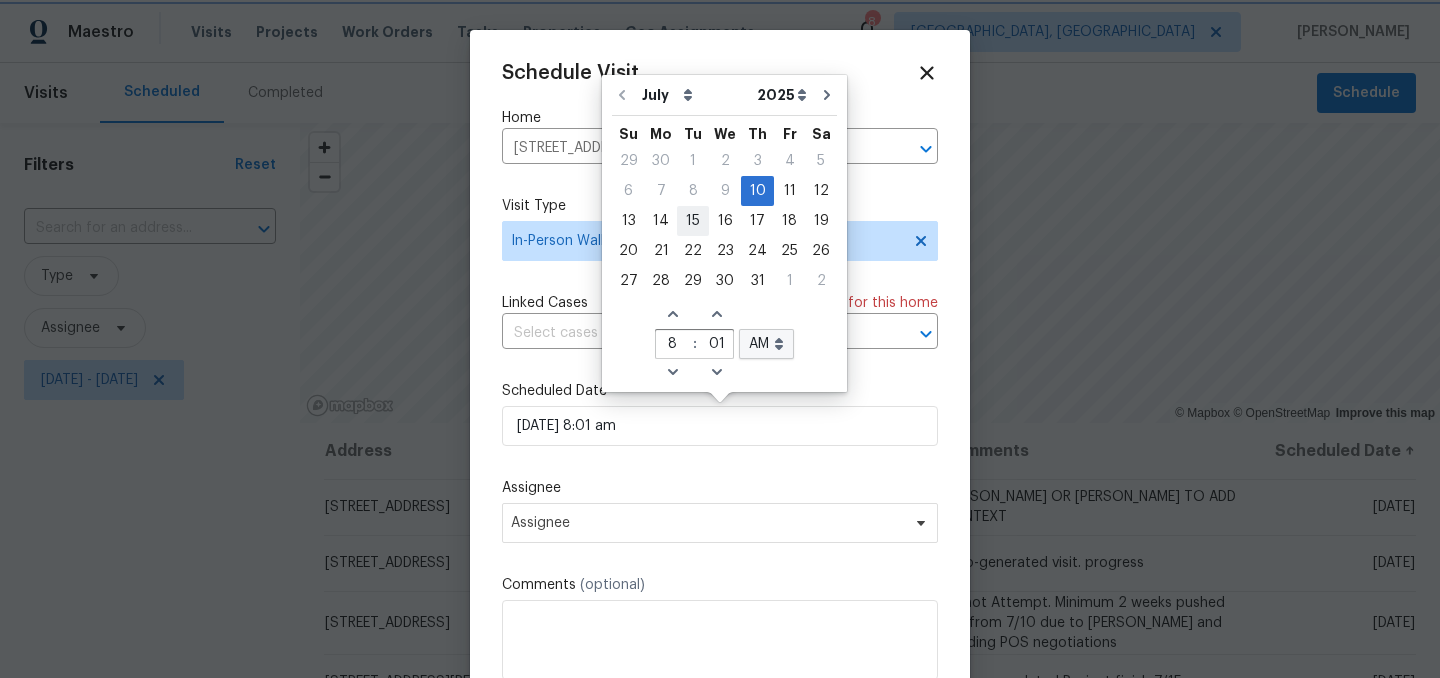 type on "07/15/2025 8:01 am" 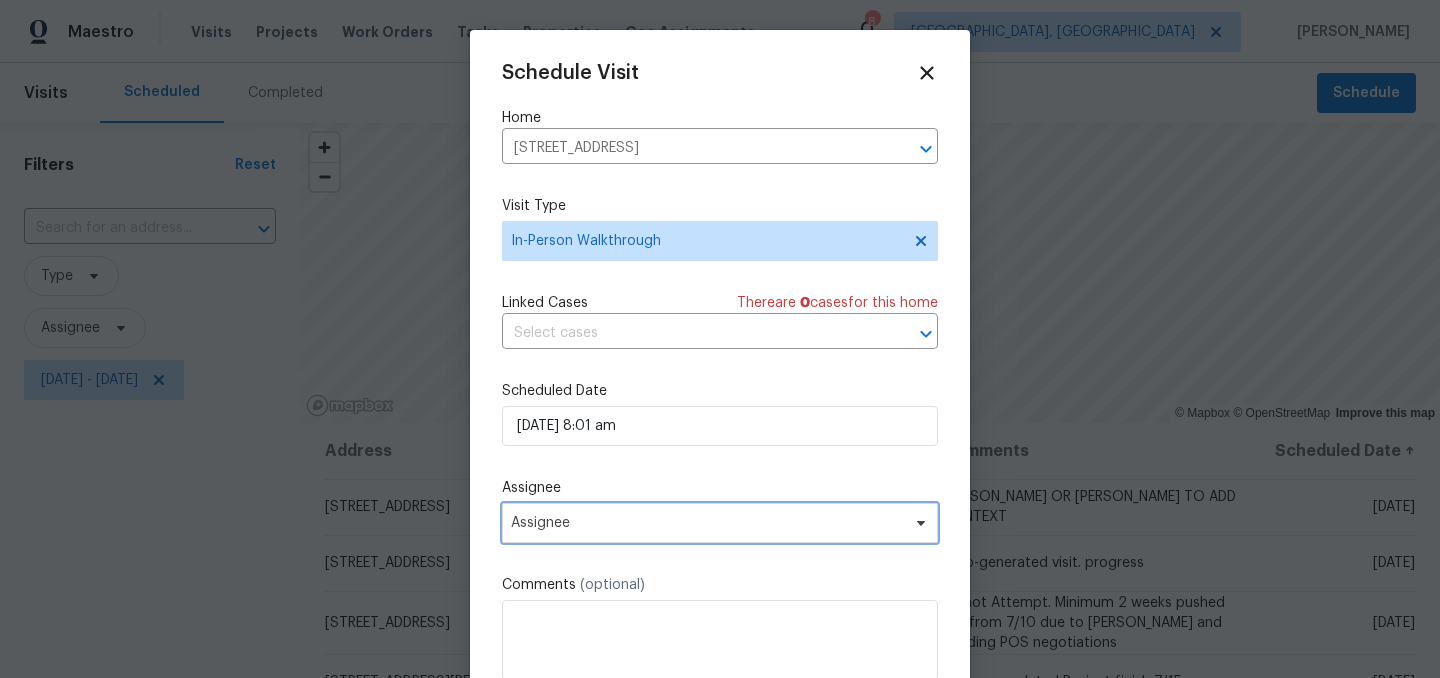 click on "Assignee" at bounding box center (707, 523) 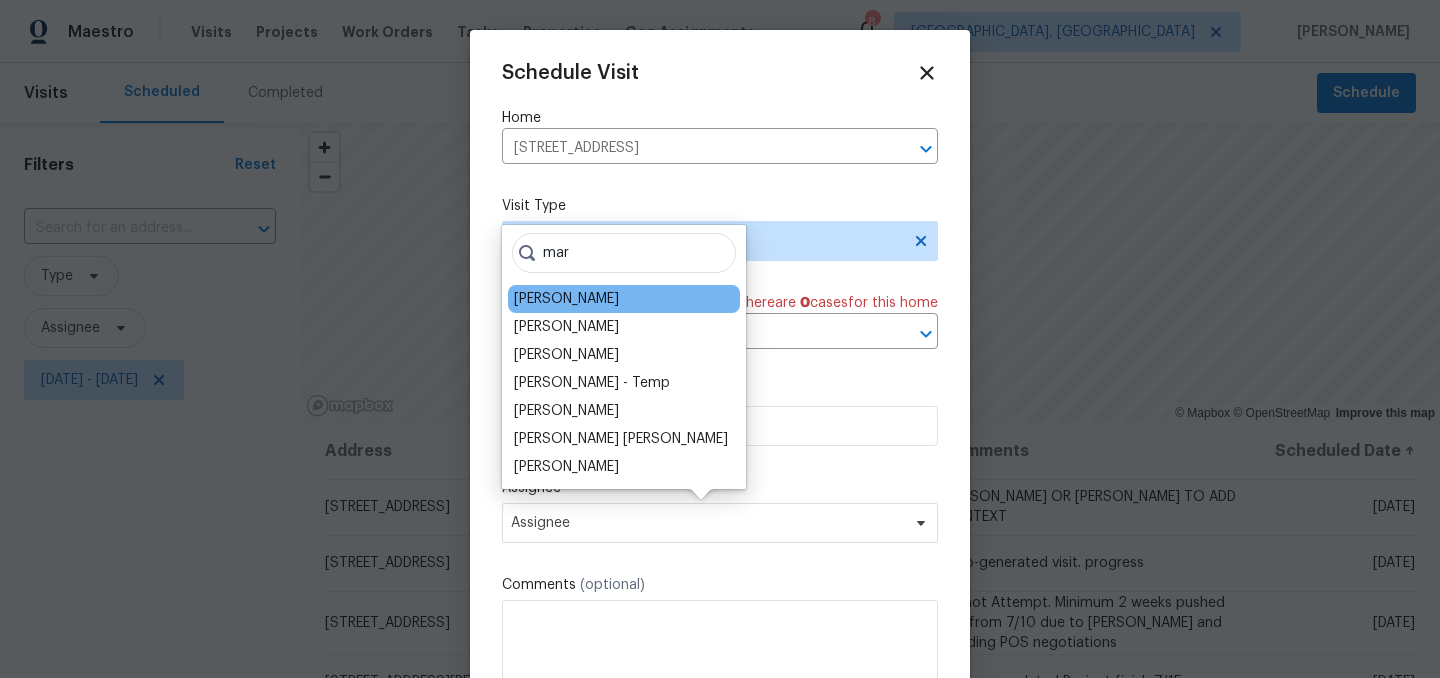 type on "mar" 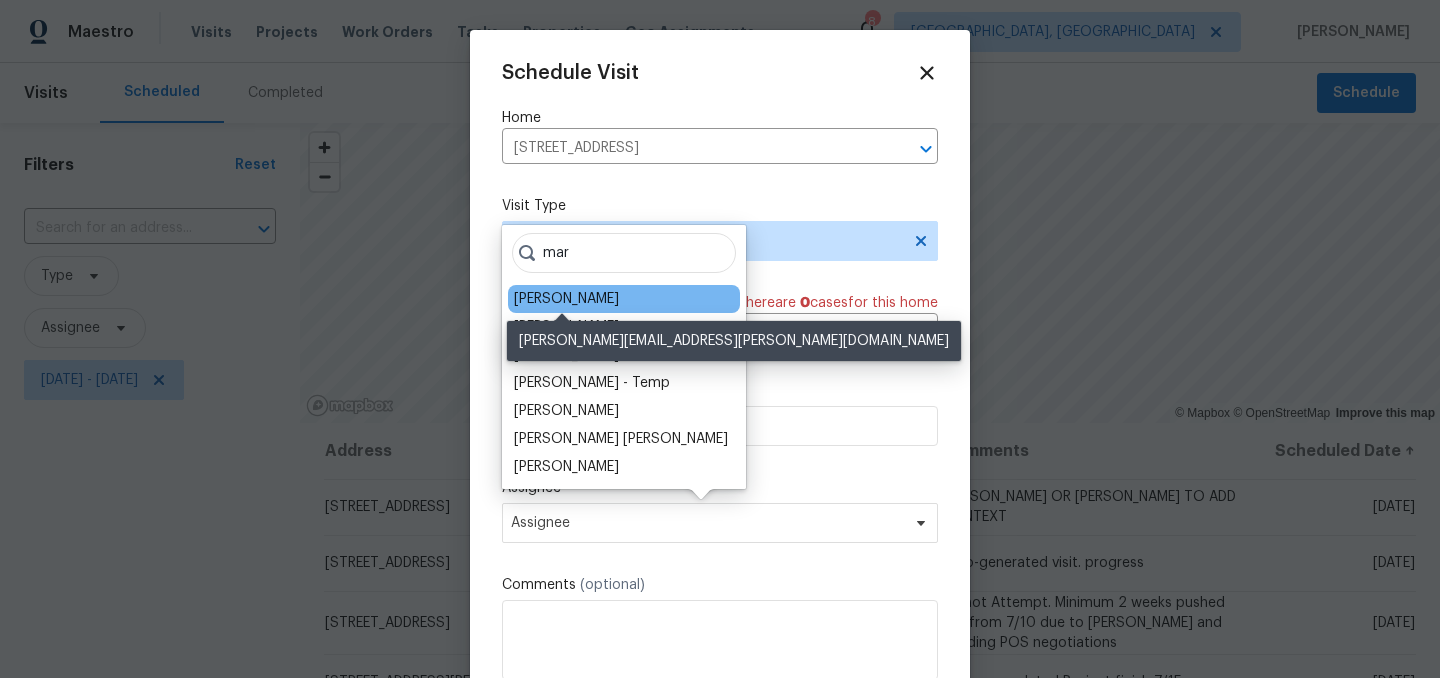 click on "Marissa Casias" at bounding box center (566, 299) 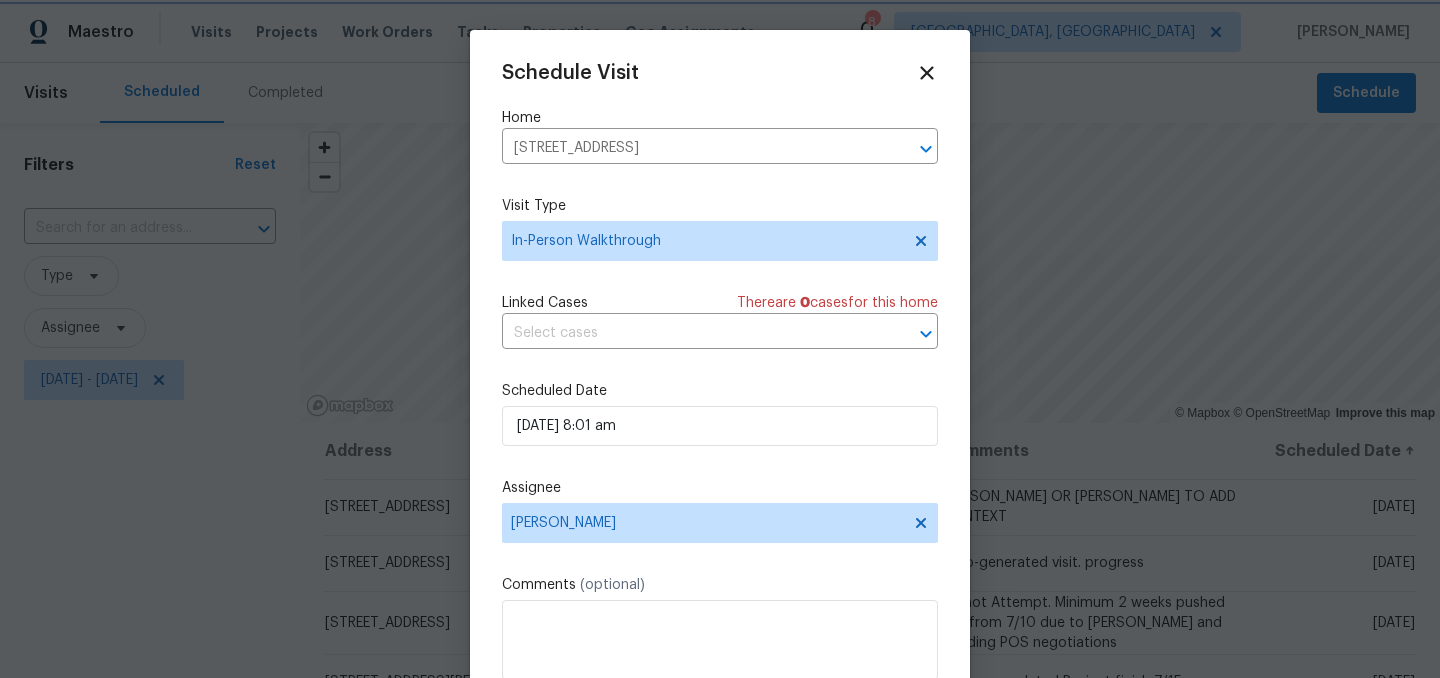scroll, scrollTop: 36, scrollLeft: 0, axis: vertical 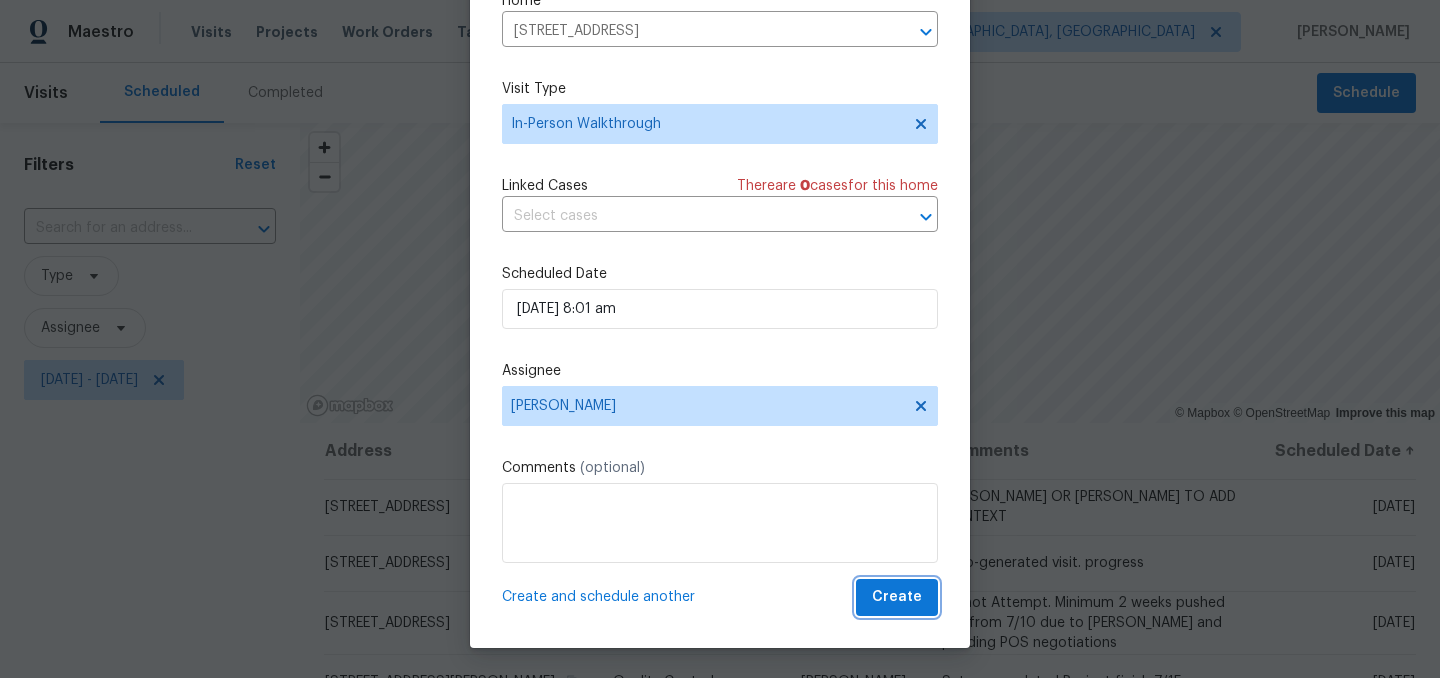 click on "Create" at bounding box center [897, 597] 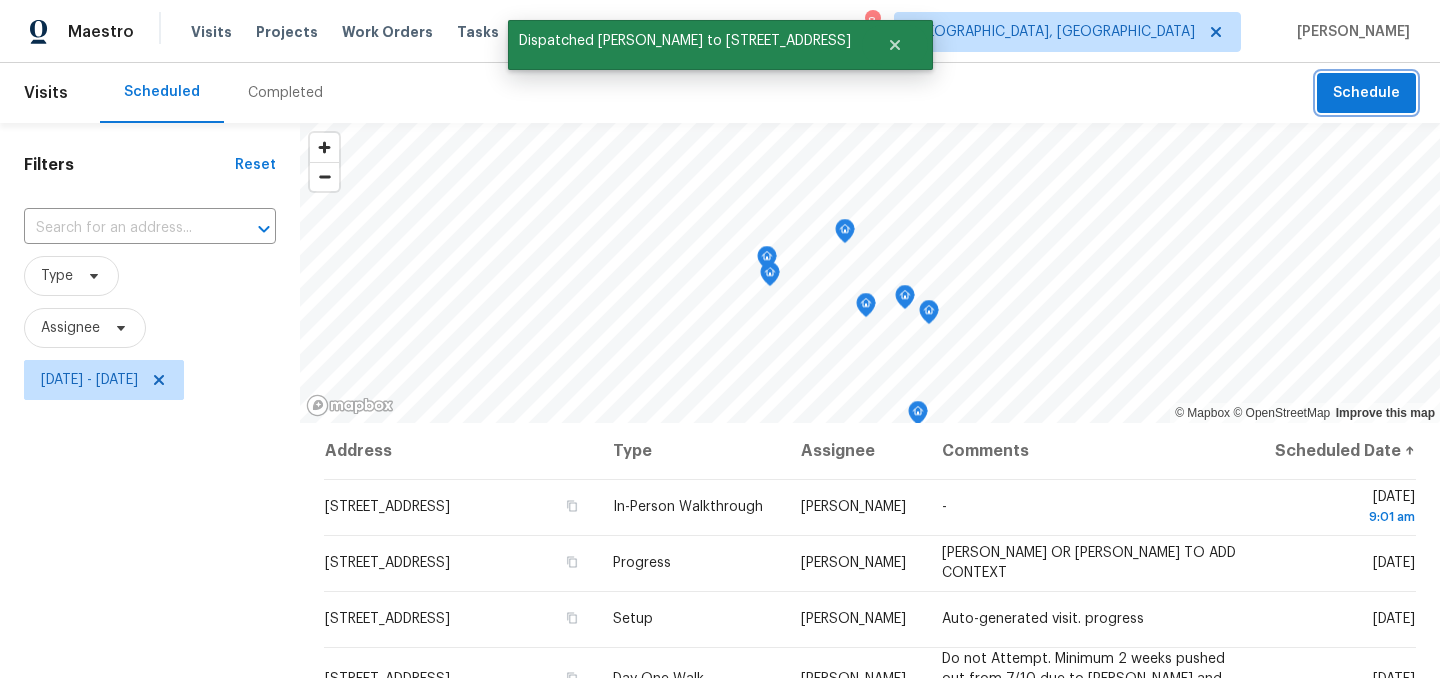 scroll, scrollTop: 0, scrollLeft: 0, axis: both 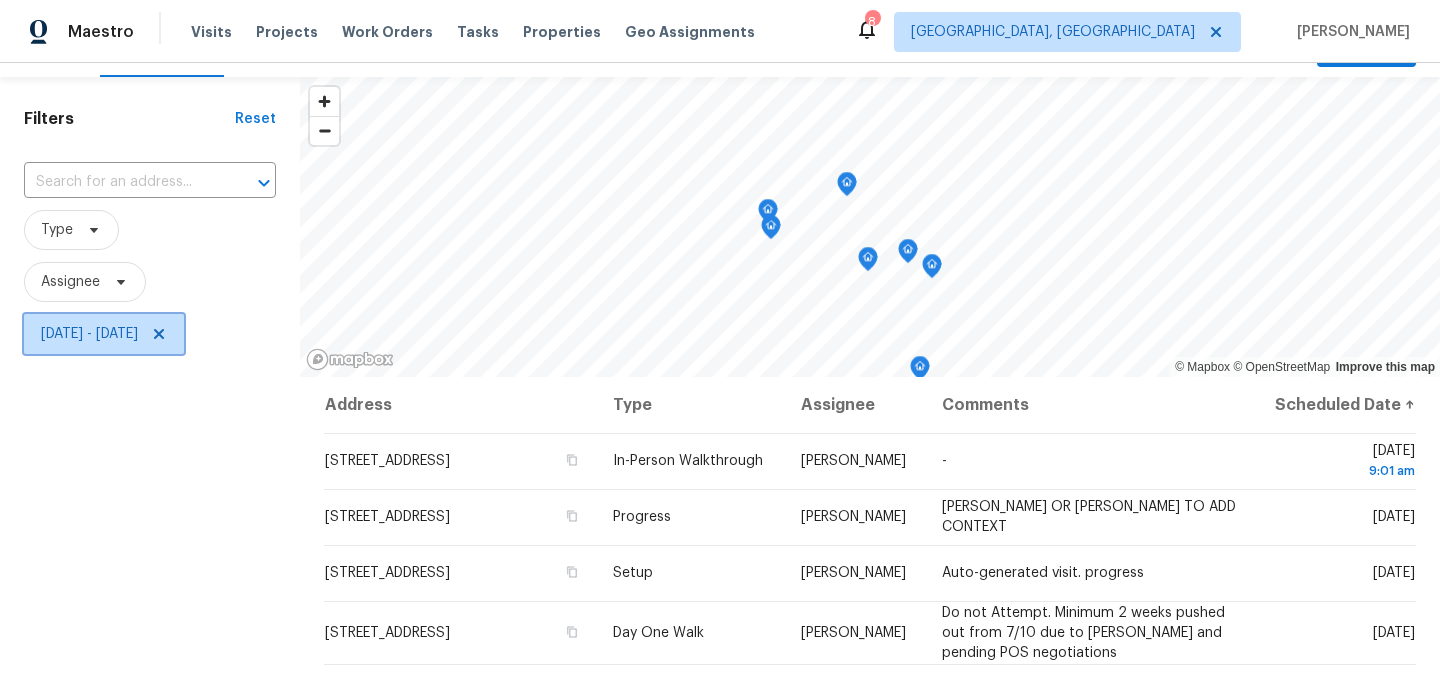click 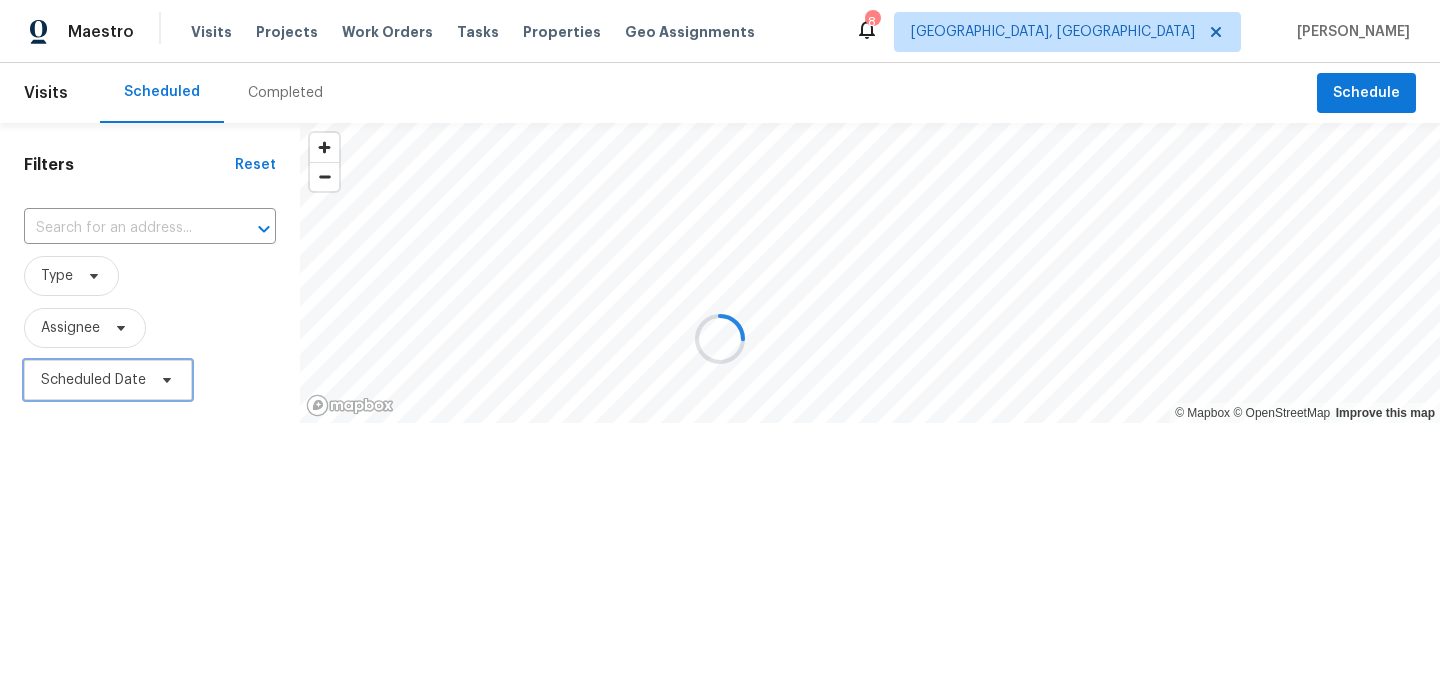 scroll, scrollTop: 0, scrollLeft: 0, axis: both 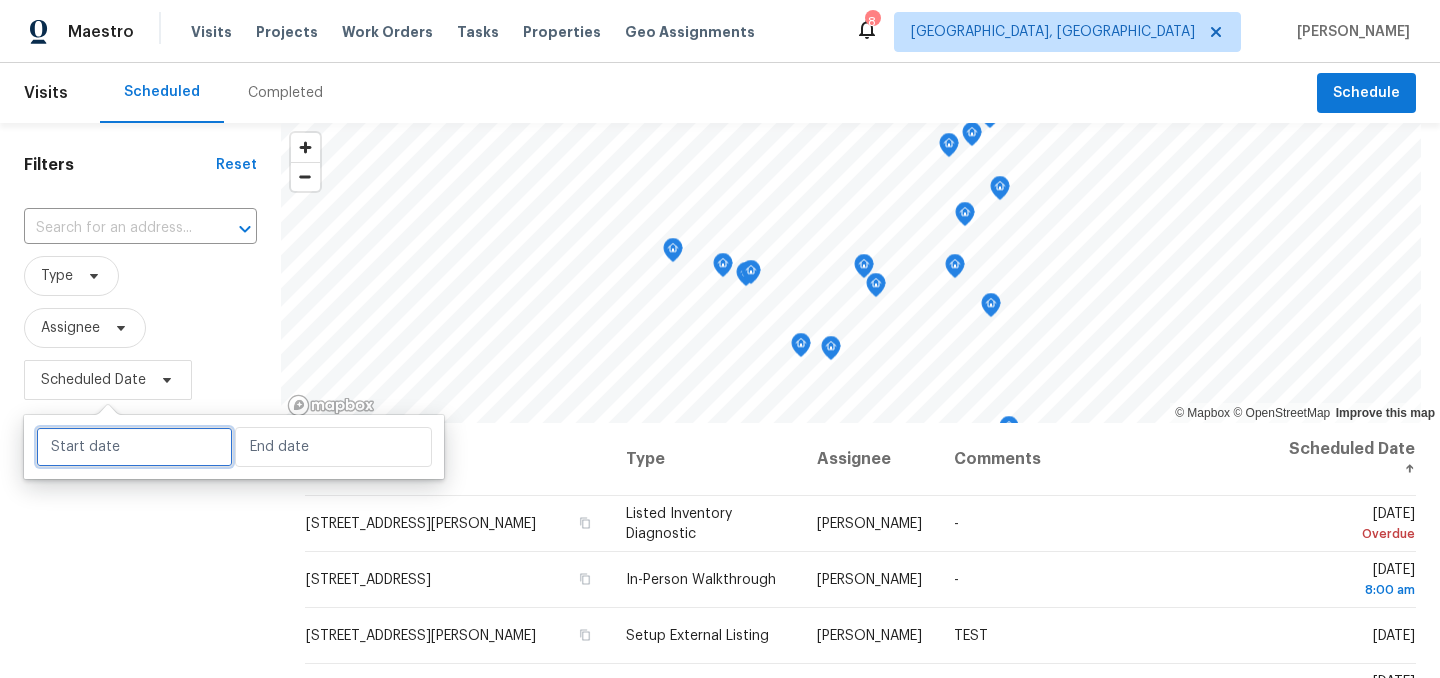 click at bounding box center (134, 447) 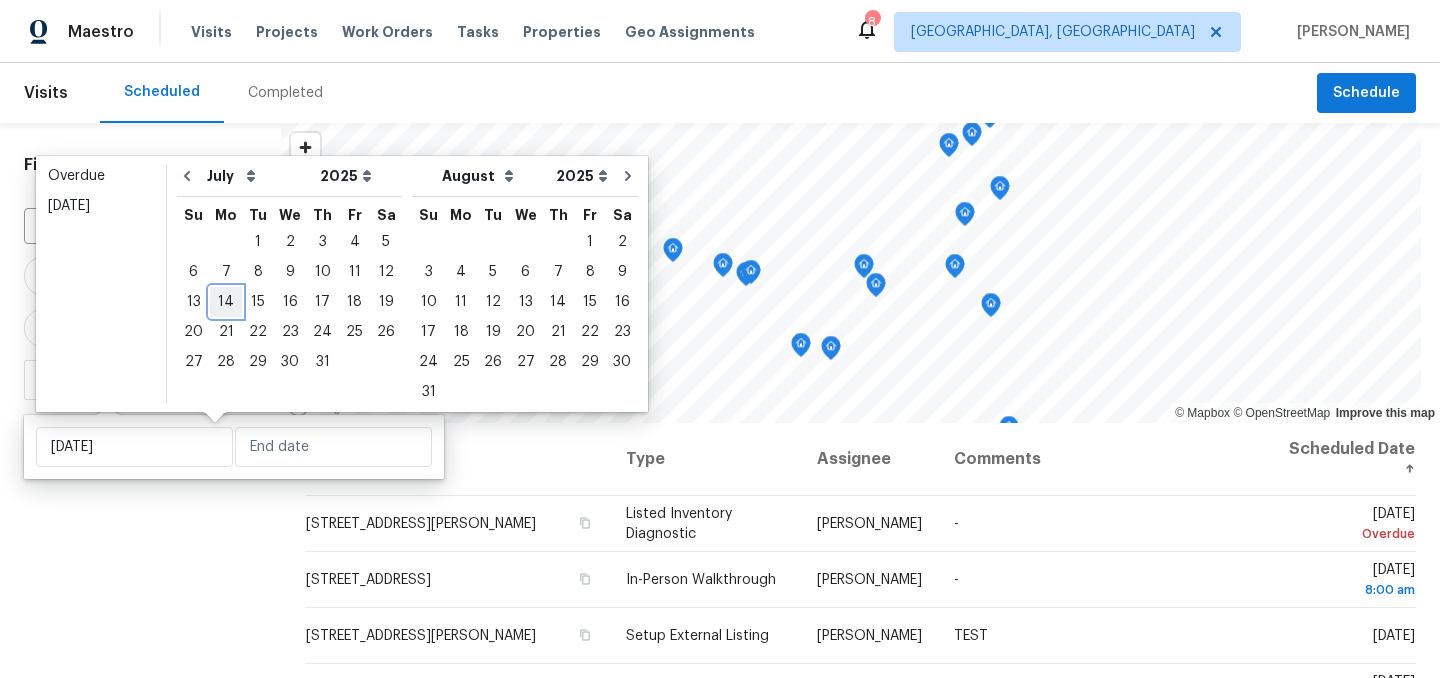 click on "14" at bounding box center (226, 302) 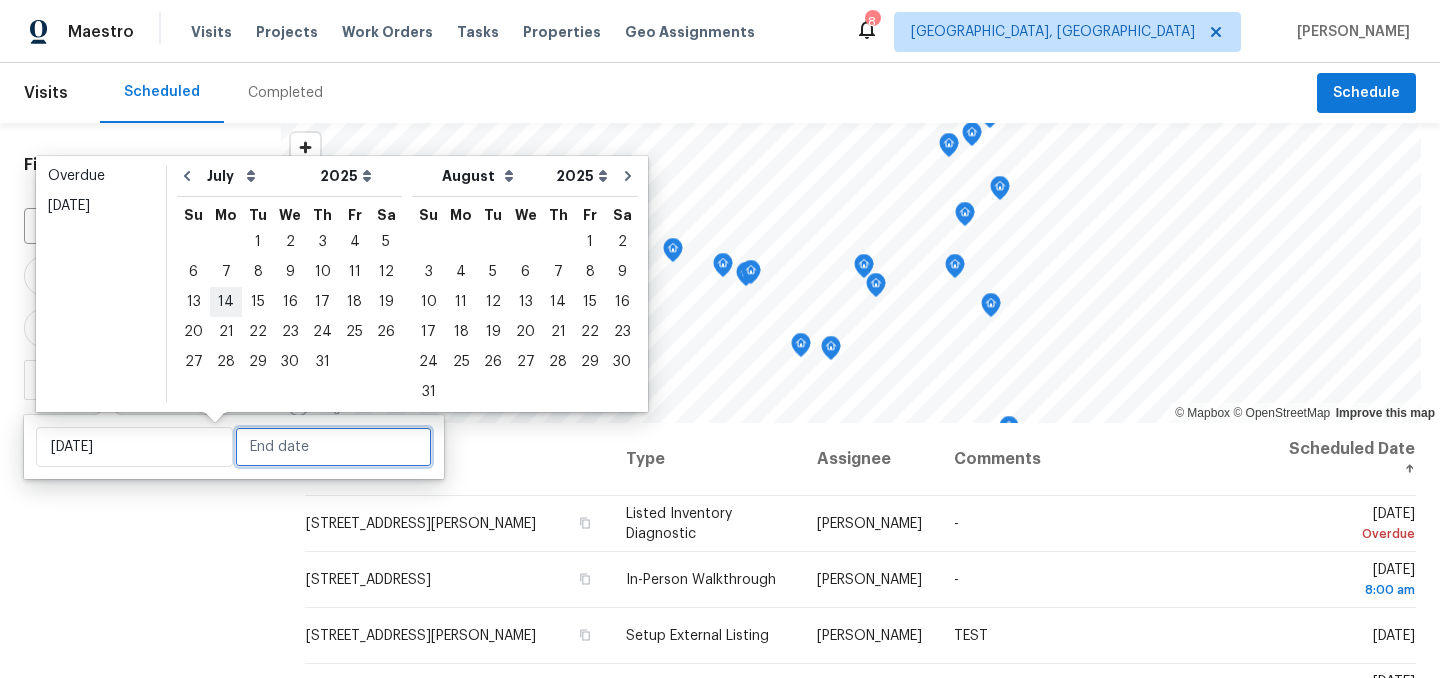 type on "Mon, Jul 14" 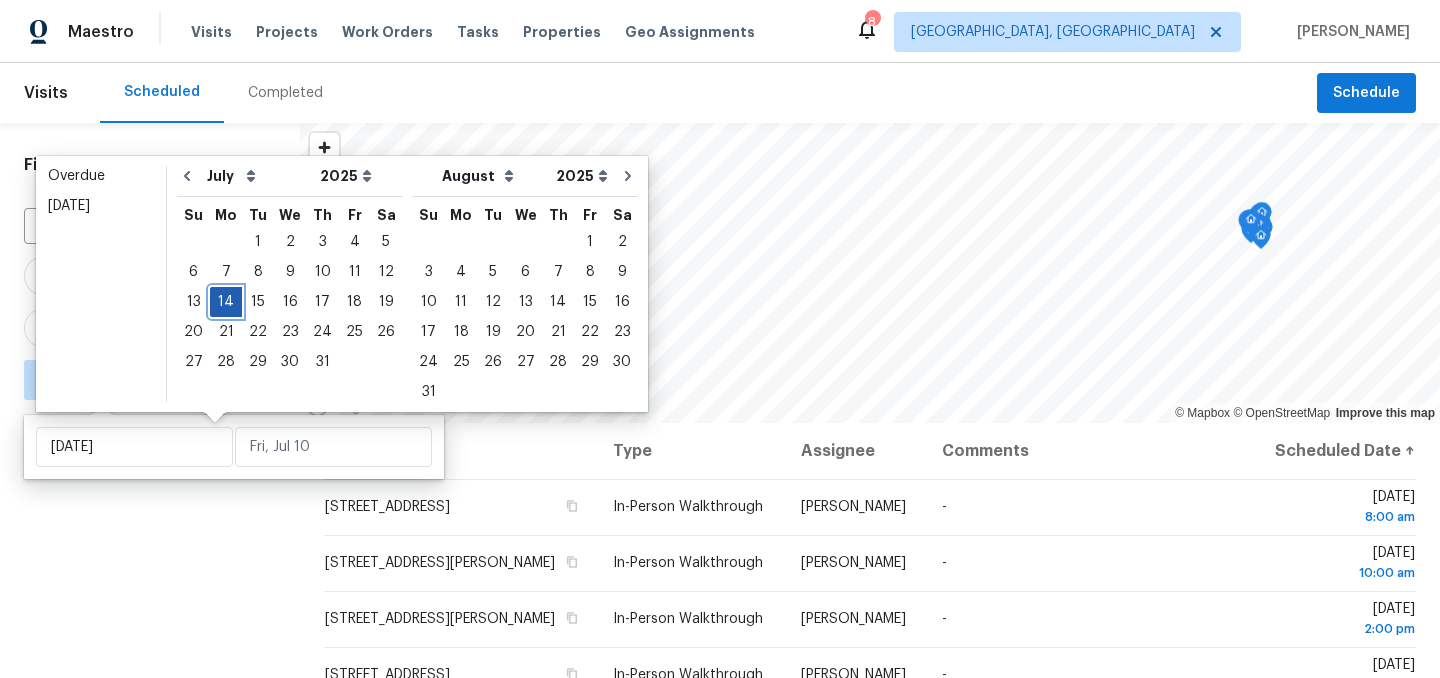 click on "14" at bounding box center (226, 302) 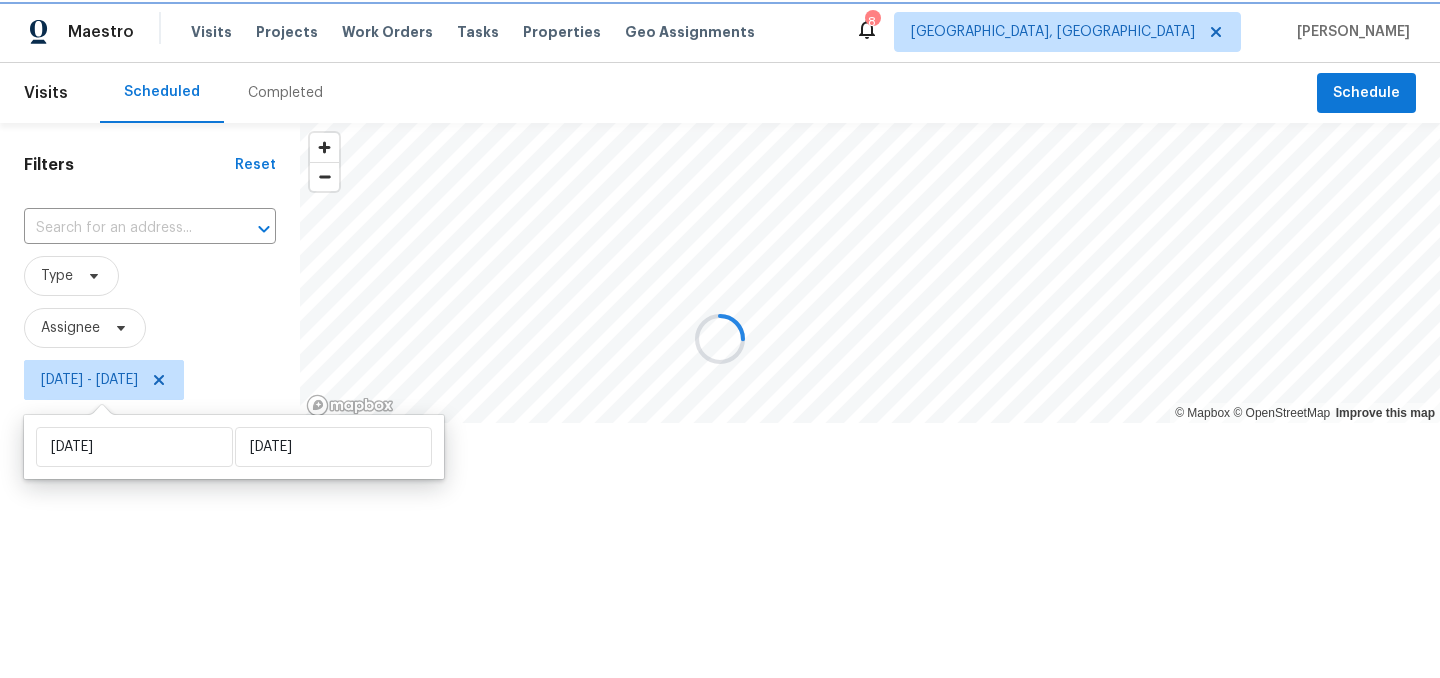 type on "Mon, Jul 14" 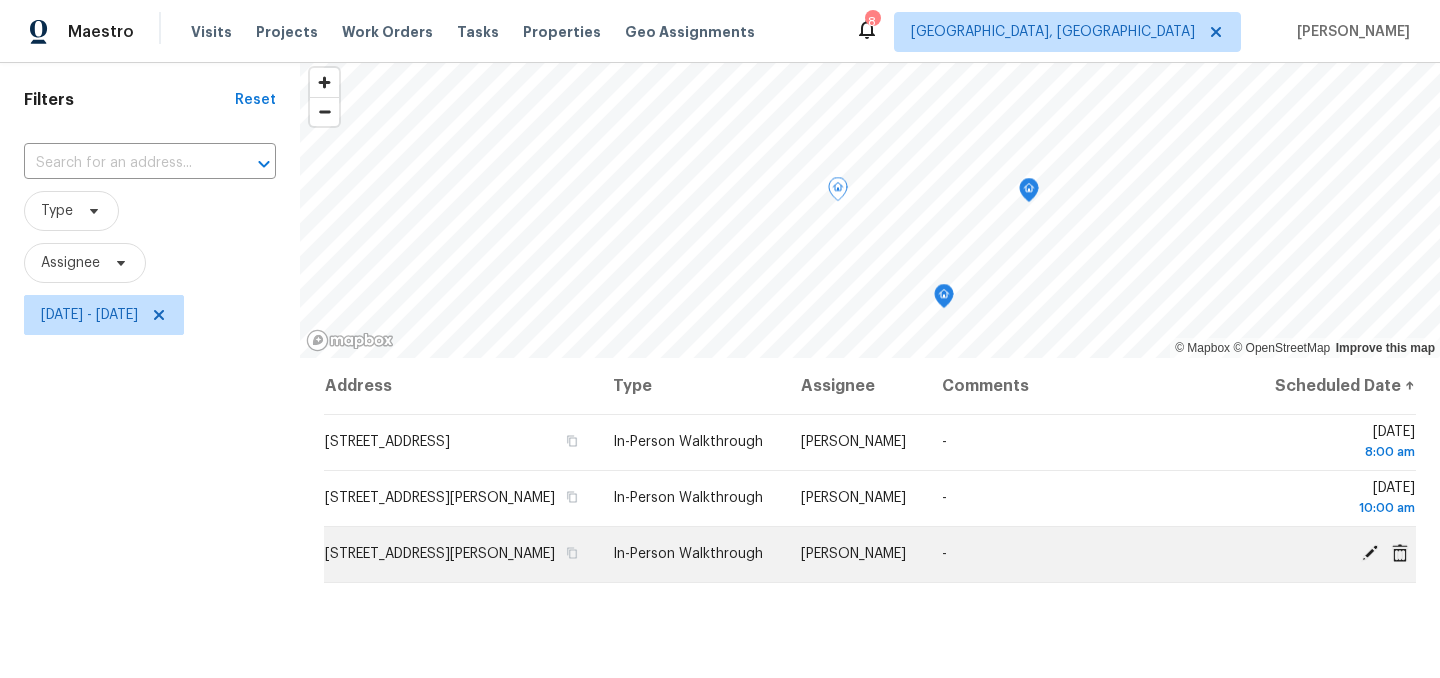 scroll, scrollTop: 70, scrollLeft: 0, axis: vertical 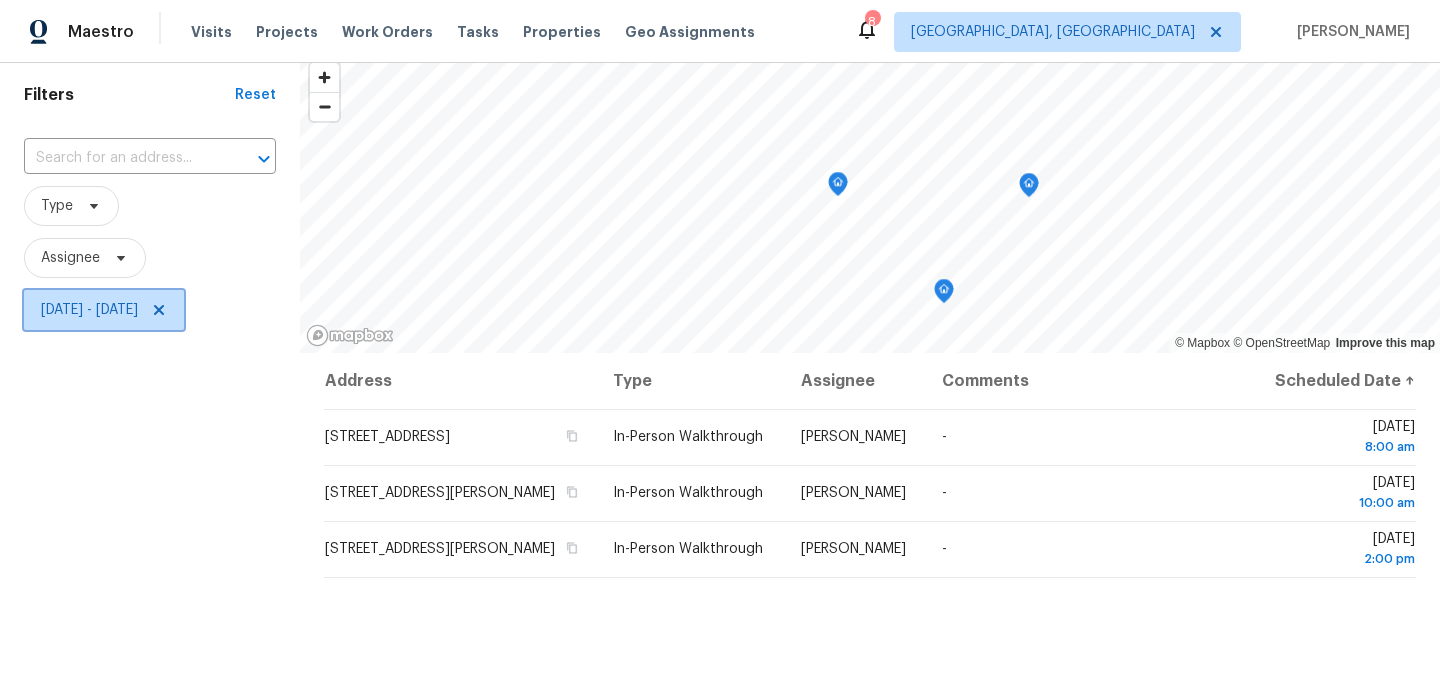 click on "Mon, Jul 14 - Mon, Jul 14" at bounding box center [89, 310] 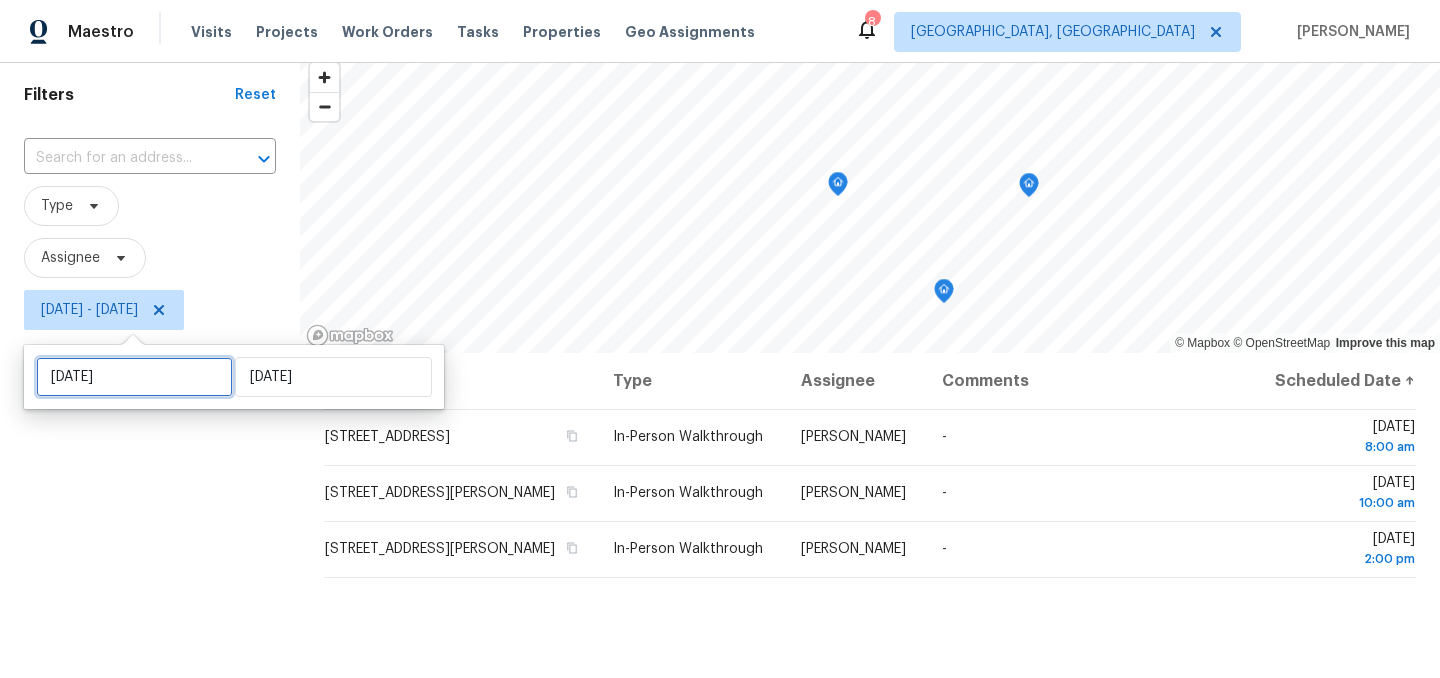 click on "Mon, Jul 14" at bounding box center (134, 377) 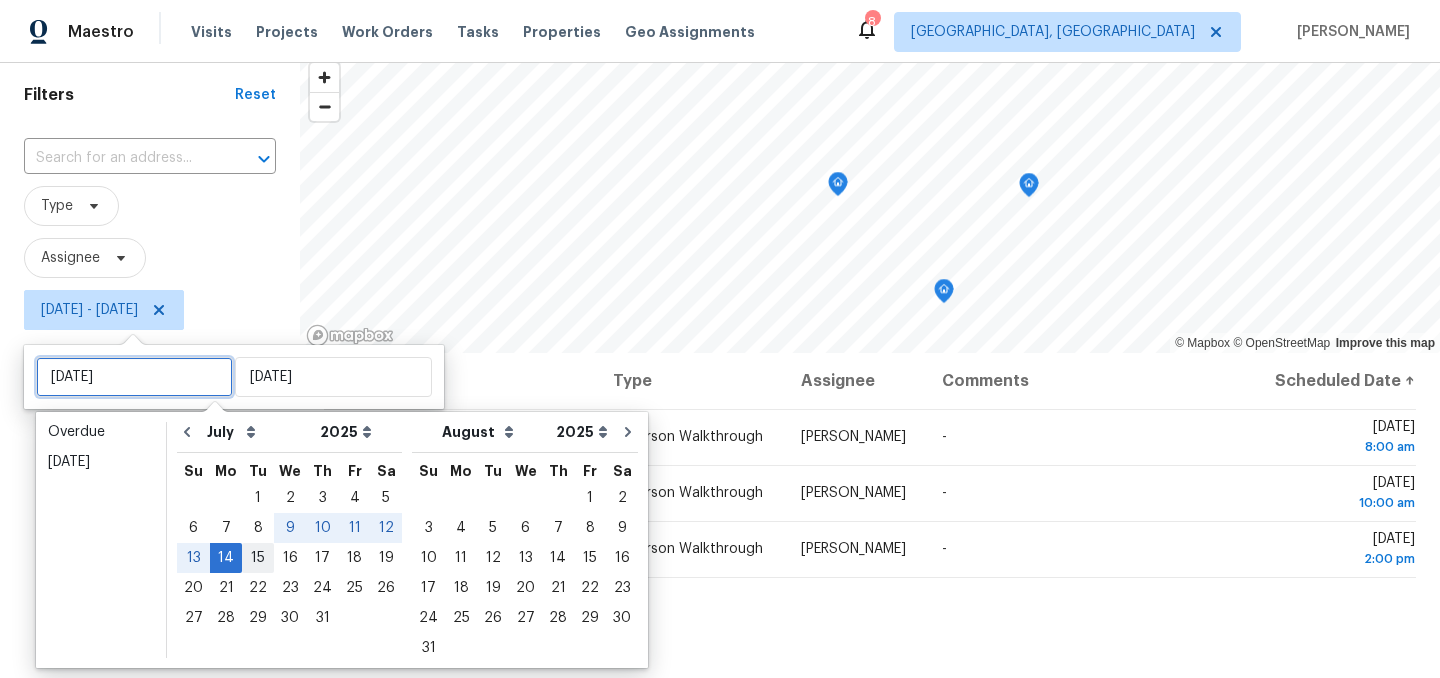 type on "Tue, Jul 15" 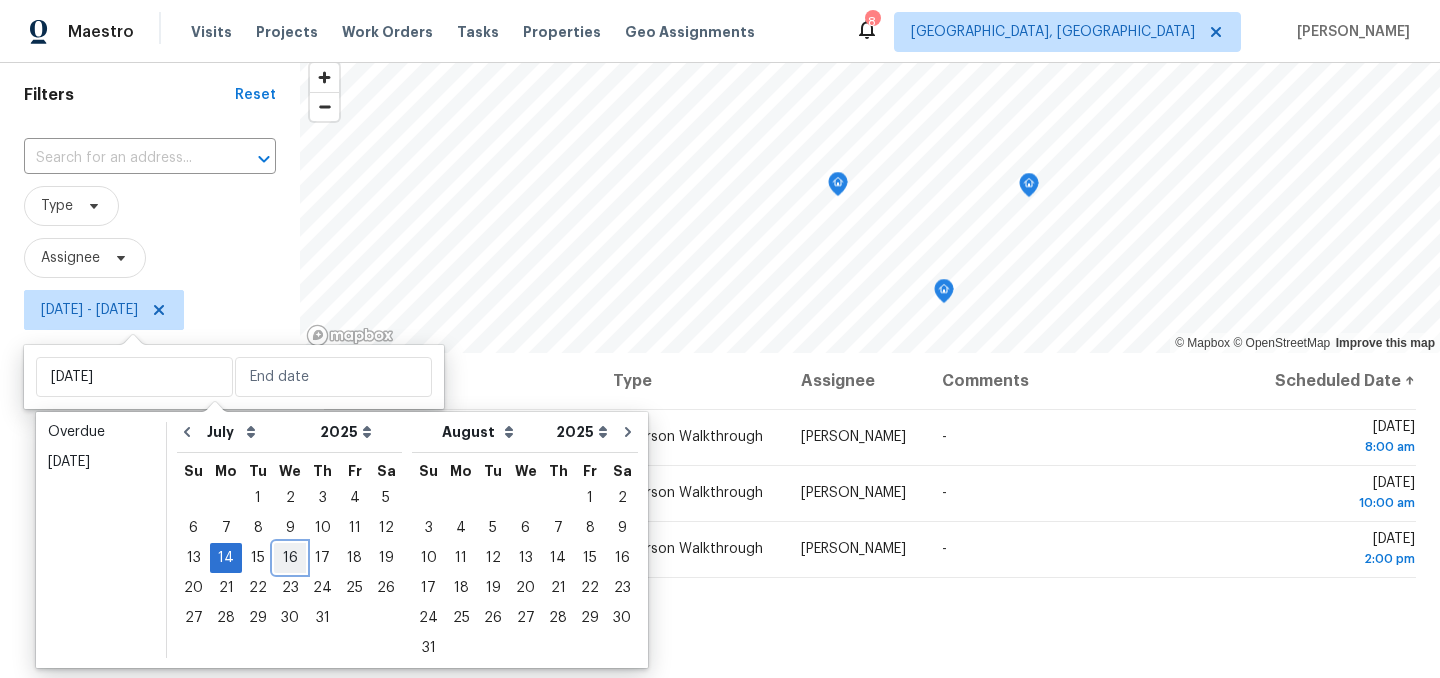 click on "16" at bounding box center [290, 558] 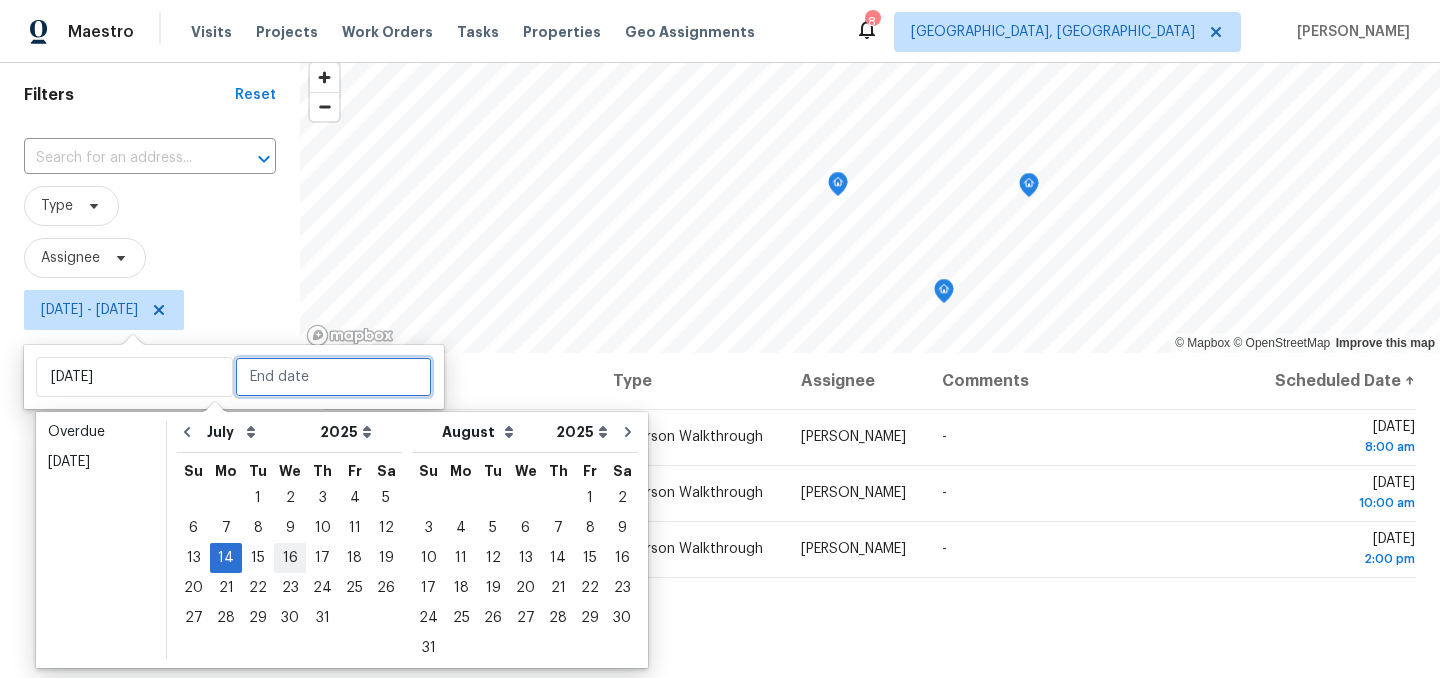 type on "Wed, Jul 16" 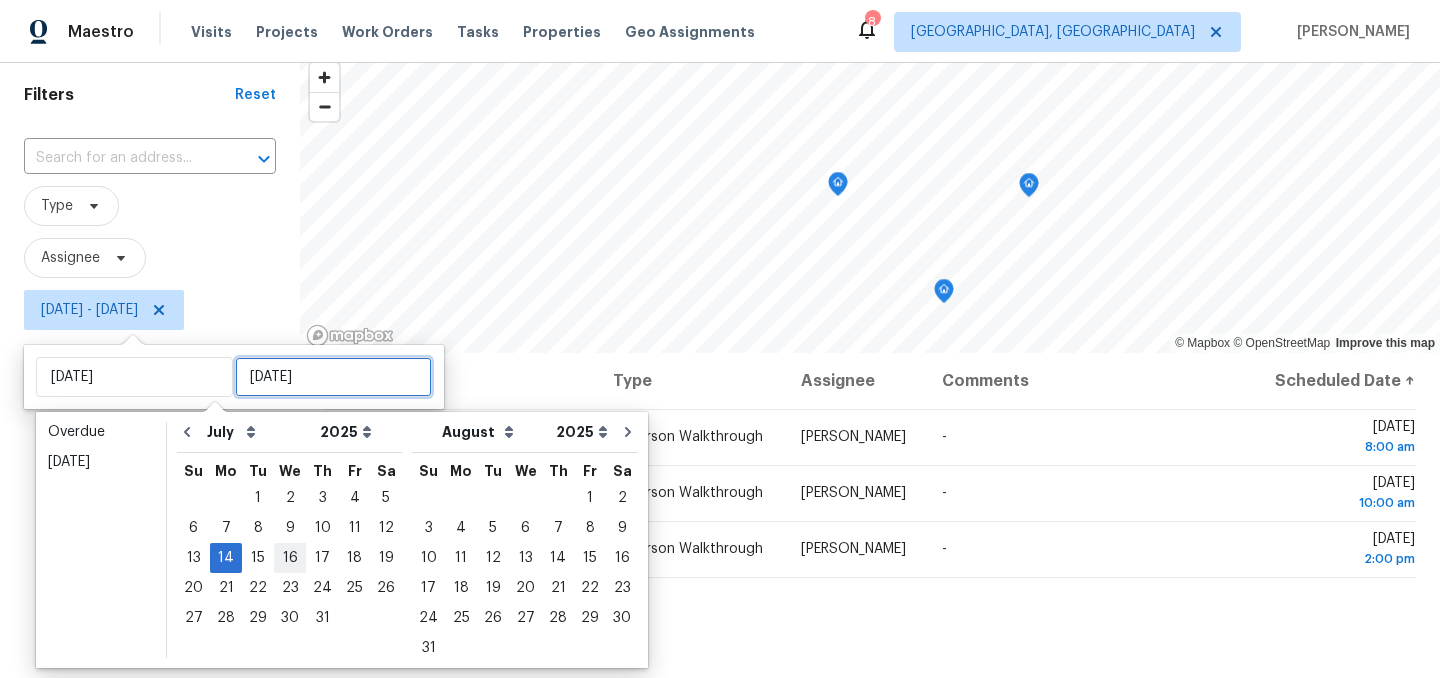scroll, scrollTop: 0, scrollLeft: 0, axis: both 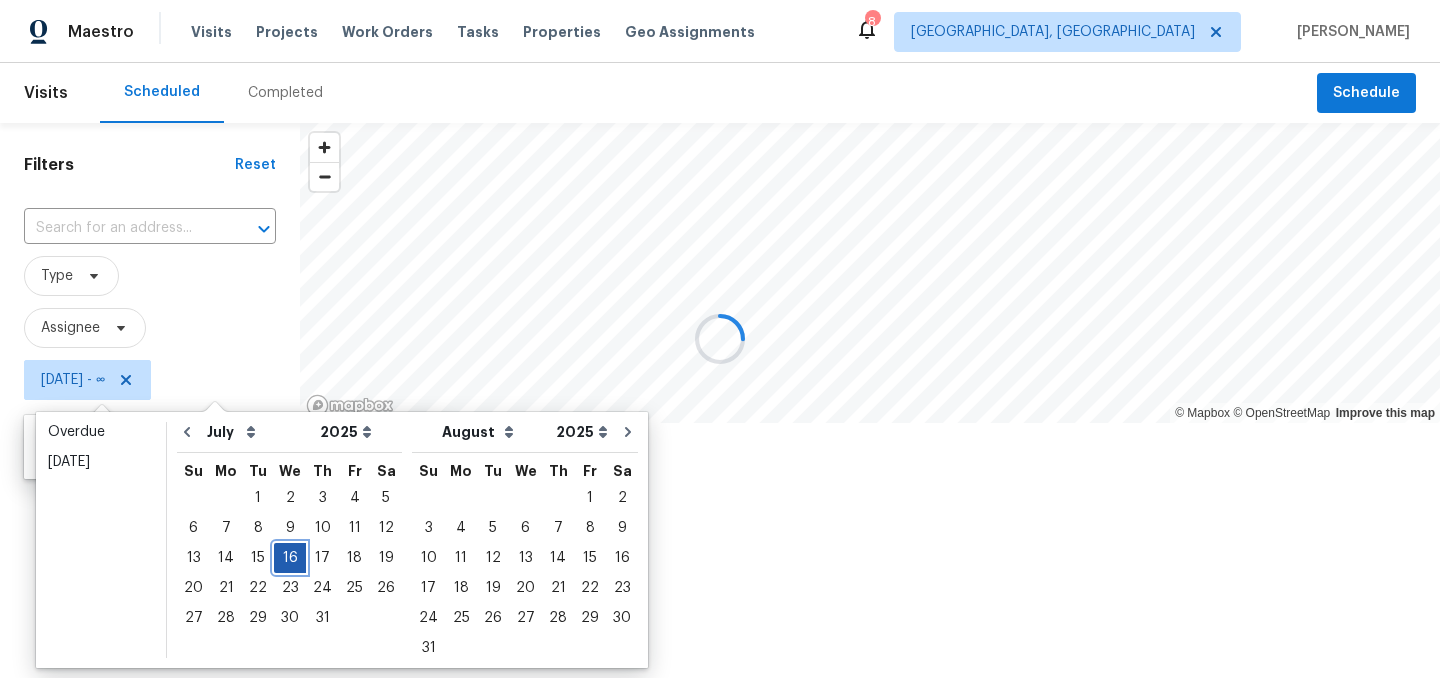 click on "16" at bounding box center [290, 558] 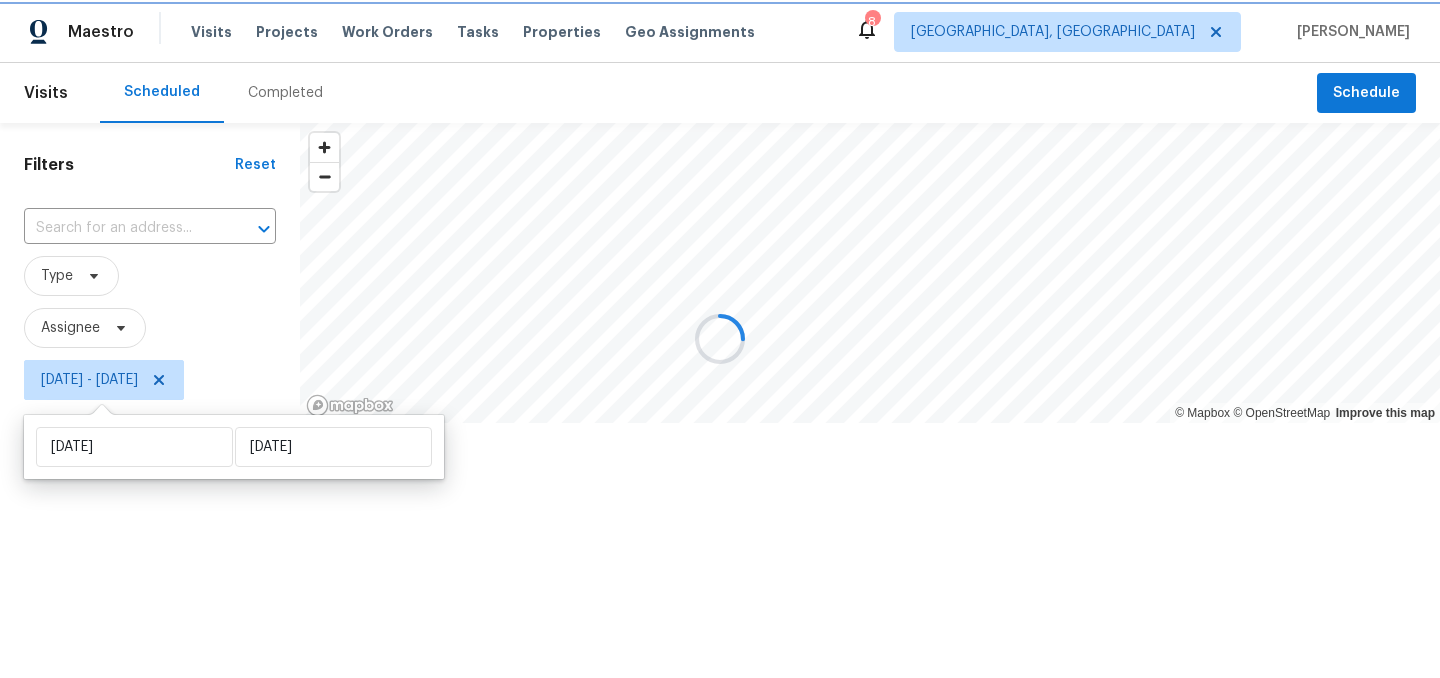 type on "Wed, Jul 16" 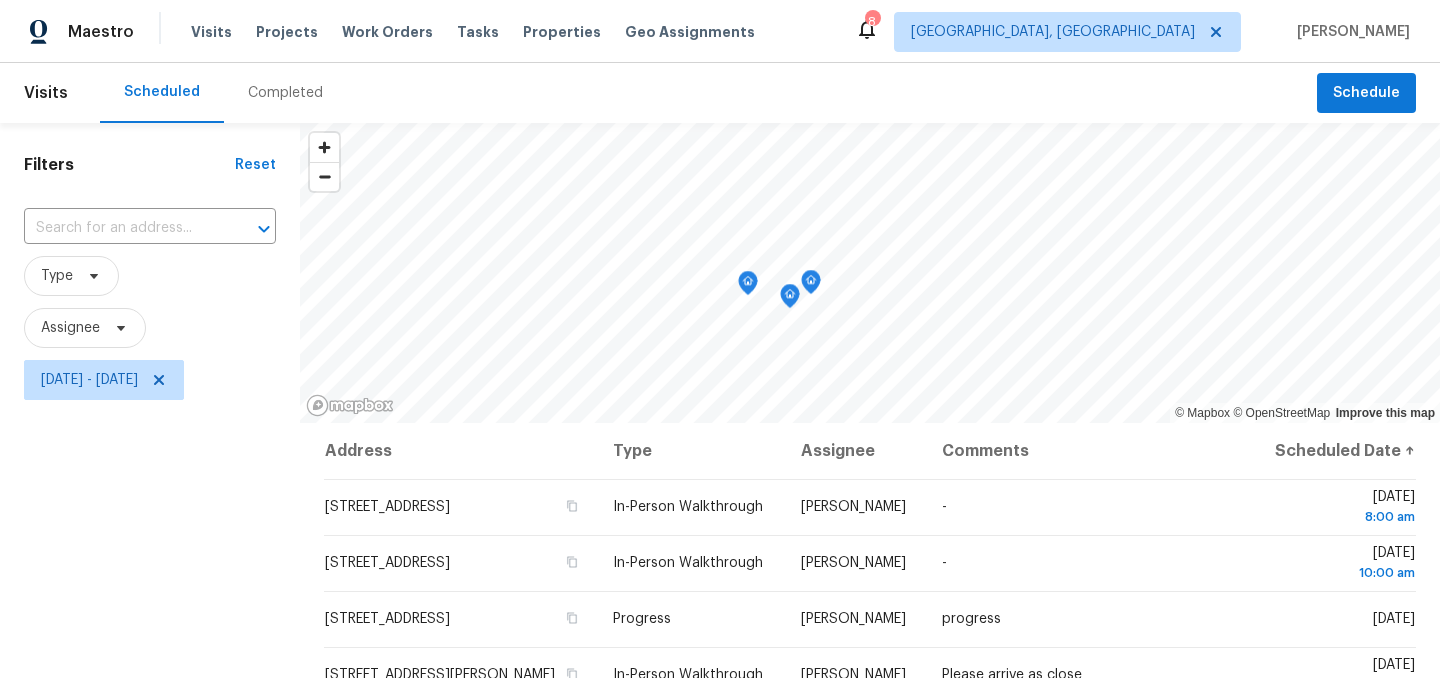 click on "Filters Reset ​ Type Assignee Wed, Jul 16 - Wed, Jul 16" at bounding box center [150, 544] 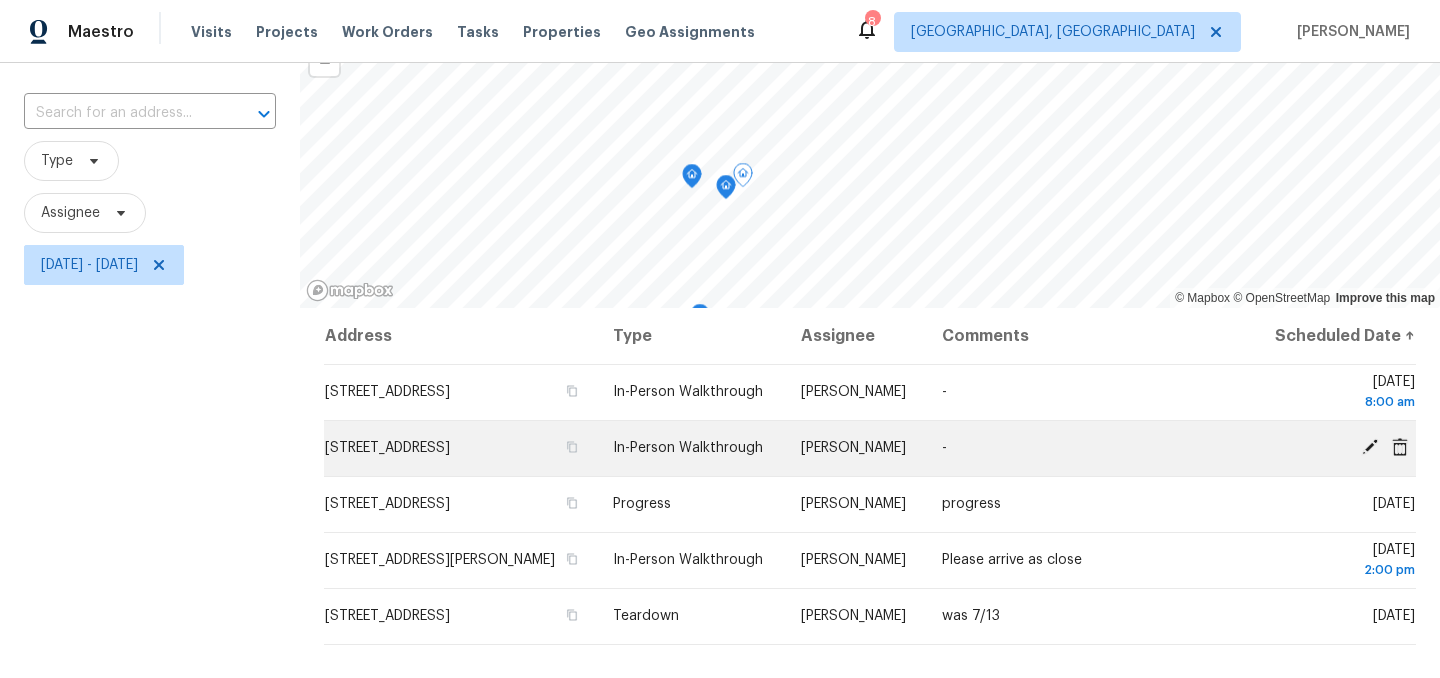 scroll, scrollTop: 112, scrollLeft: 0, axis: vertical 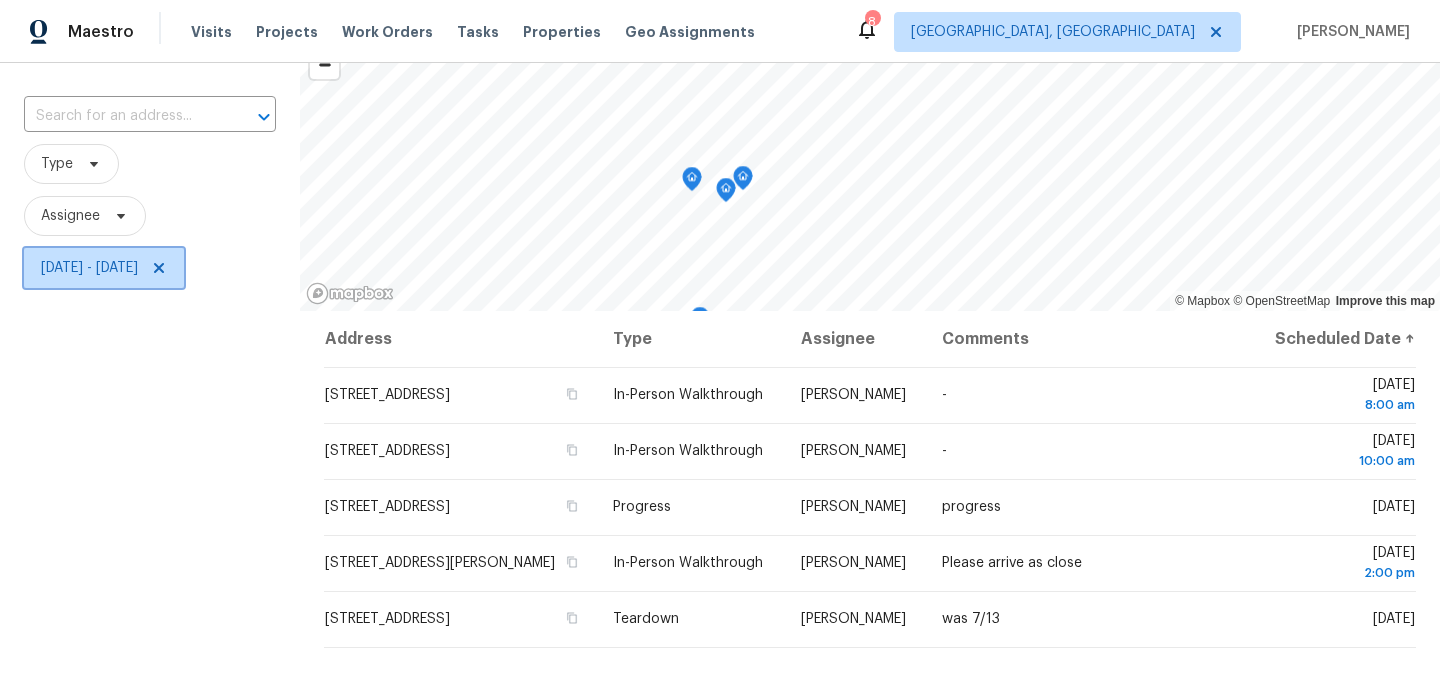 click on "Wed, Jul 16 - Wed, Jul 16" at bounding box center (89, 268) 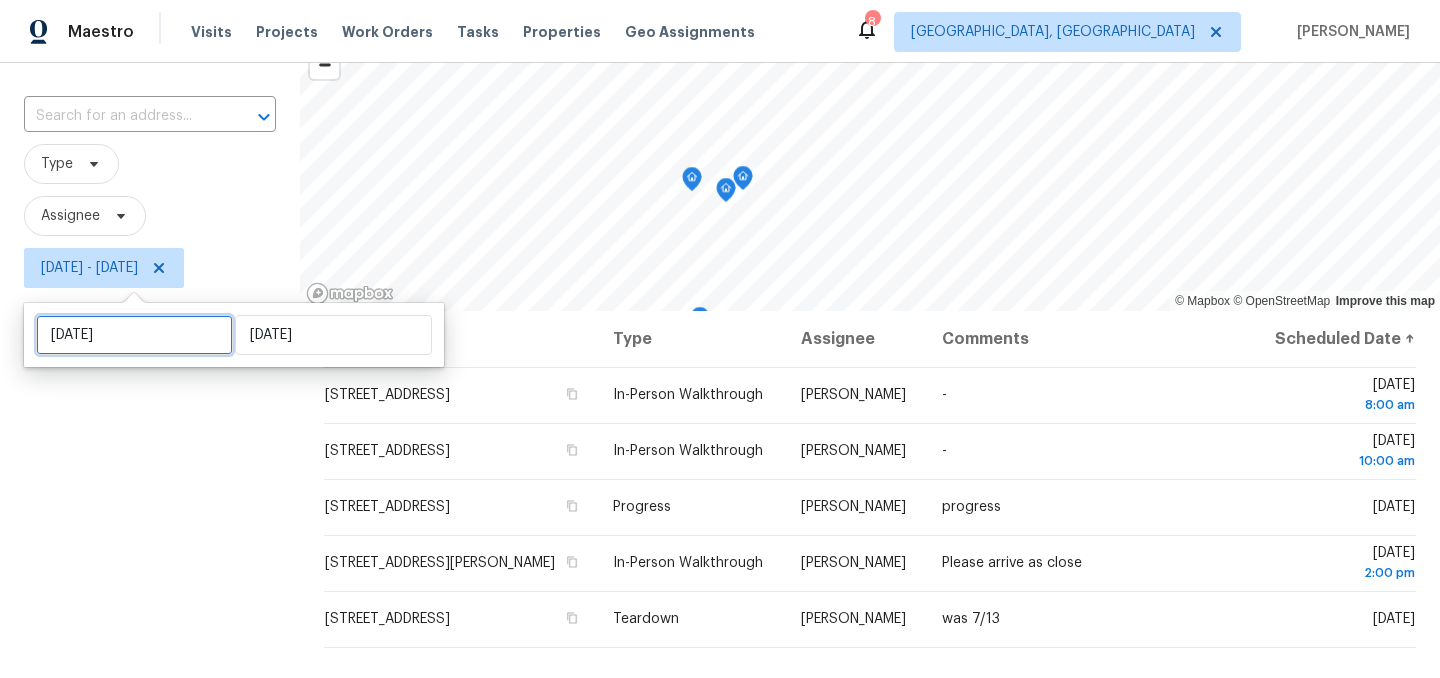 click on "Wed, Jul 16" at bounding box center [134, 335] 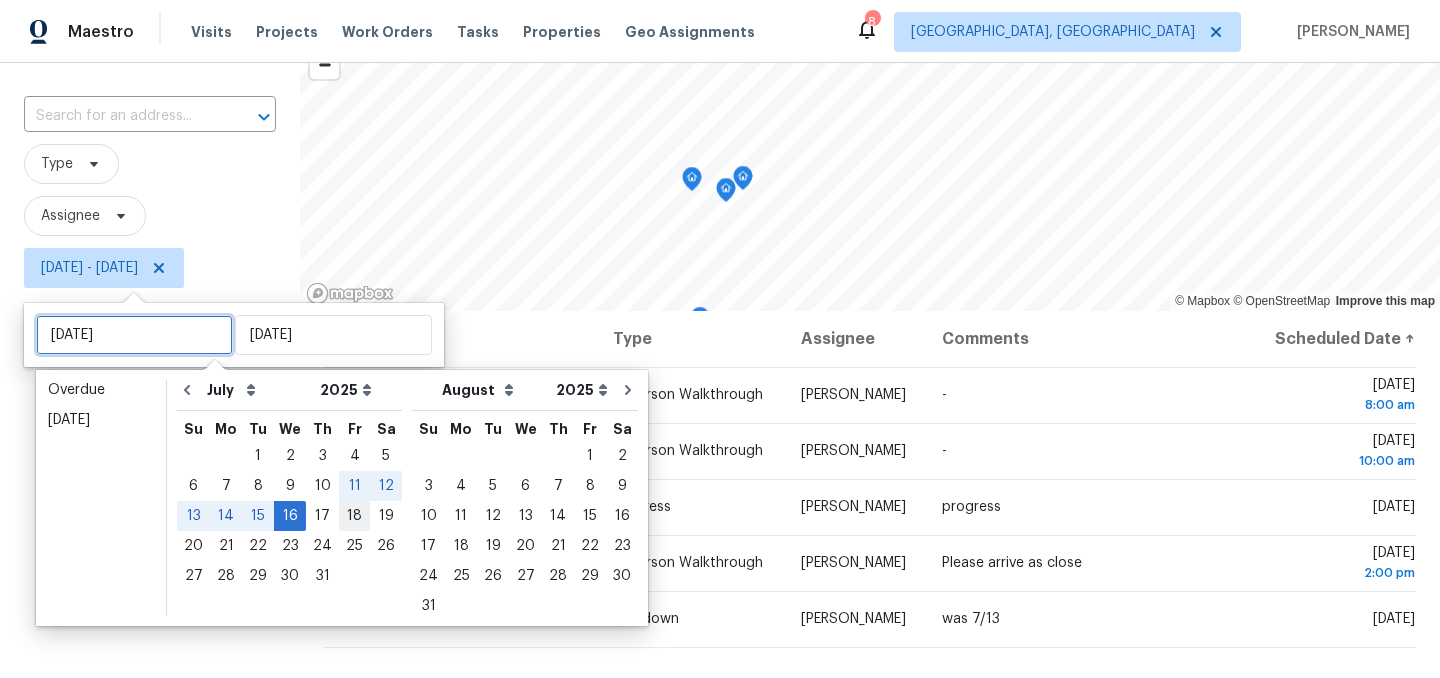 type on "Fri, Jul 18" 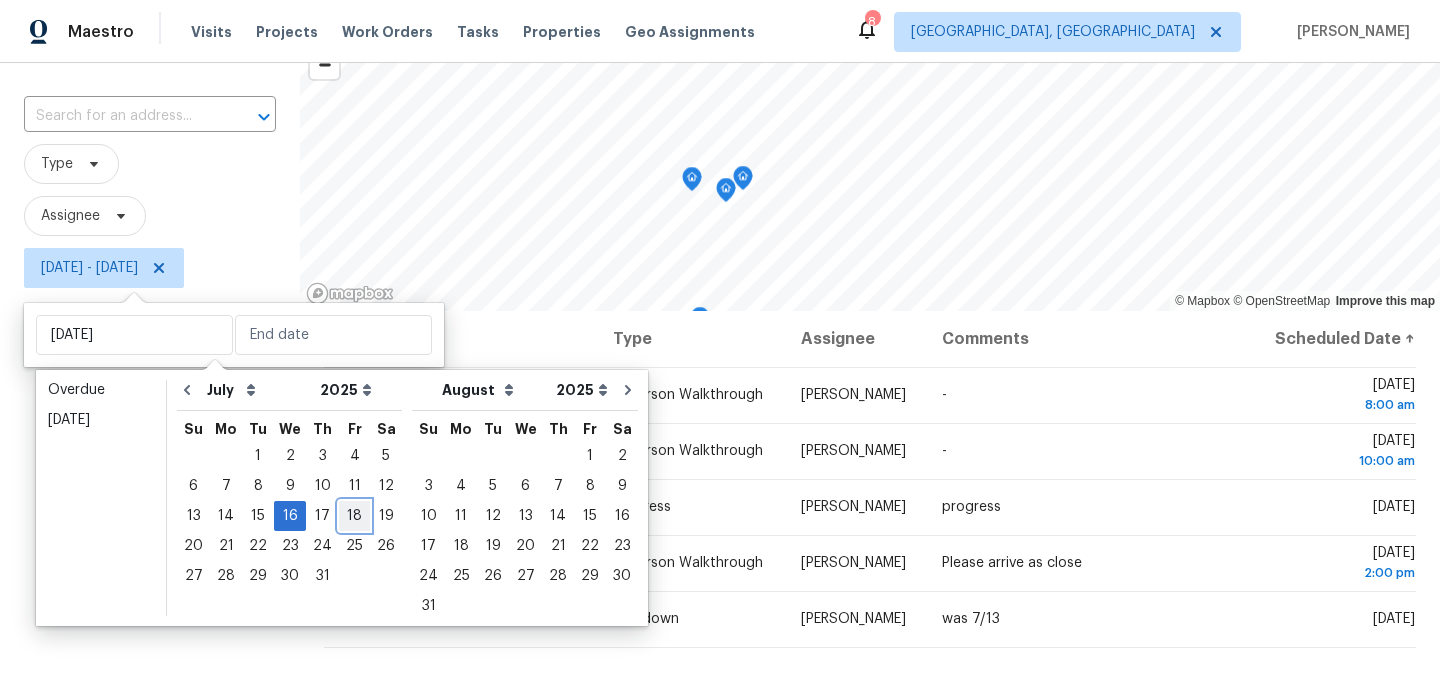 click on "18" at bounding box center [354, 516] 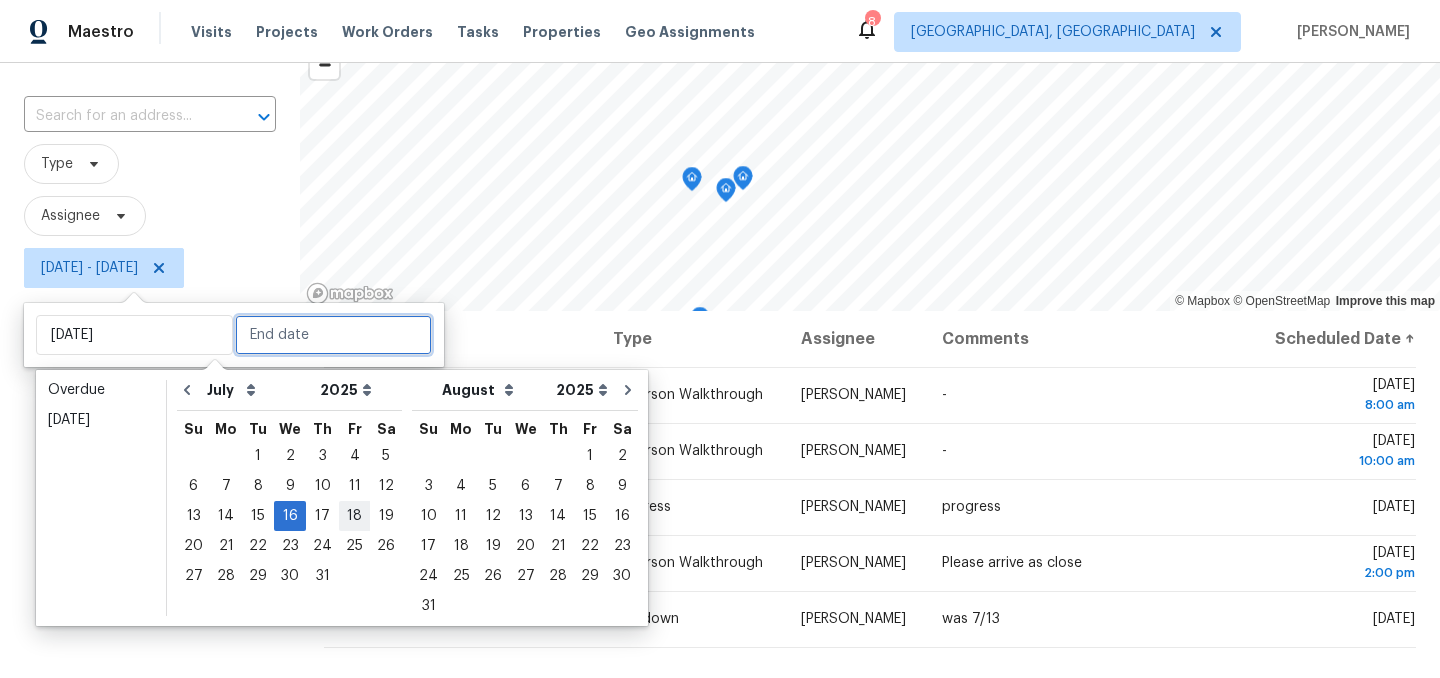 type on "Fri, Jul 18" 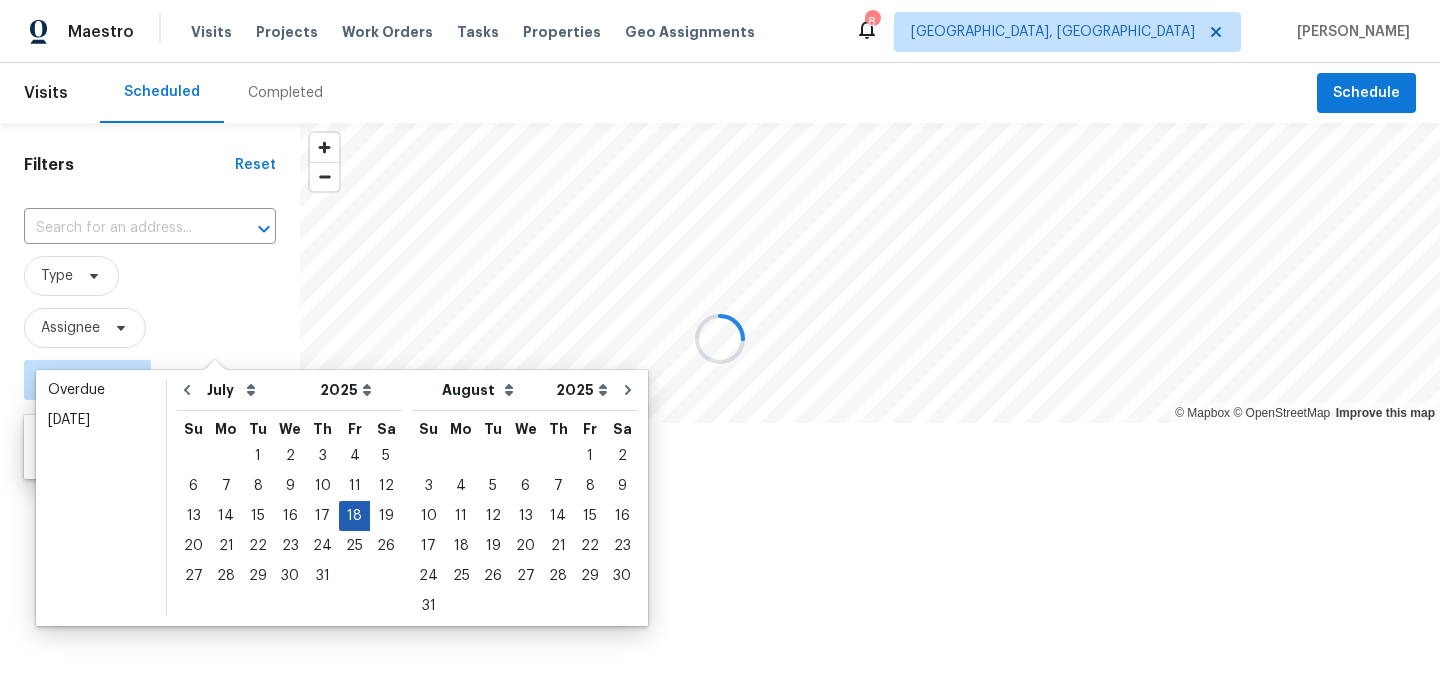 scroll, scrollTop: 0, scrollLeft: 0, axis: both 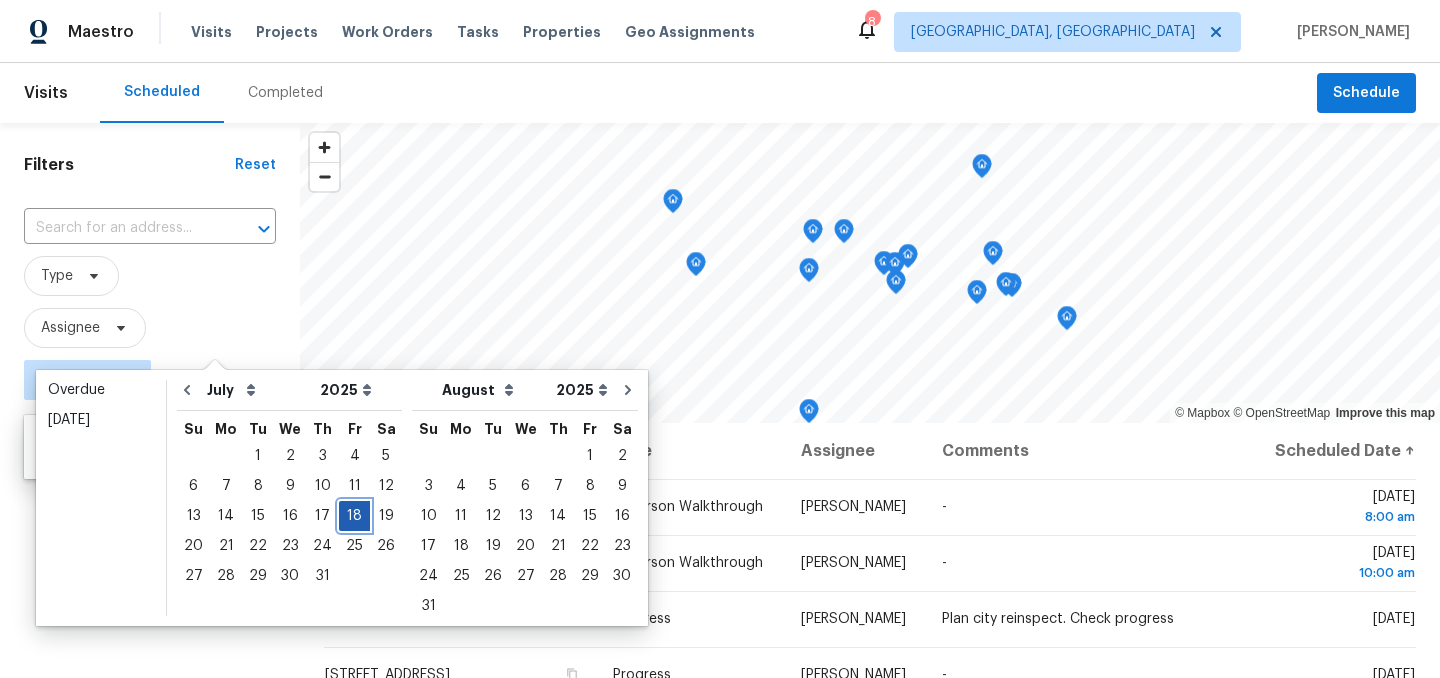 click on "18" at bounding box center (354, 516) 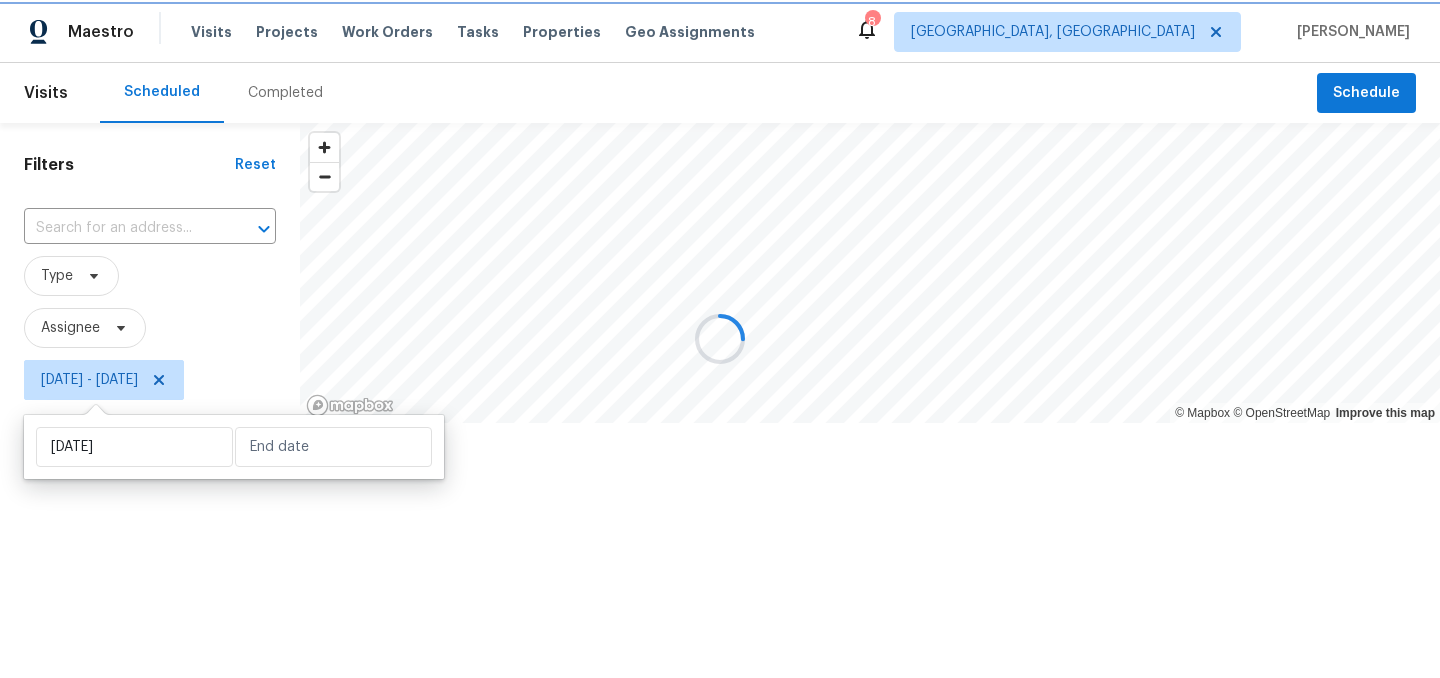 type on "Fri, Jul 18" 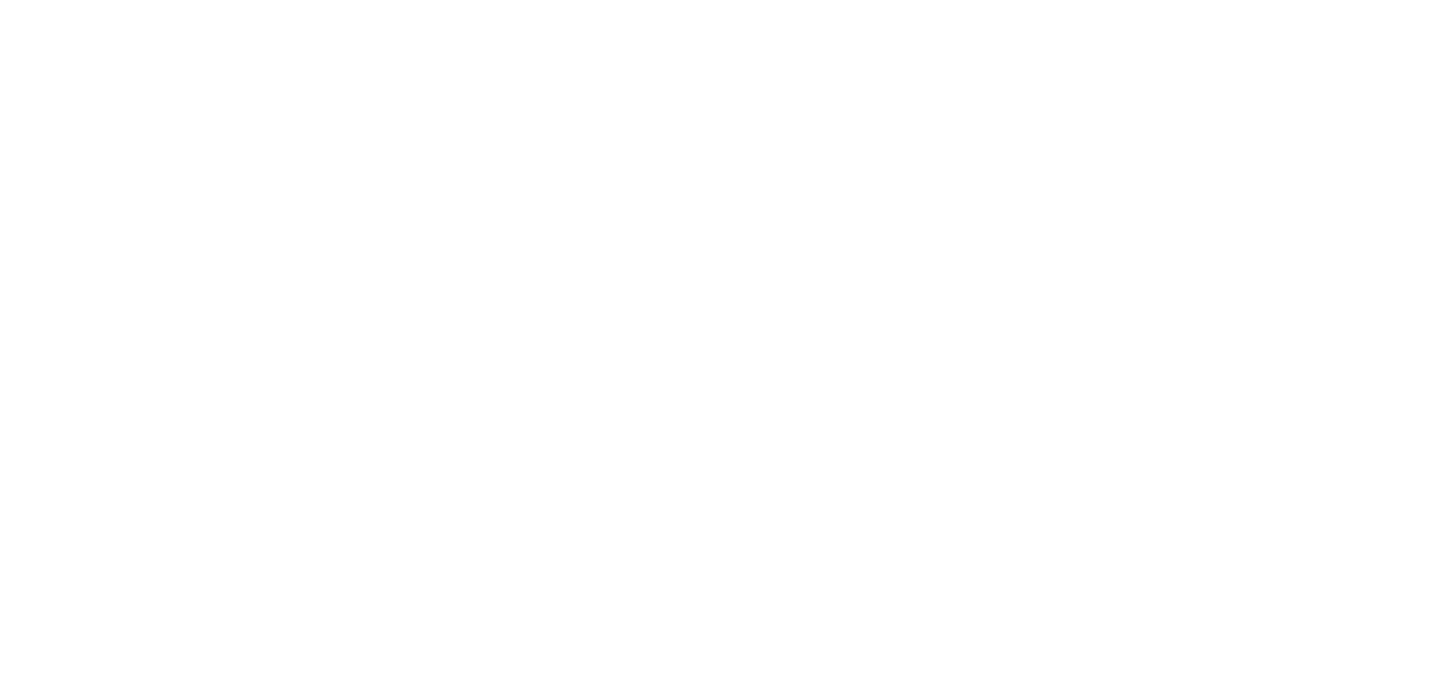 scroll, scrollTop: 0, scrollLeft: 0, axis: both 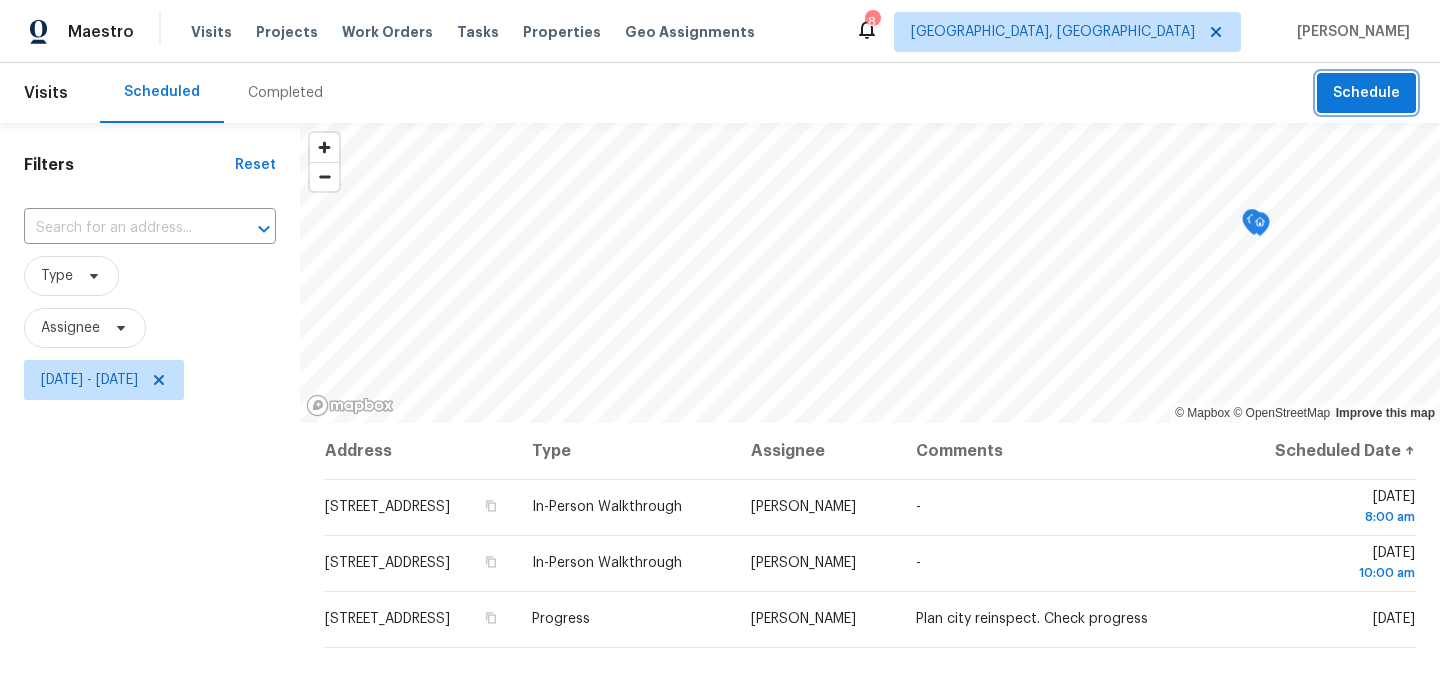 click on "Schedule" at bounding box center (1366, 93) 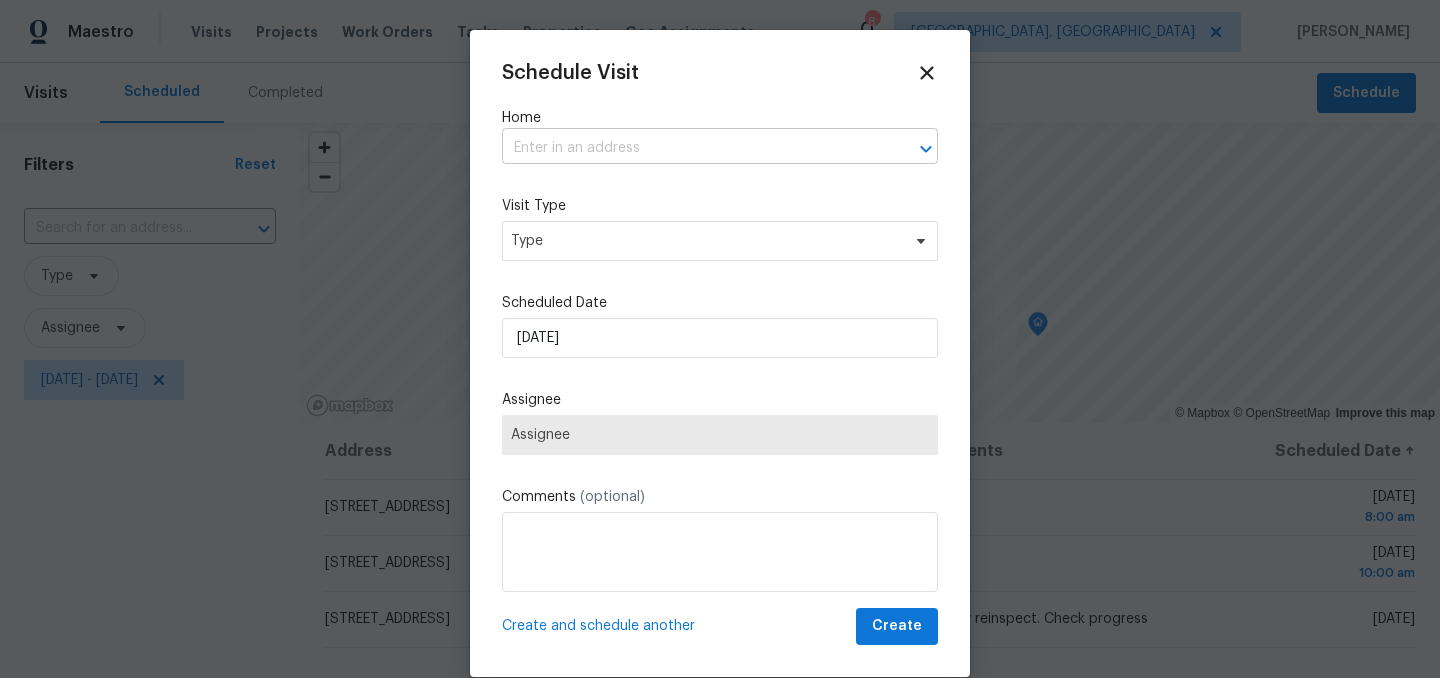click at bounding box center (692, 148) 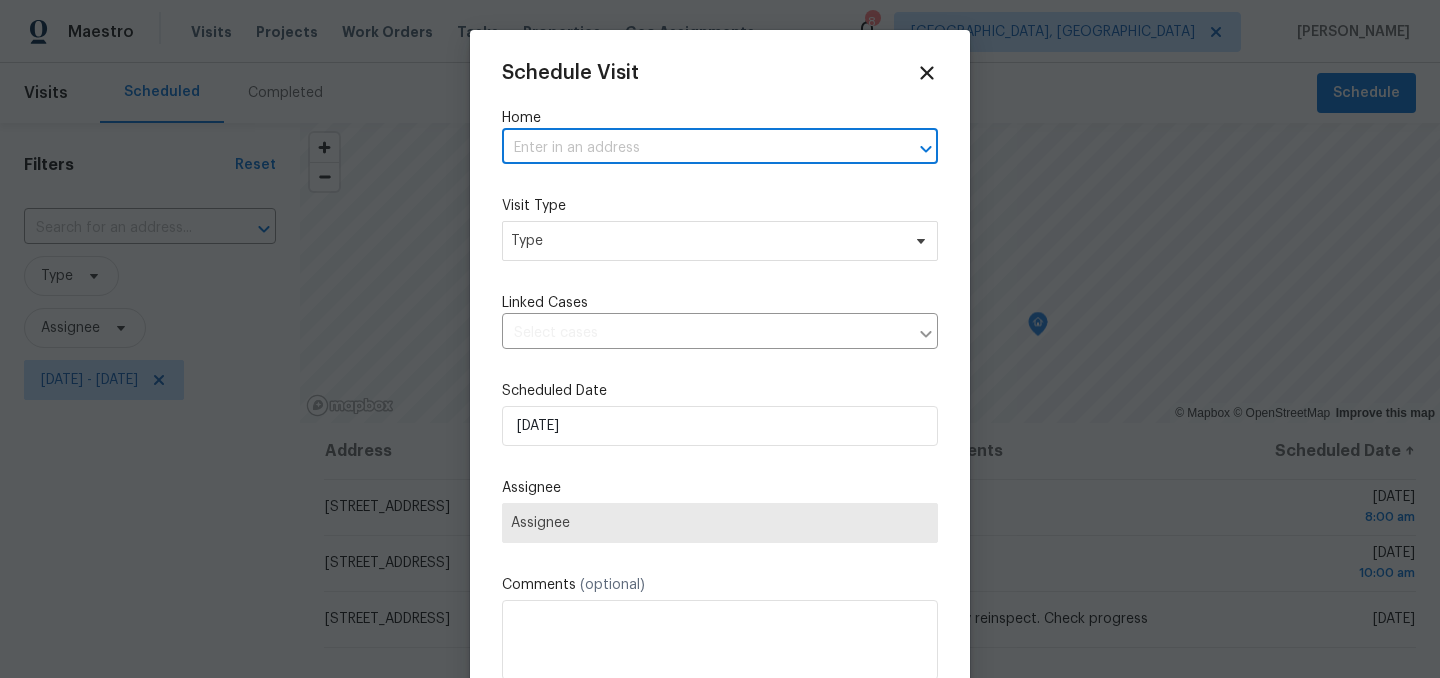 paste on "4002 Washington Ave, Lorain, OH 44052" 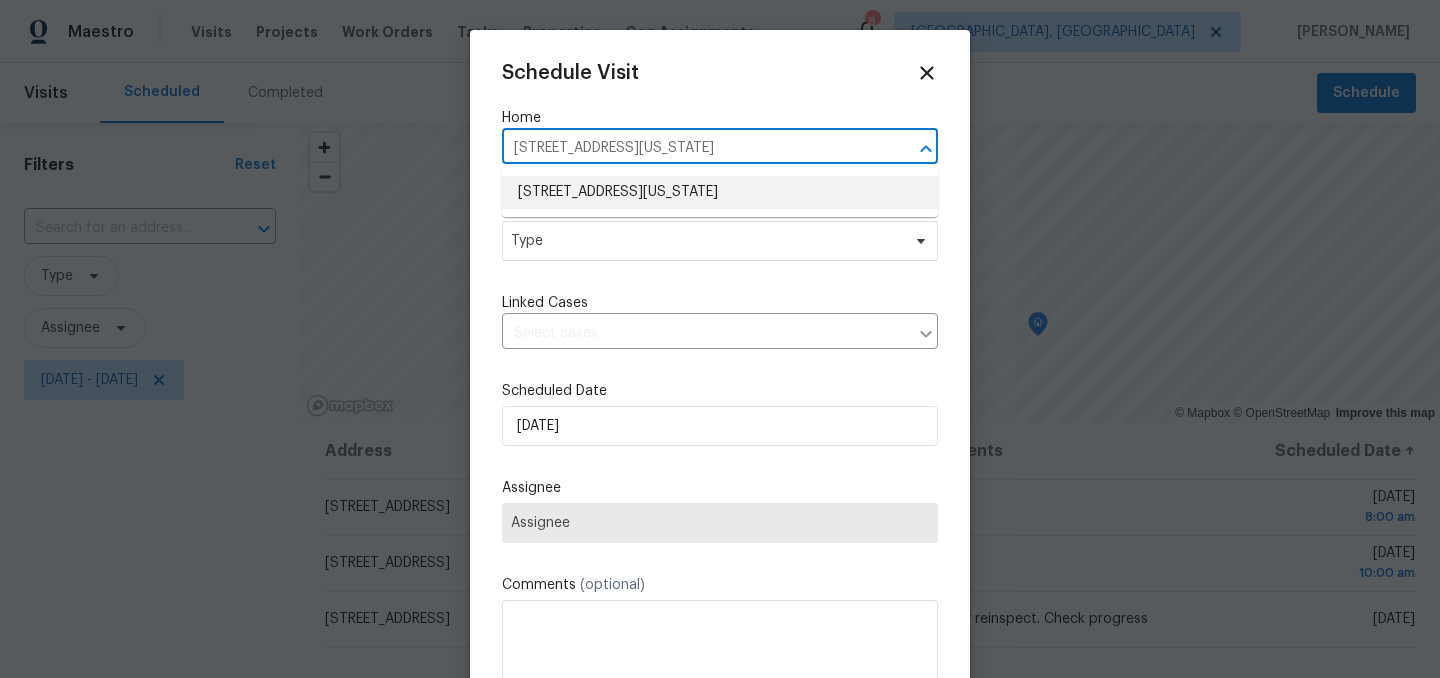 click on "4002 Washington Ave, Lorain, OH 44052" at bounding box center (720, 192) 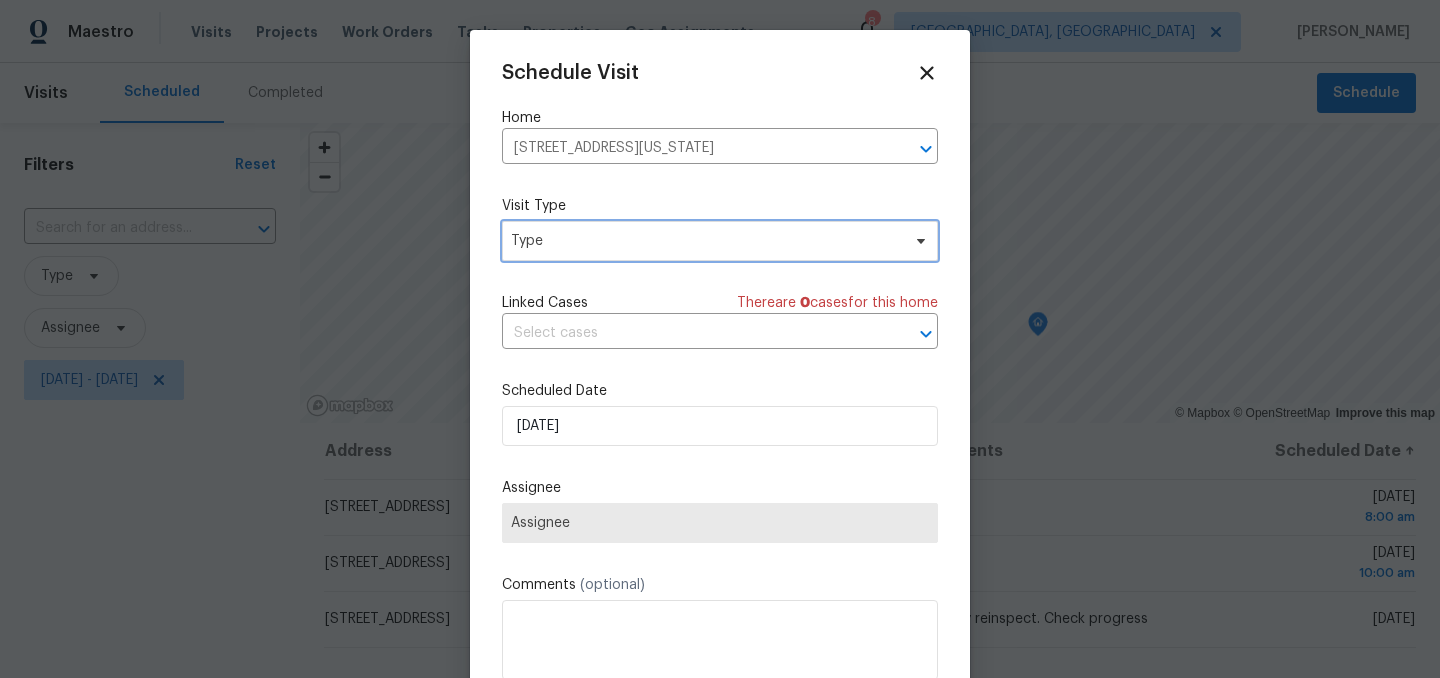 click on "Type" at bounding box center [705, 241] 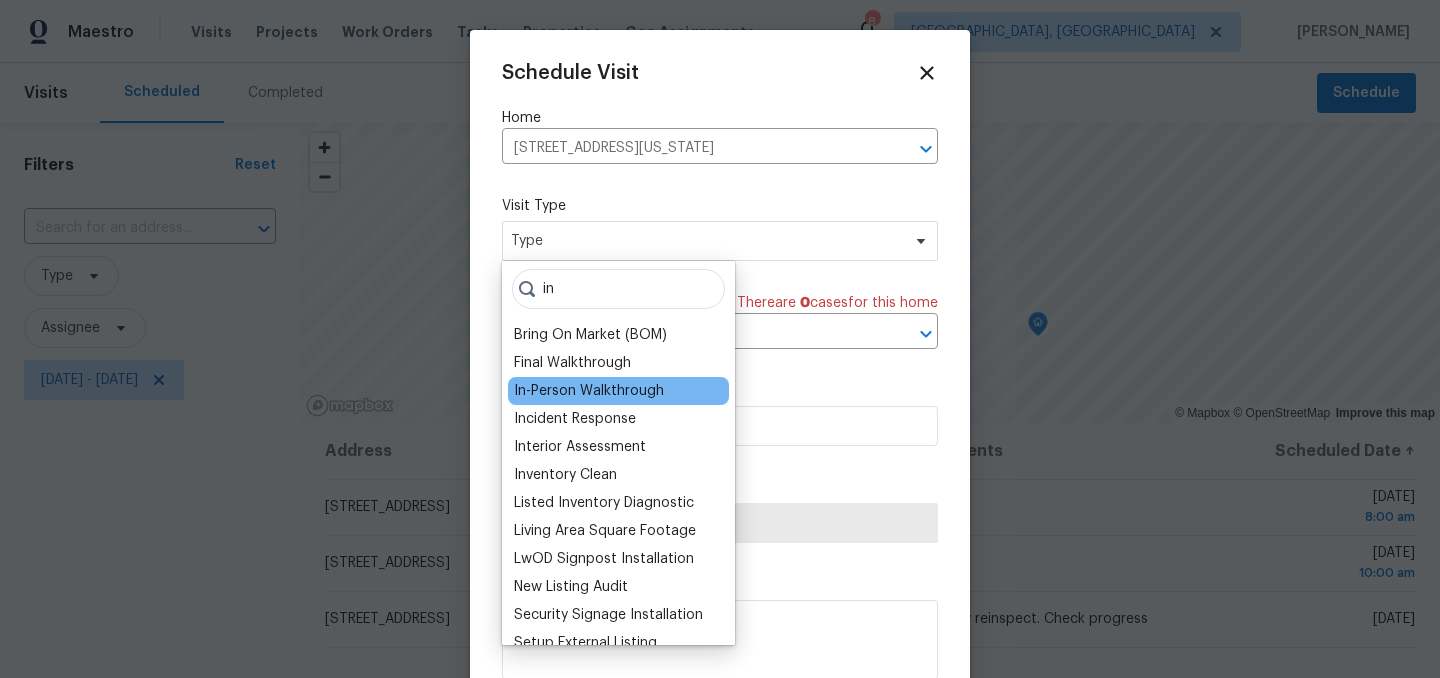 type on "in" 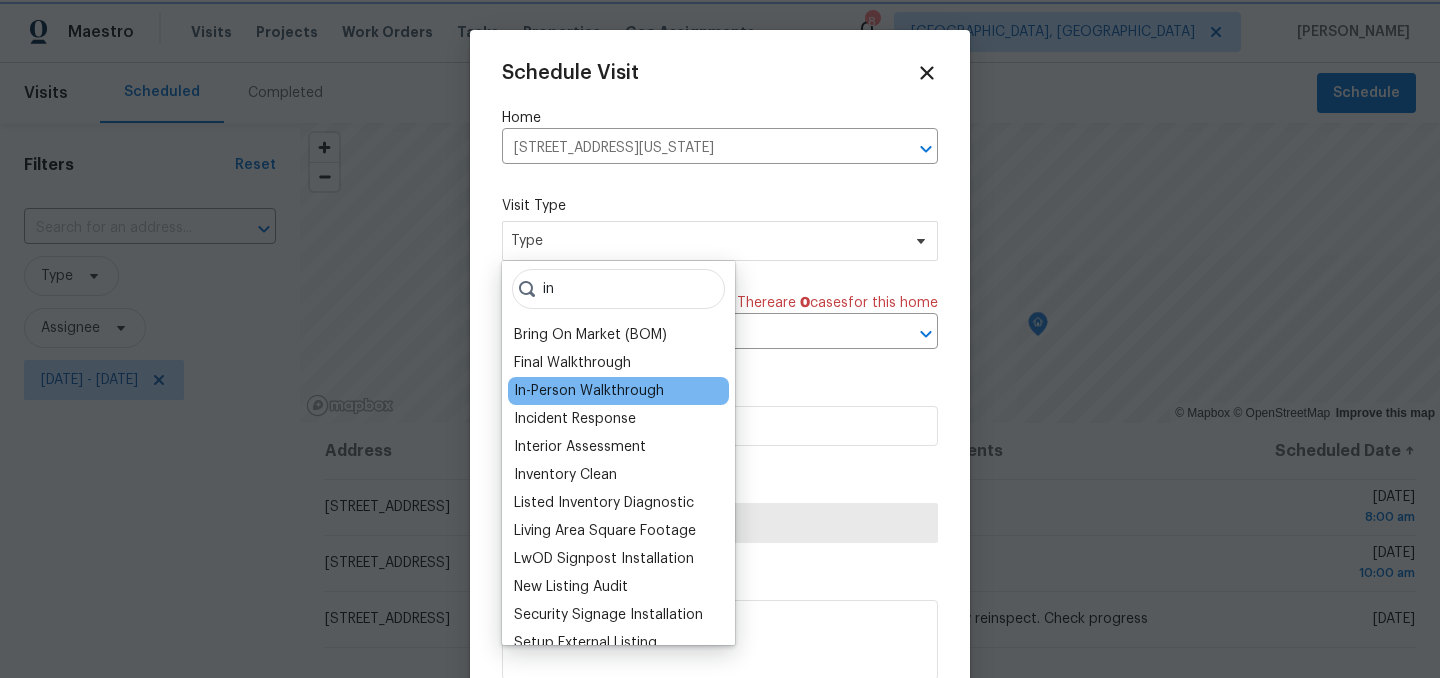 type on "07/10/2025 4:39 pm" 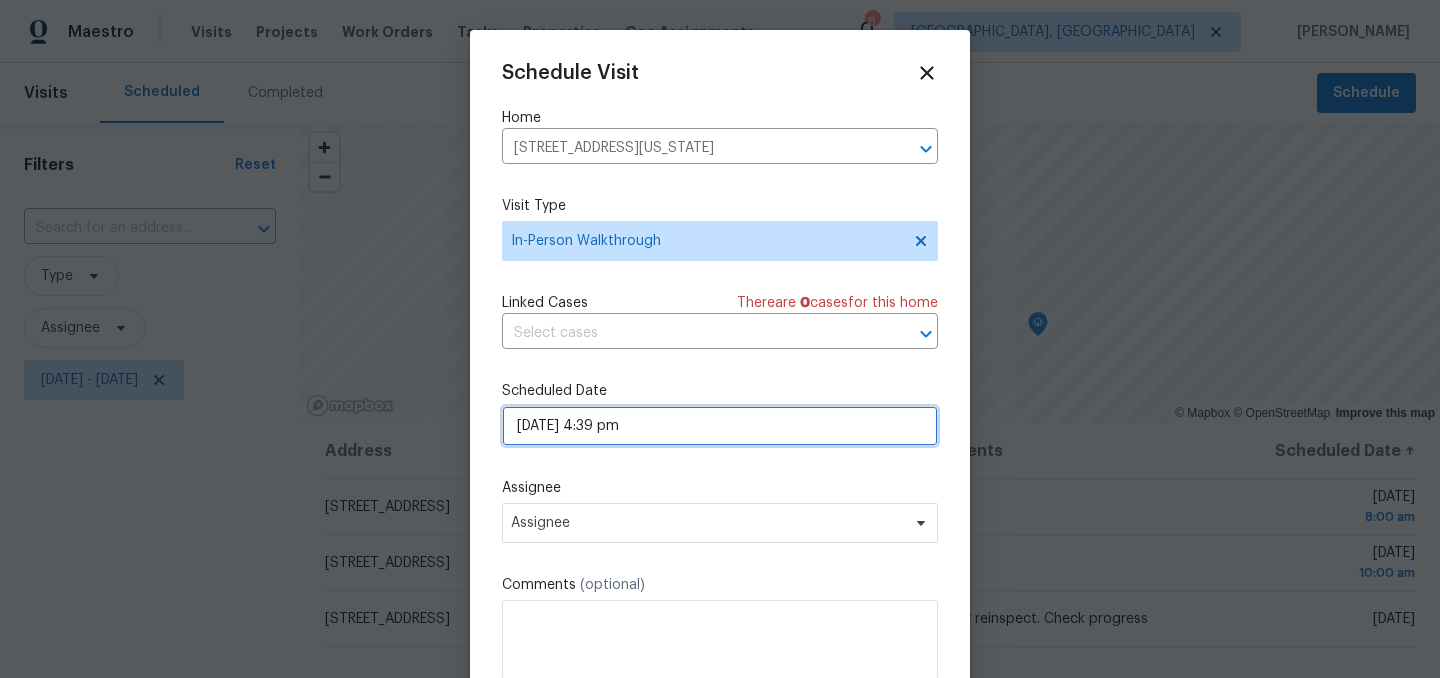 select on "pm" 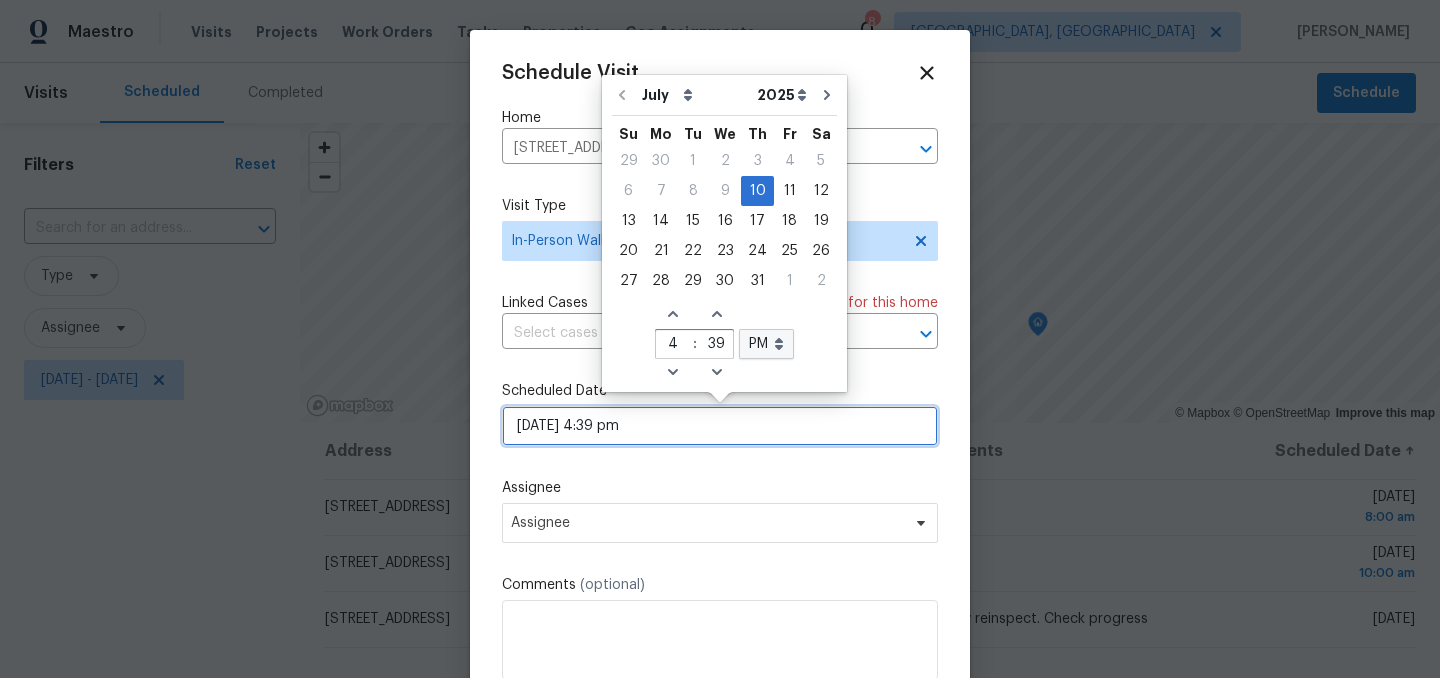 click on "07/10/2025 4:39 pm" at bounding box center (720, 426) 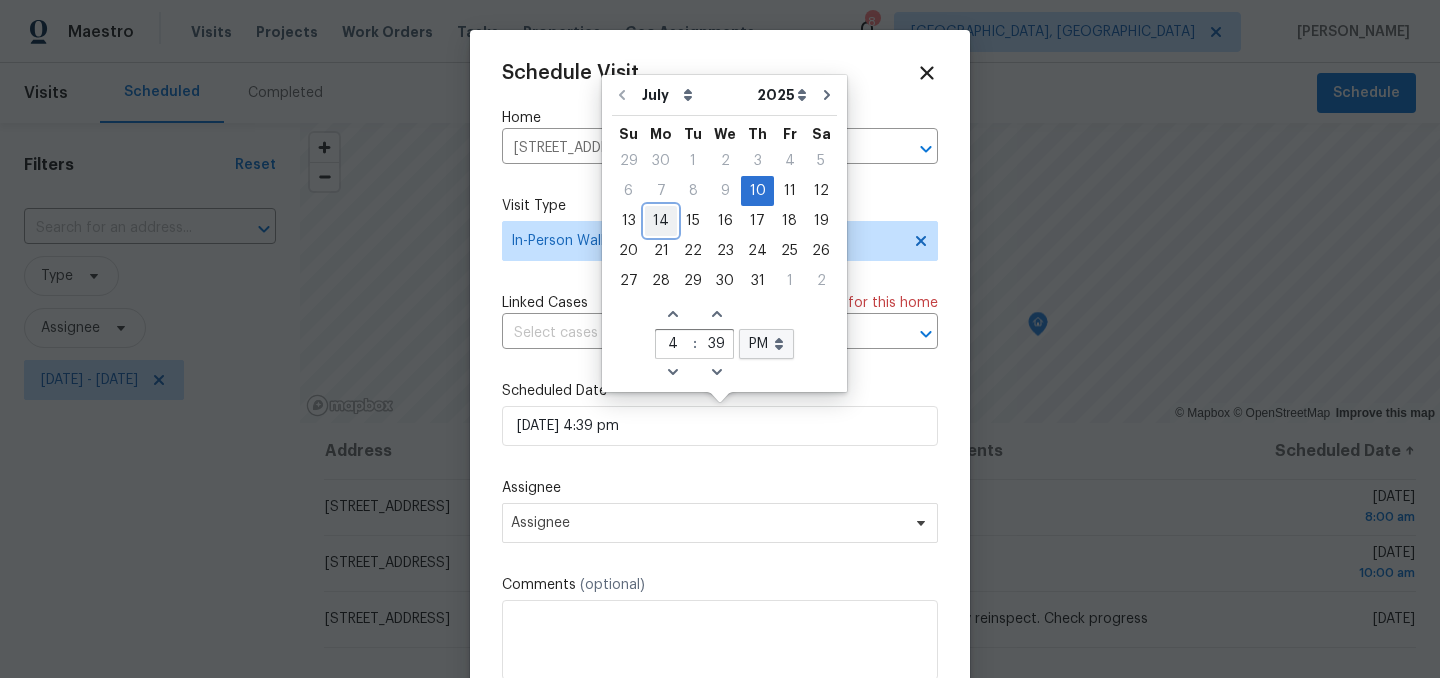 click on "14" at bounding box center (661, 221) 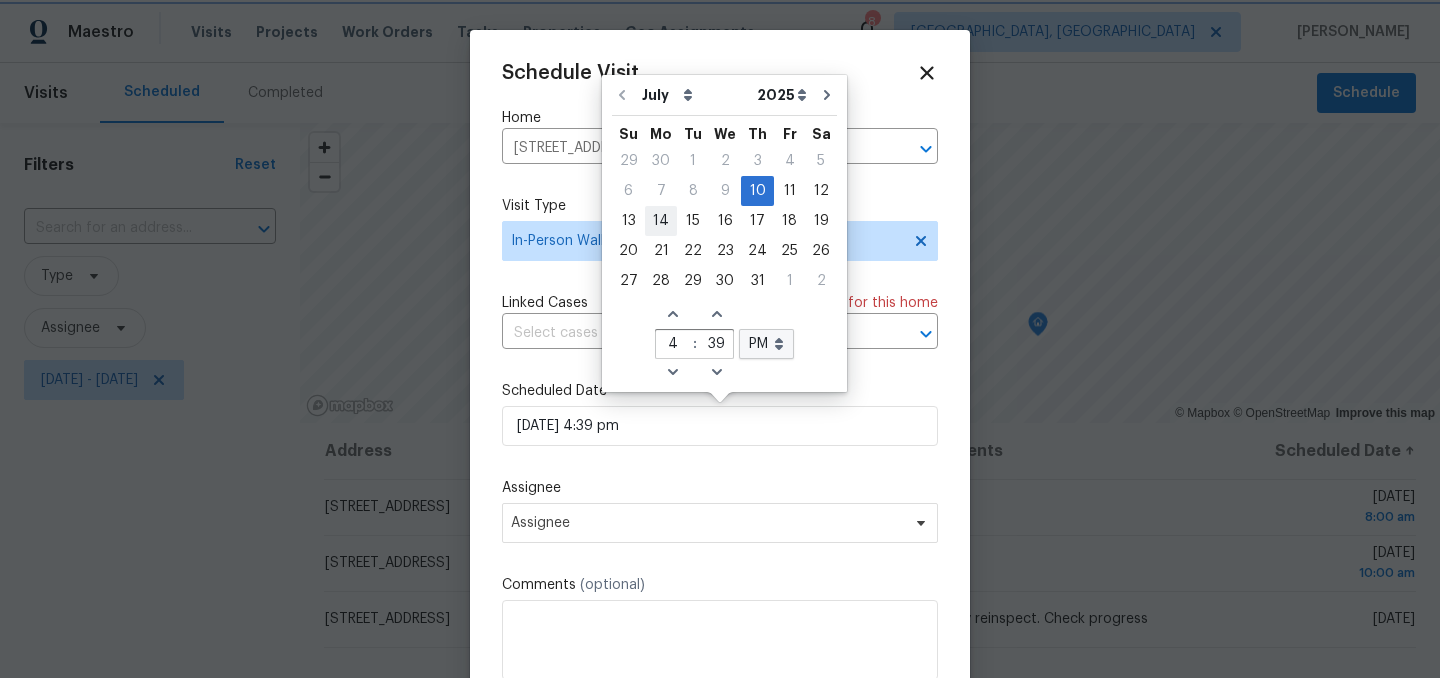 type on "07/14/2025 4:39 pm" 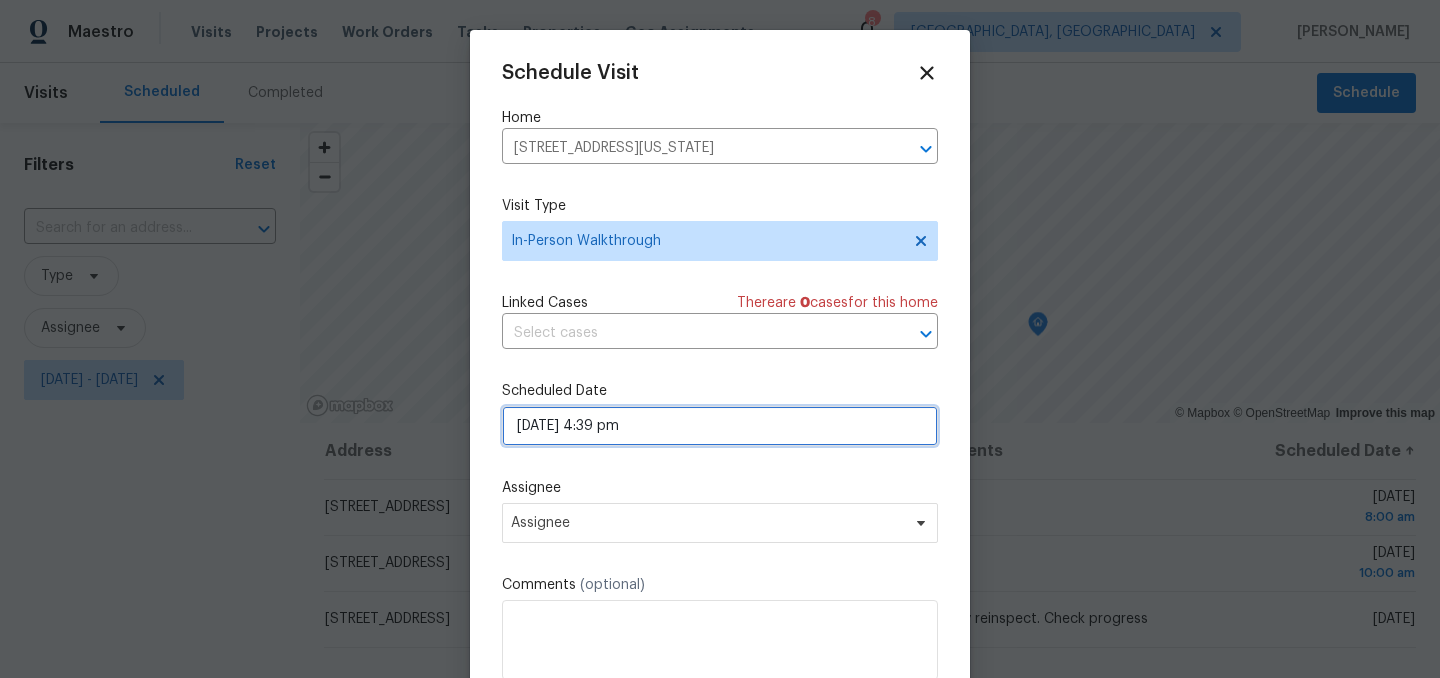select on "pm" 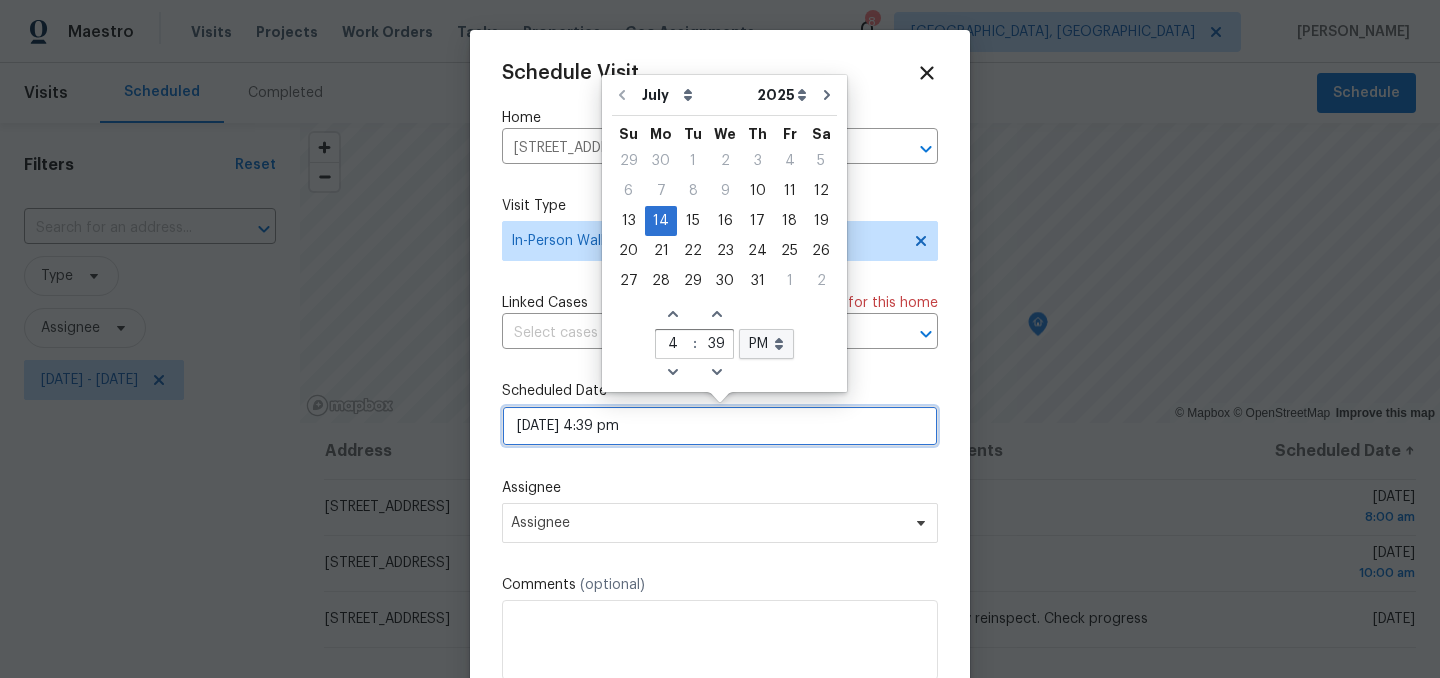 drag, startPoint x: 623, startPoint y: 425, endPoint x: 599, endPoint y: 427, distance: 24.083189 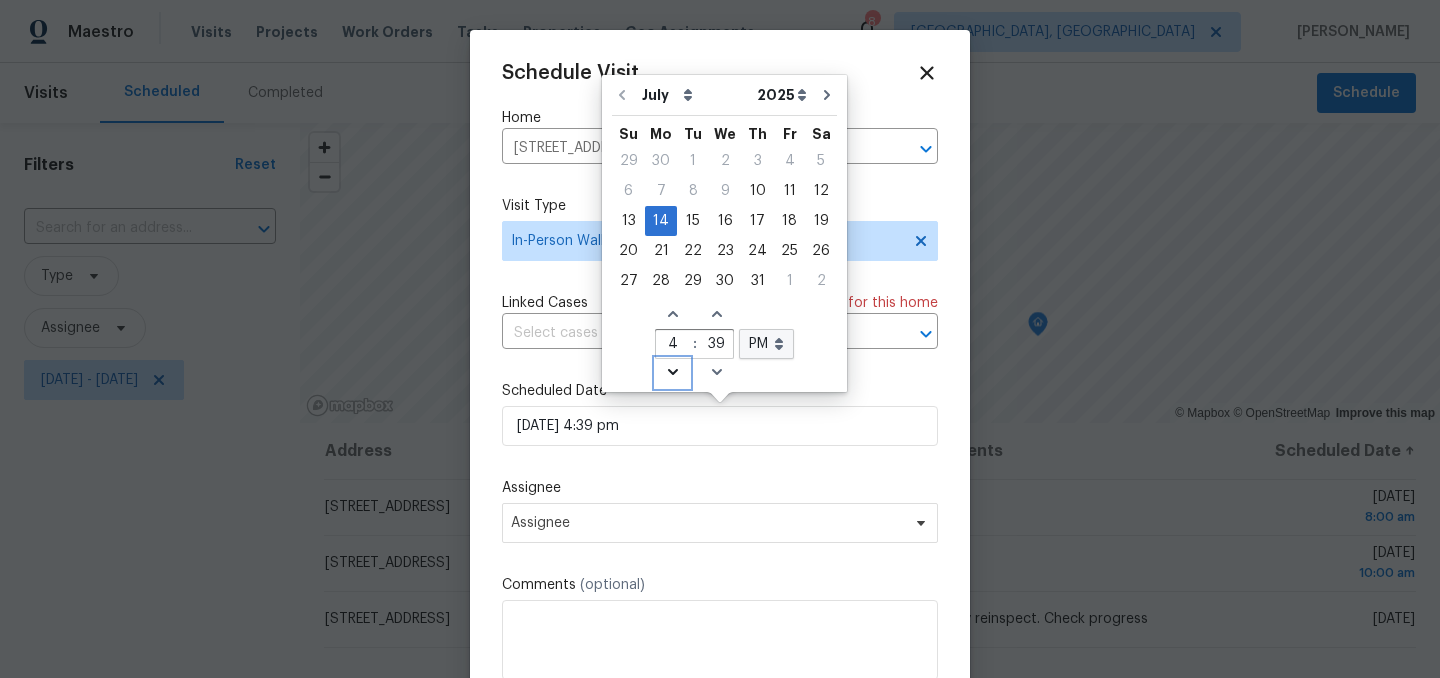 click on "Decrease hours (12hr clock)" 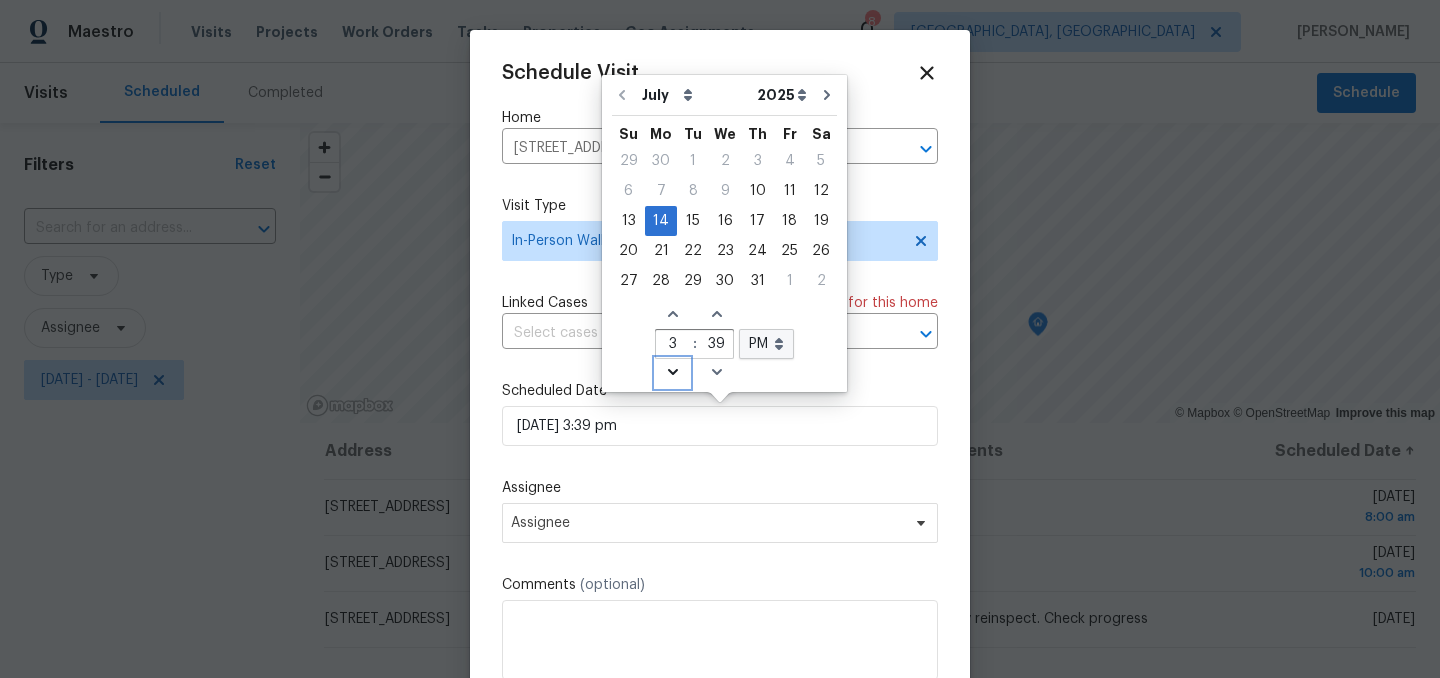 click on "Decrease hours (12hr clock)" 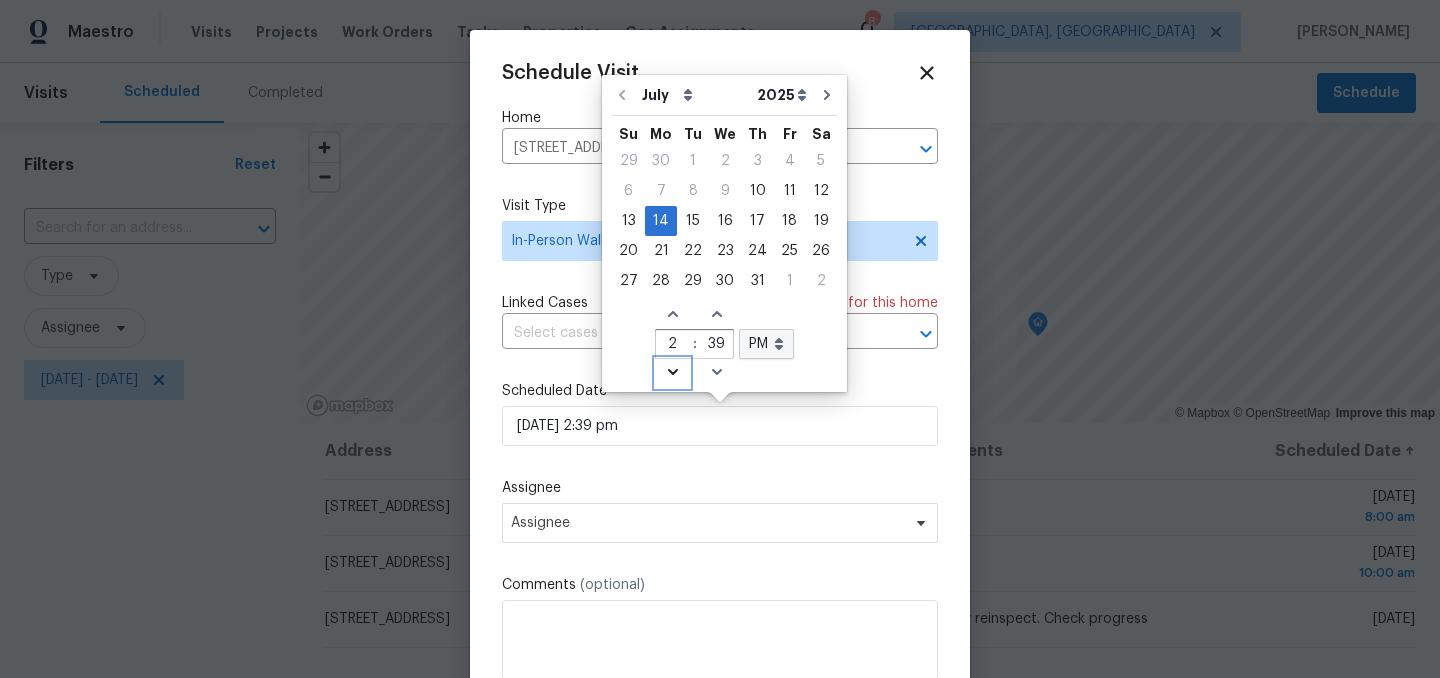 click on "Decrease hours (12hr clock)" 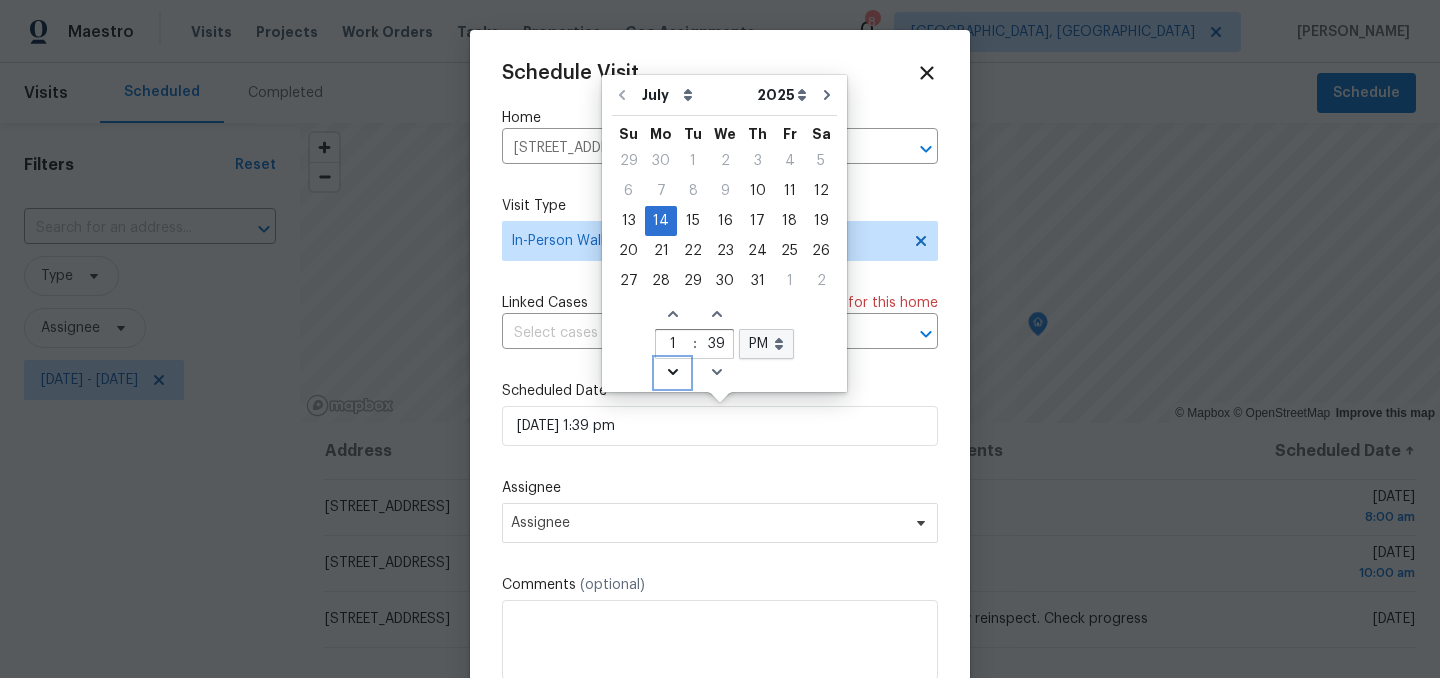 click on "Decrease hours (12hr clock)" 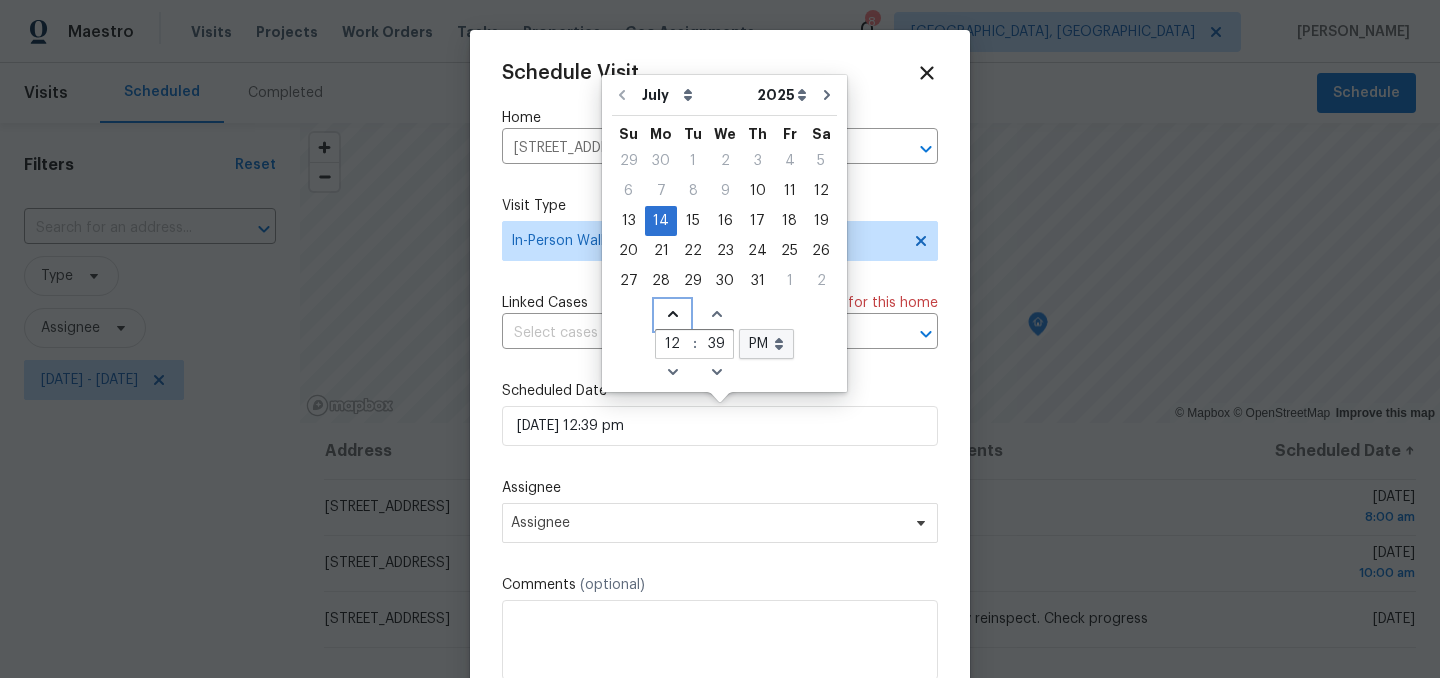 click on "Increase hours (12hr clock)" 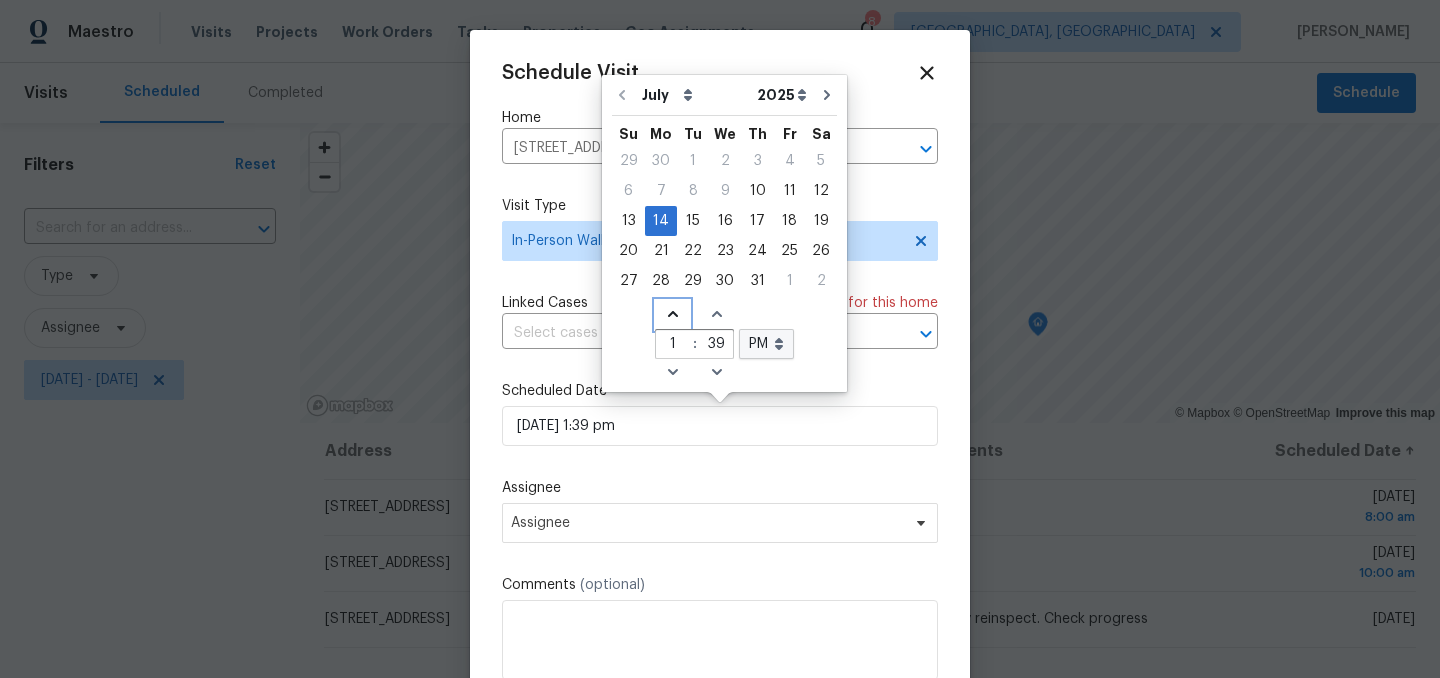 click on "Increase hours (12hr clock)" 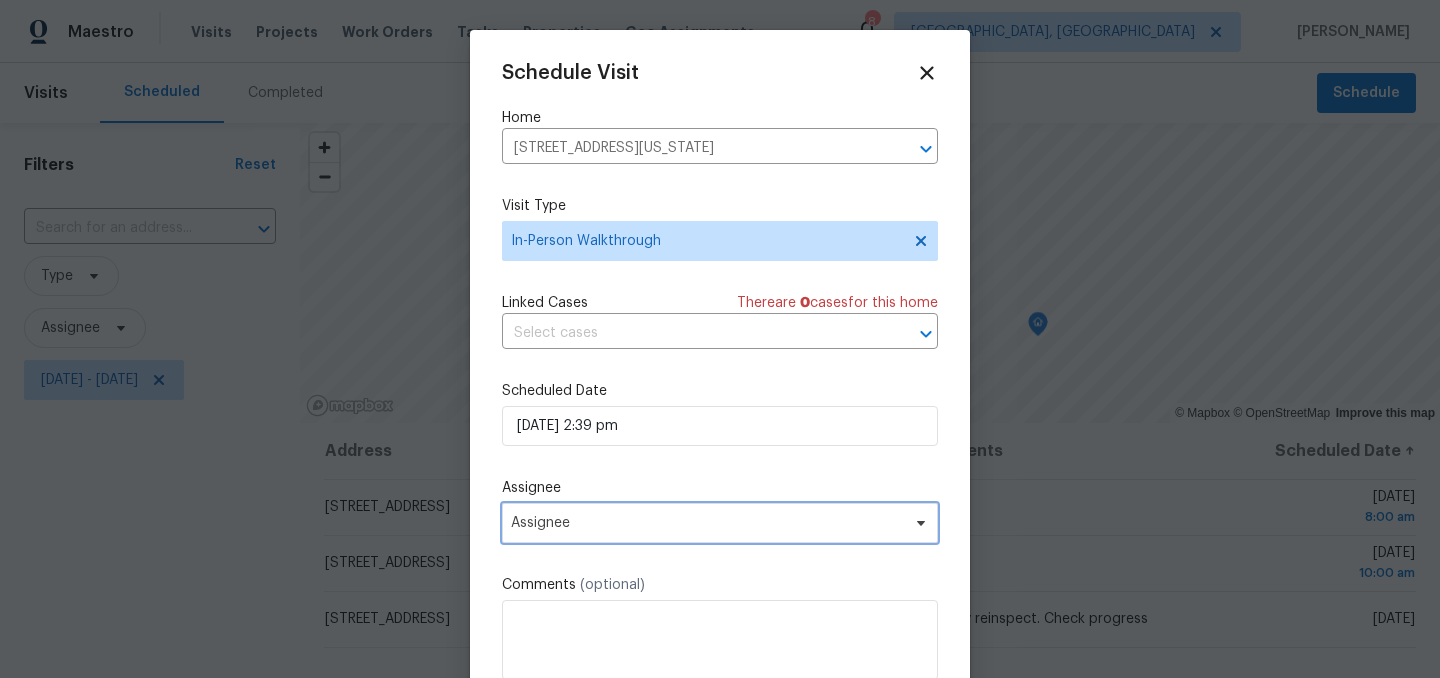 click on "Assignee" at bounding box center [707, 523] 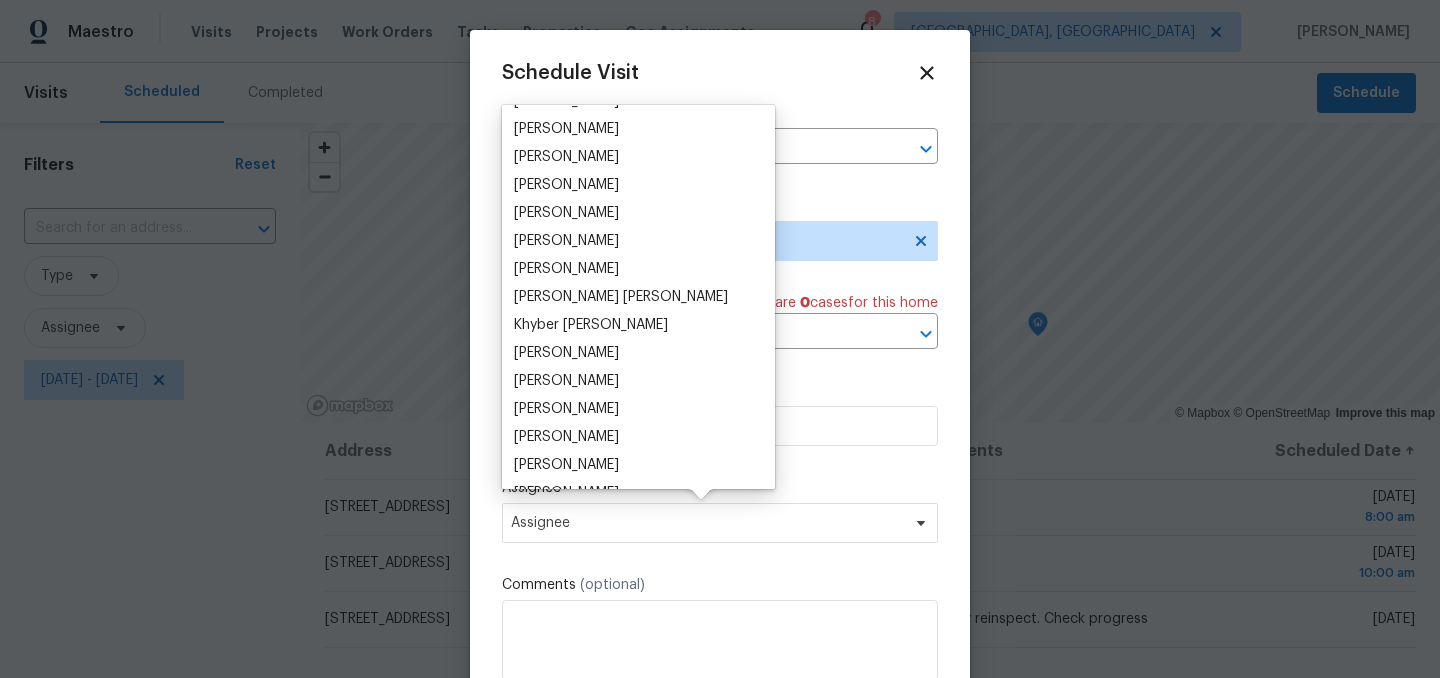 scroll, scrollTop: 0, scrollLeft: 0, axis: both 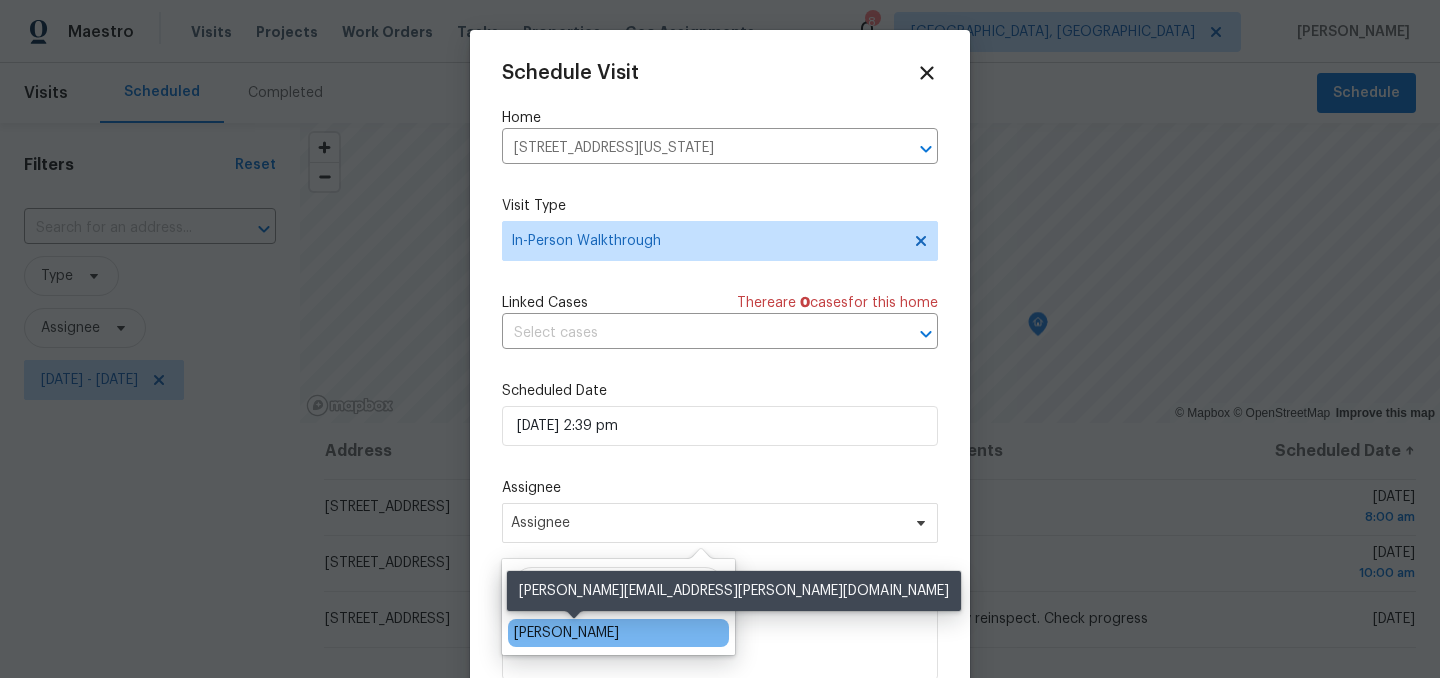 type on "reb" 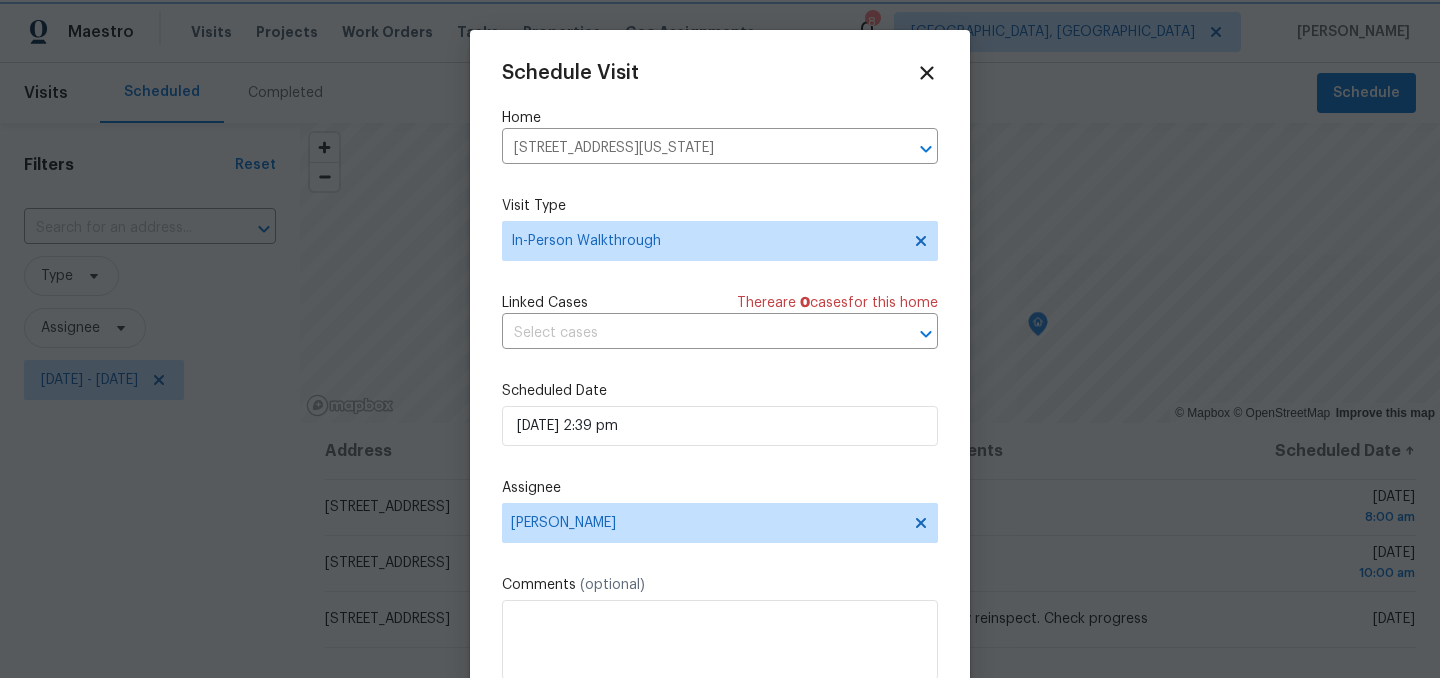scroll, scrollTop: 36, scrollLeft: 0, axis: vertical 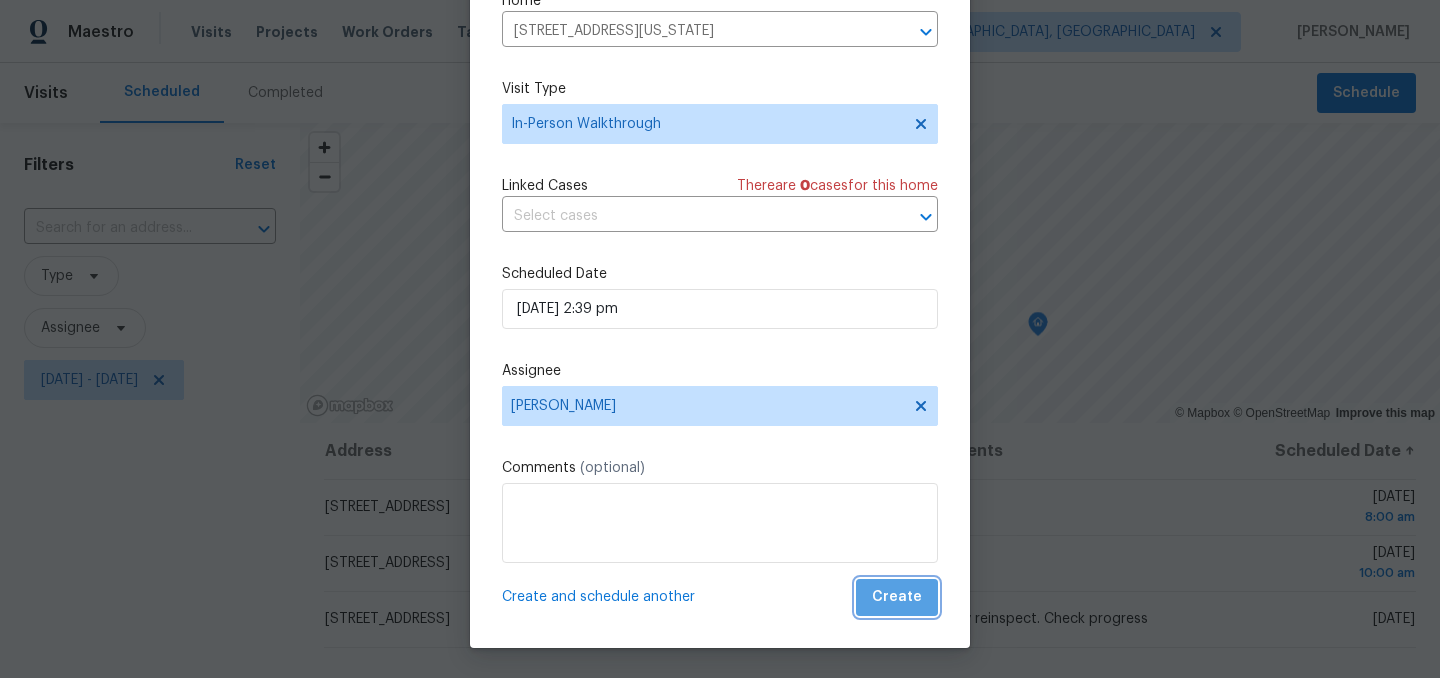click on "Create" at bounding box center (897, 597) 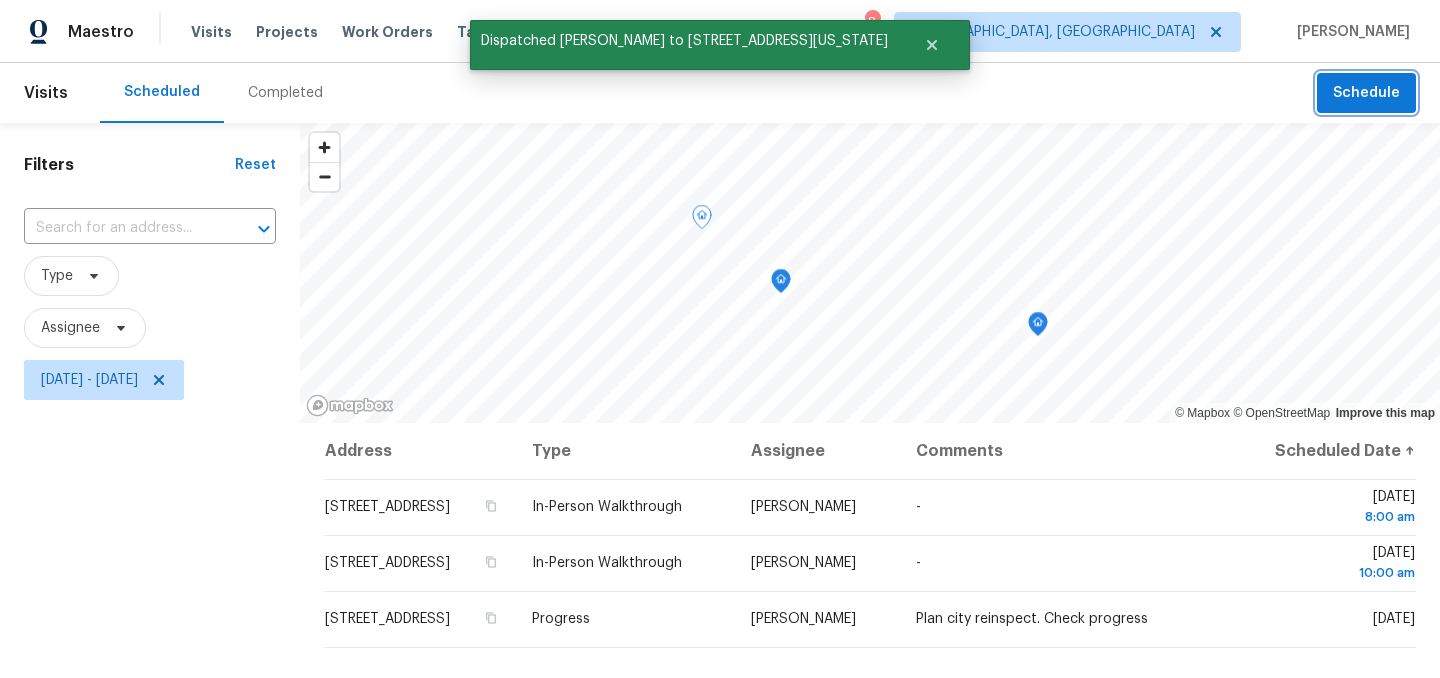 scroll, scrollTop: 0, scrollLeft: 0, axis: both 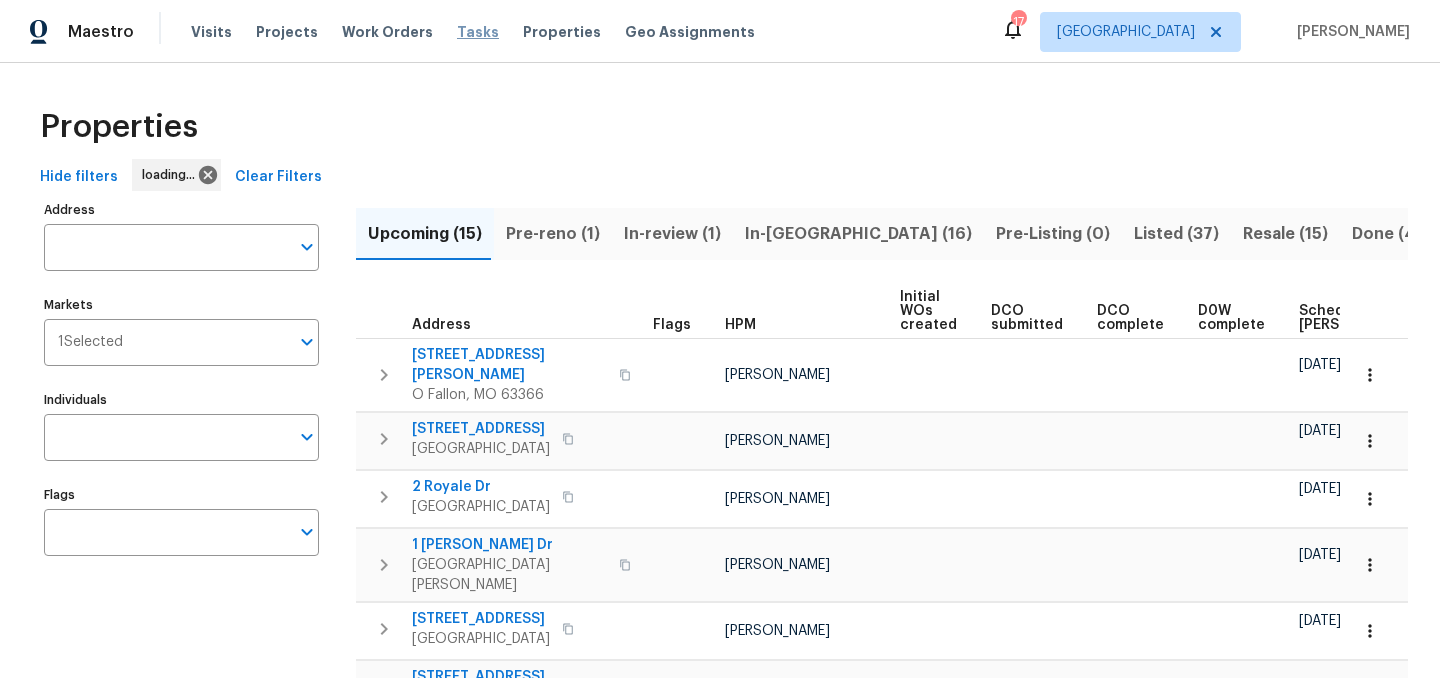 click on "Tasks" at bounding box center (478, 32) 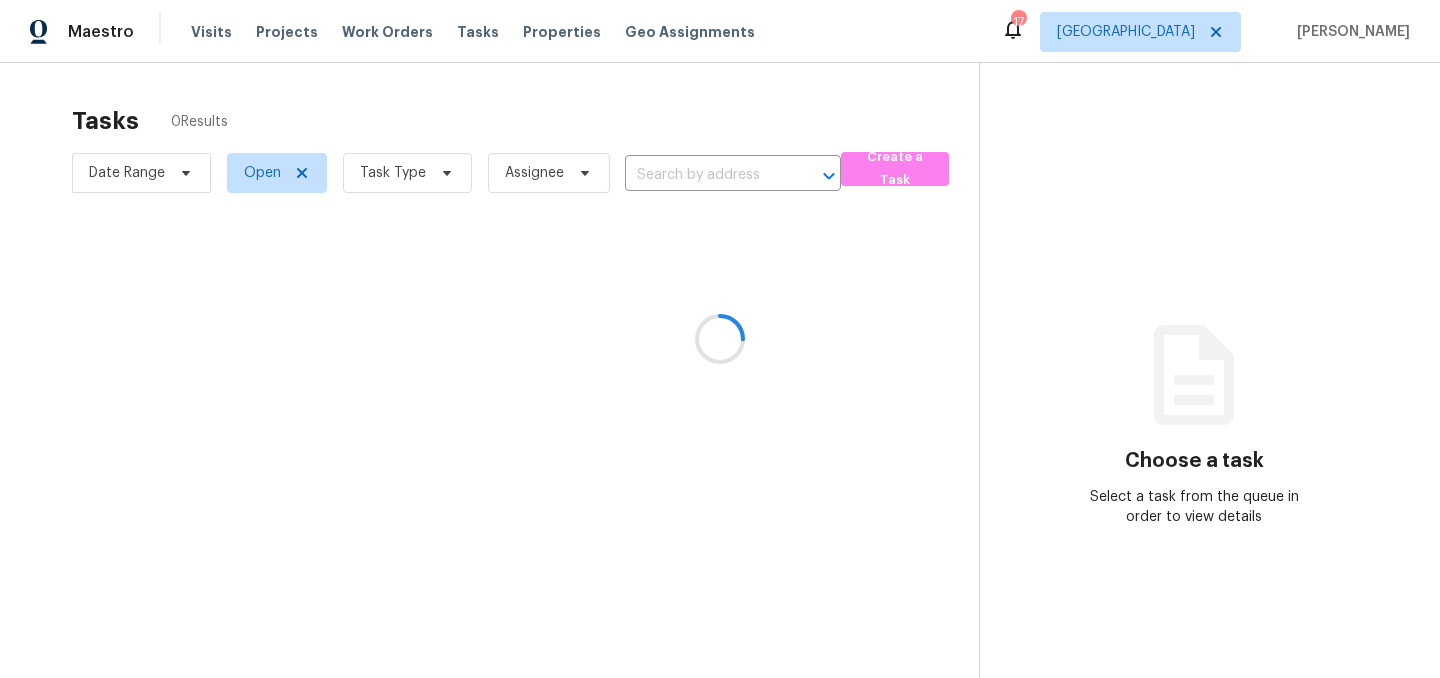 scroll, scrollTop: 0, scrollLeft: 0, axis: both 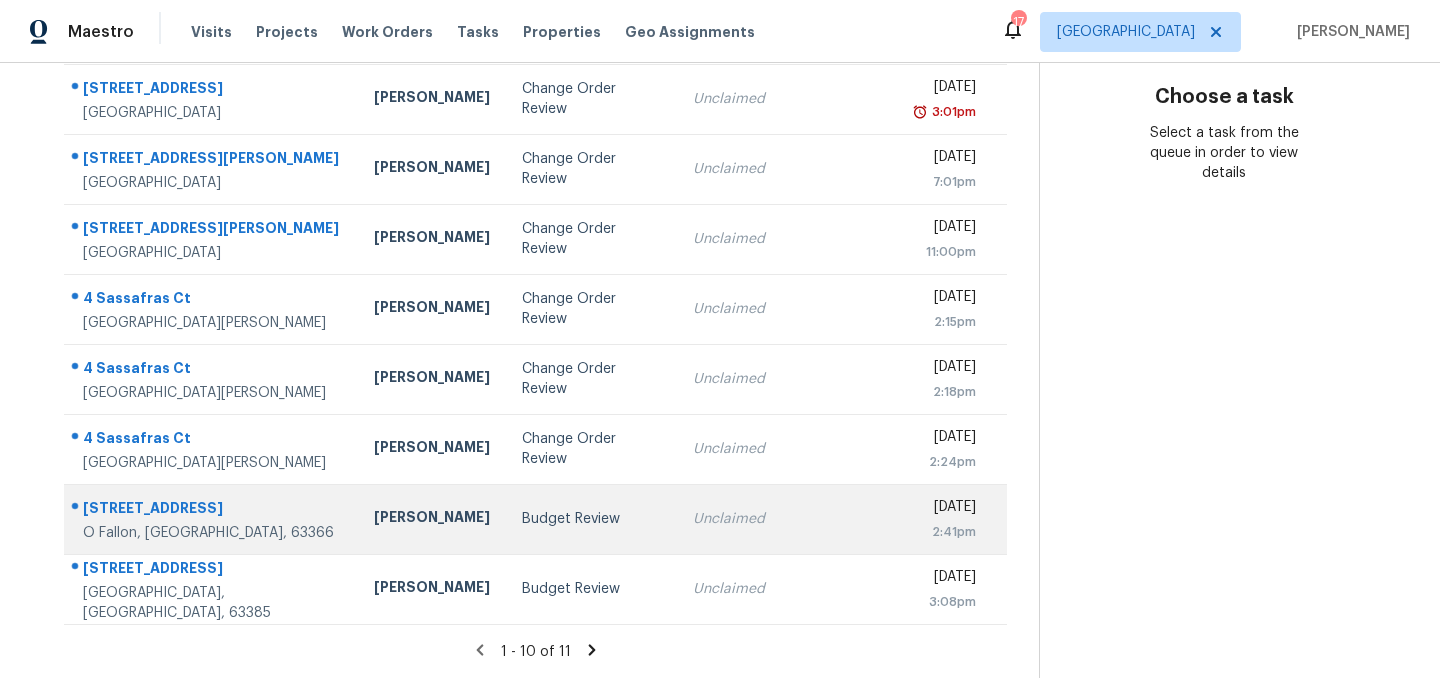 click on "Budget Review" at bounding box center [591, 519] 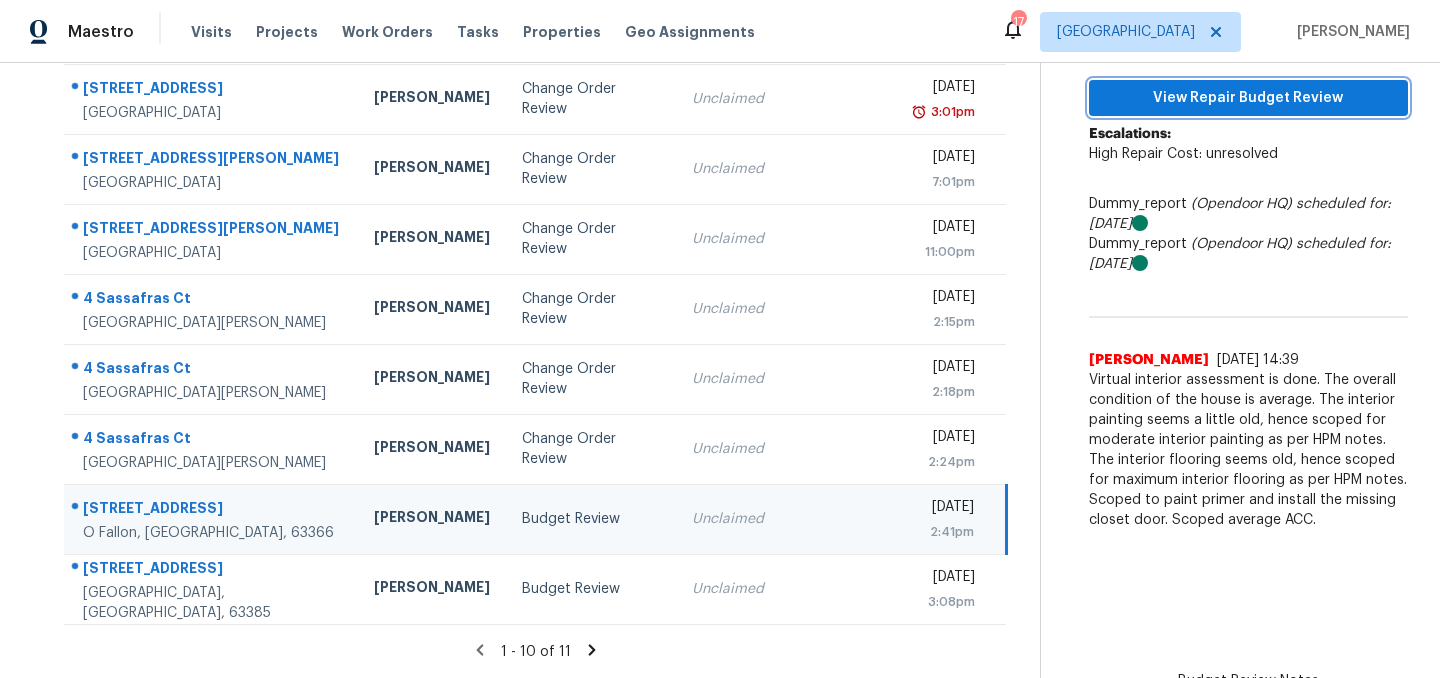 click on "View Repair Budget Review" at bounding box center [1248, 98] 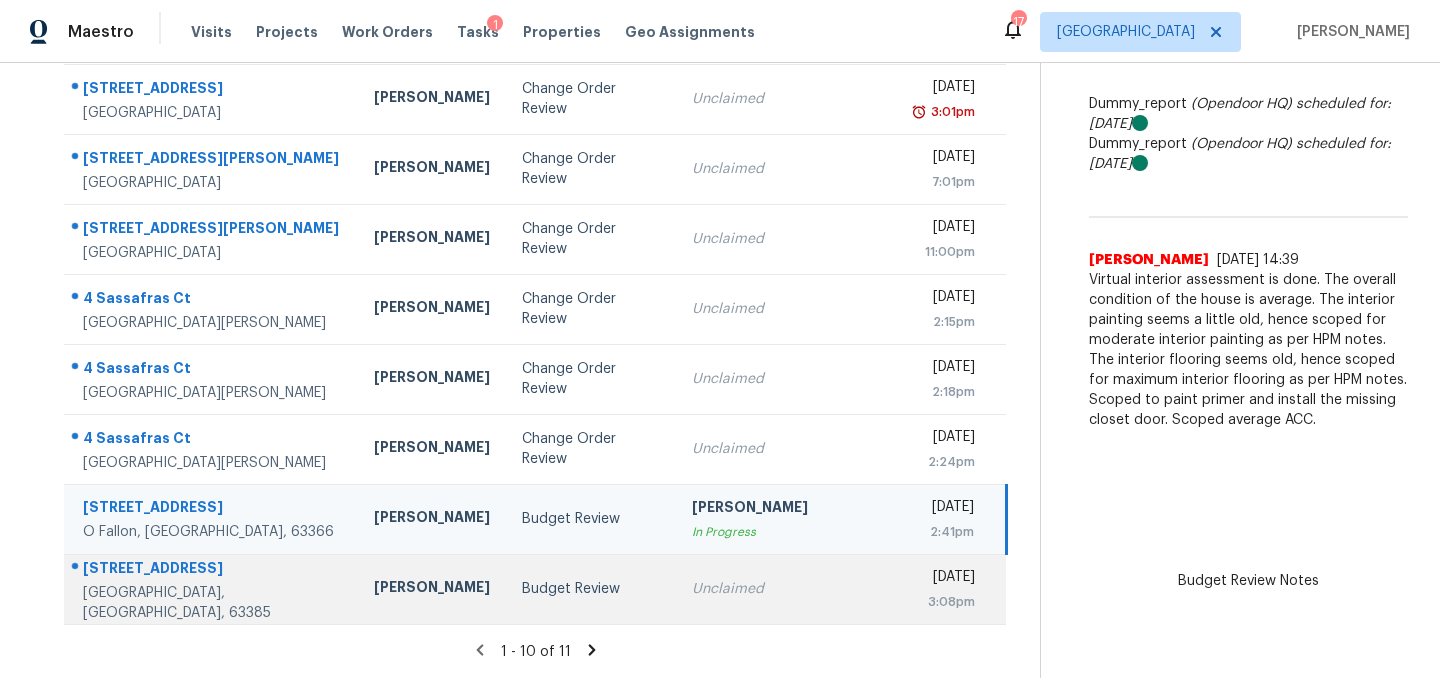 click on "Budget Review" at bounding box center (591, 589) 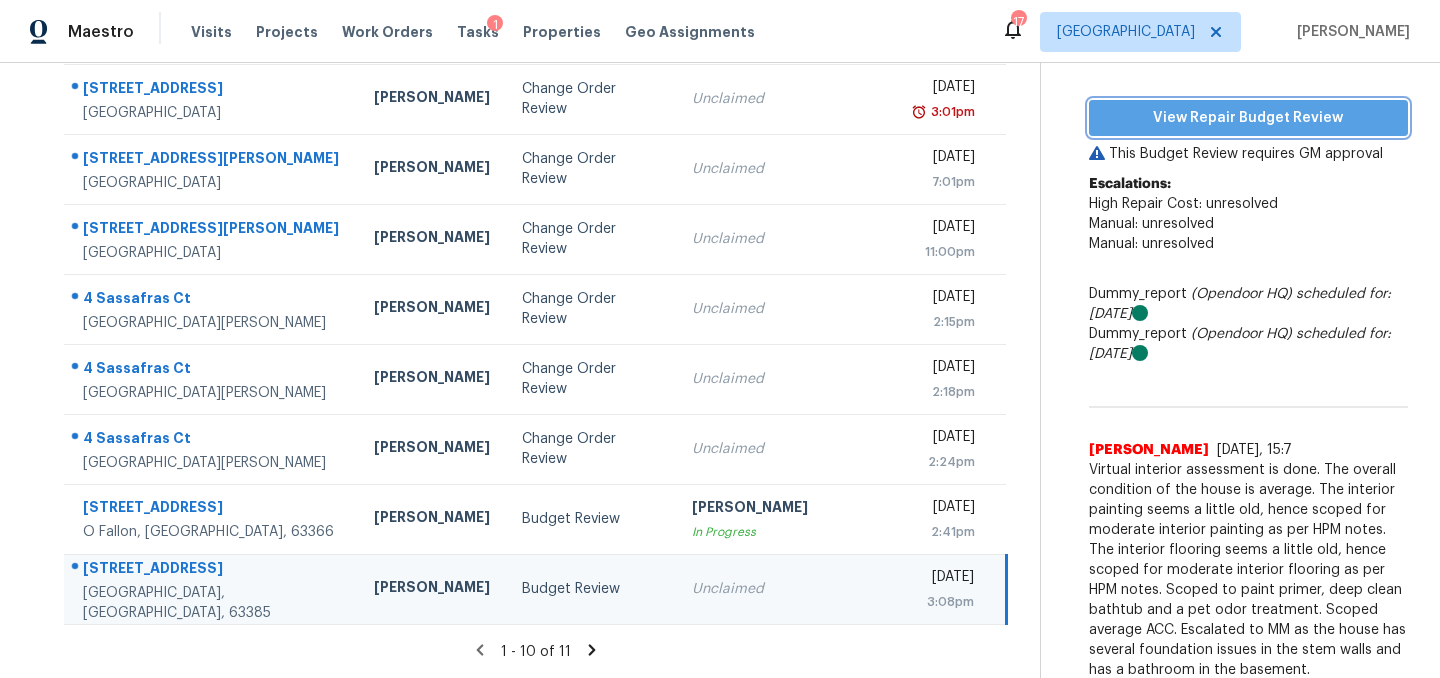 click on "View Repair Budget Review" at bounding box center [1248, 118] 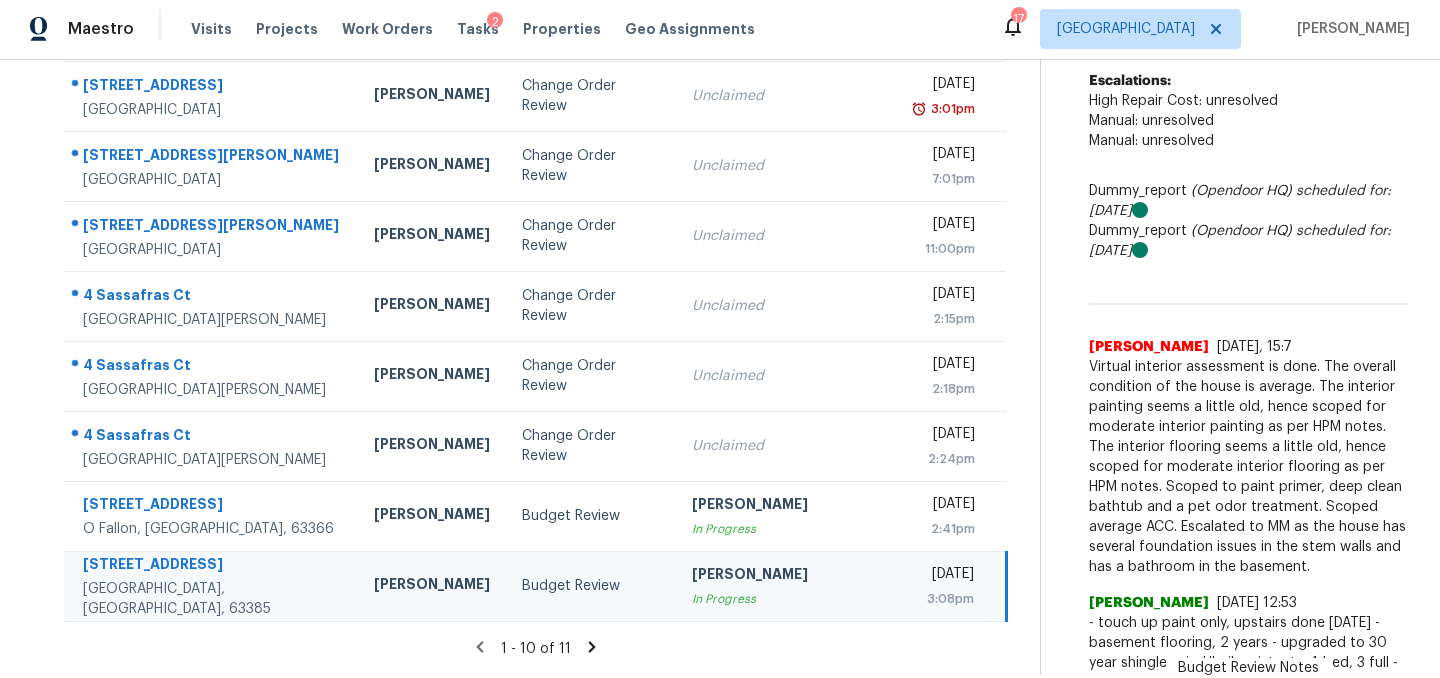 scroll, scrollTop: 0, scrollLeft: 0, axis: both 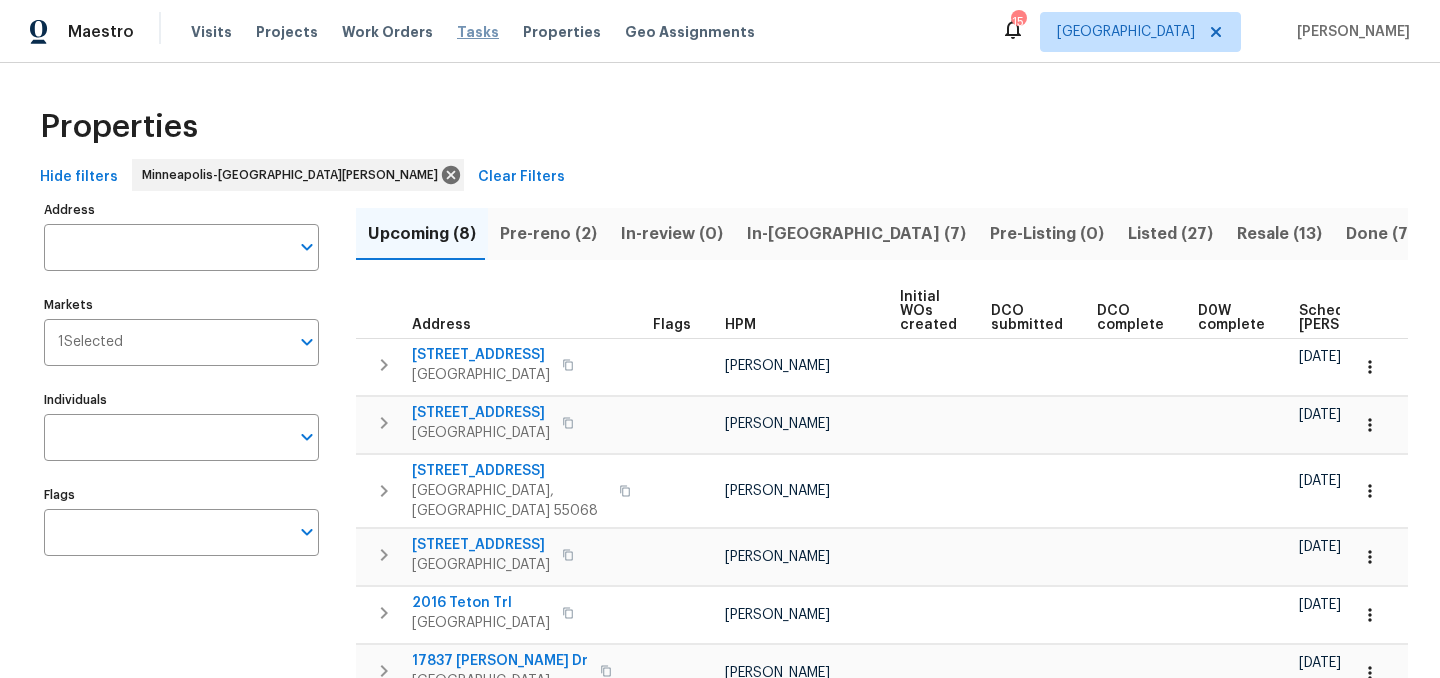 click on "Tasks" at bounding box center (478, 32) 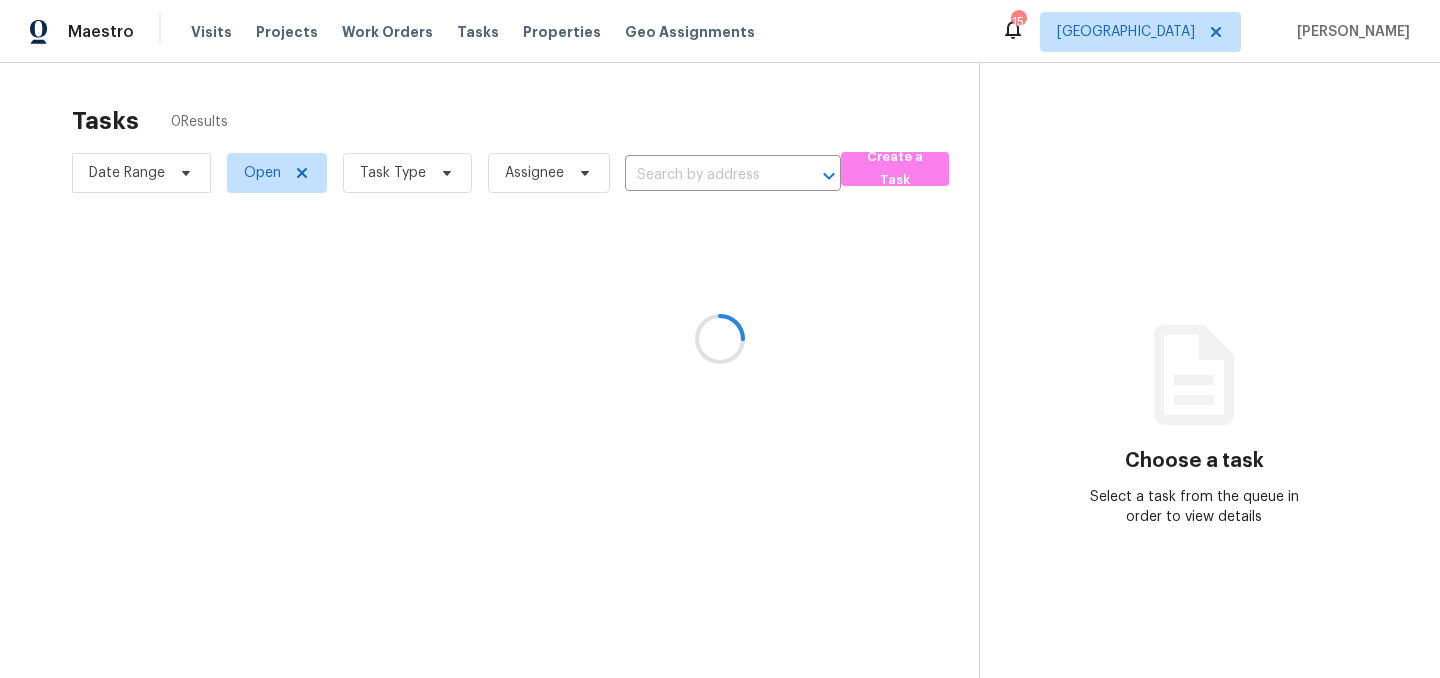 scroll, scrollTop: 0, scrollLeft: 0, axis: both 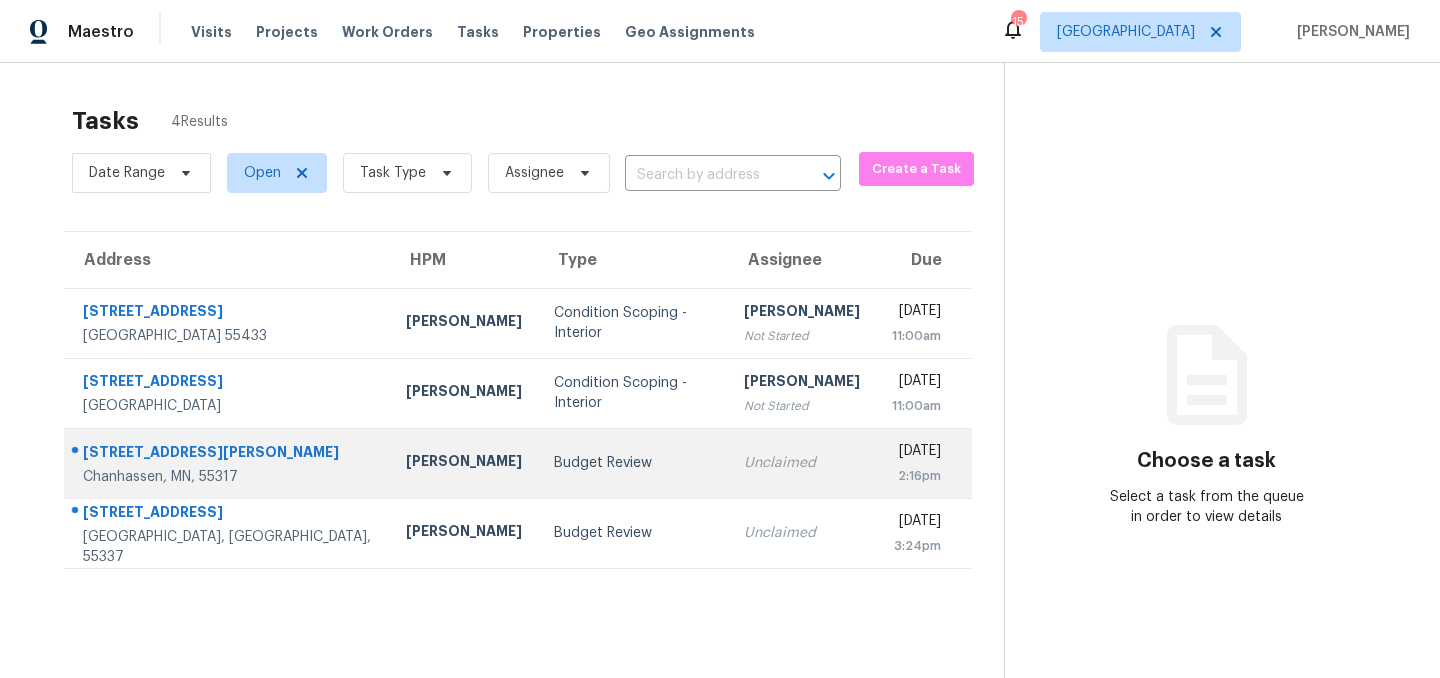 click on "Budget Review" at bounding box center (633, 463) 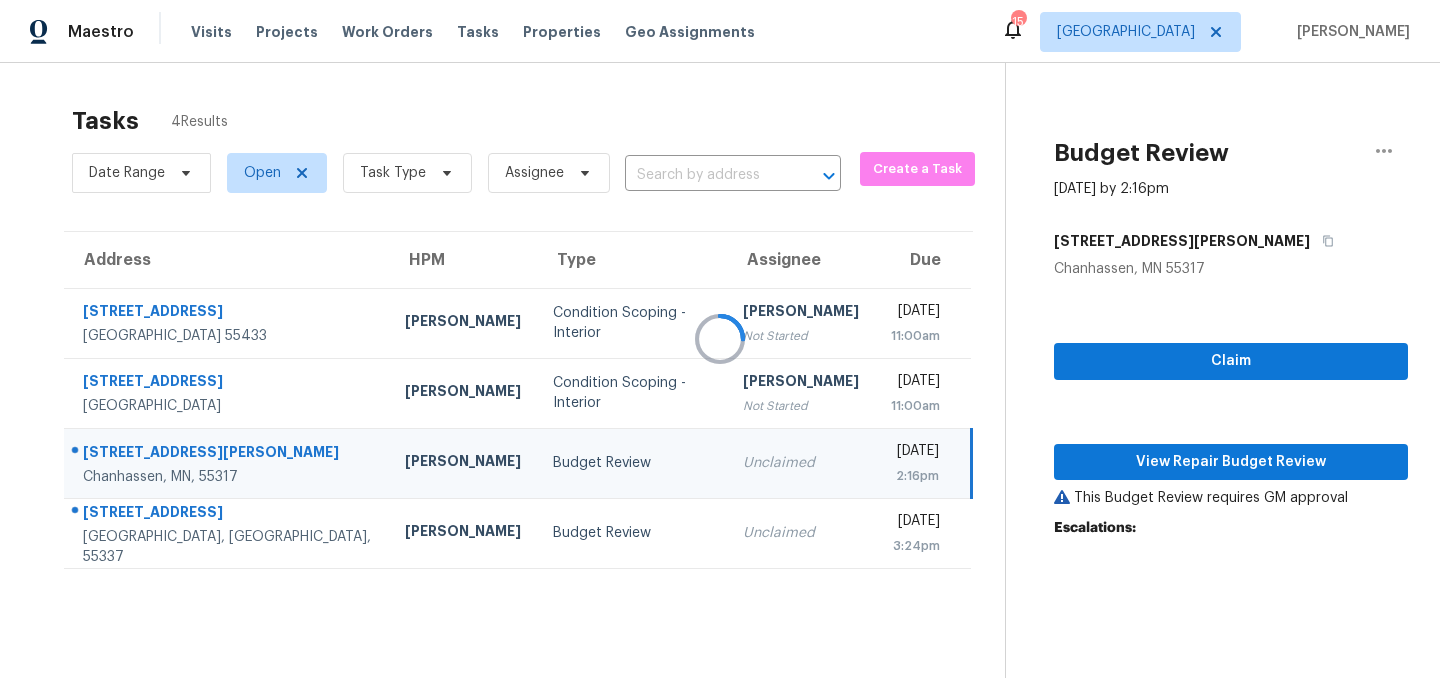 click at bounding box center [720, 339] 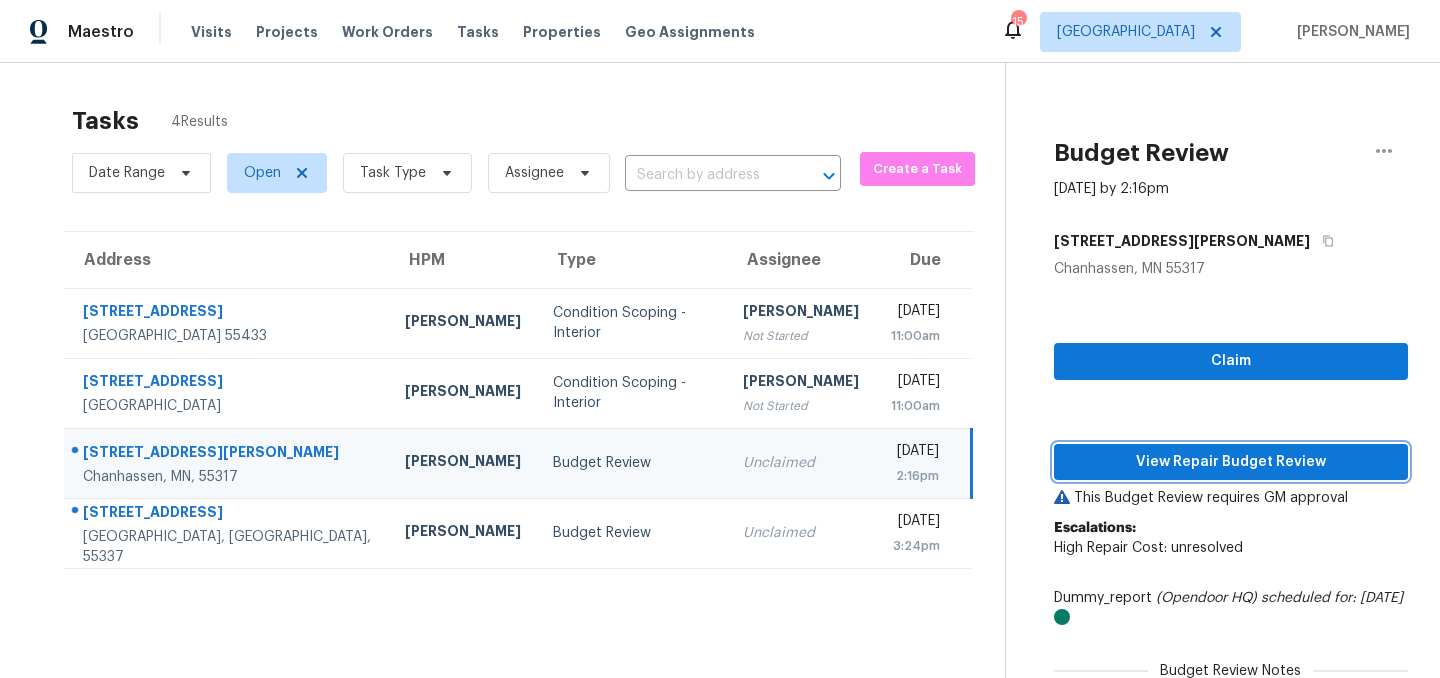 click on "View Repair Budget Review" at bounding box center [1231, 462] 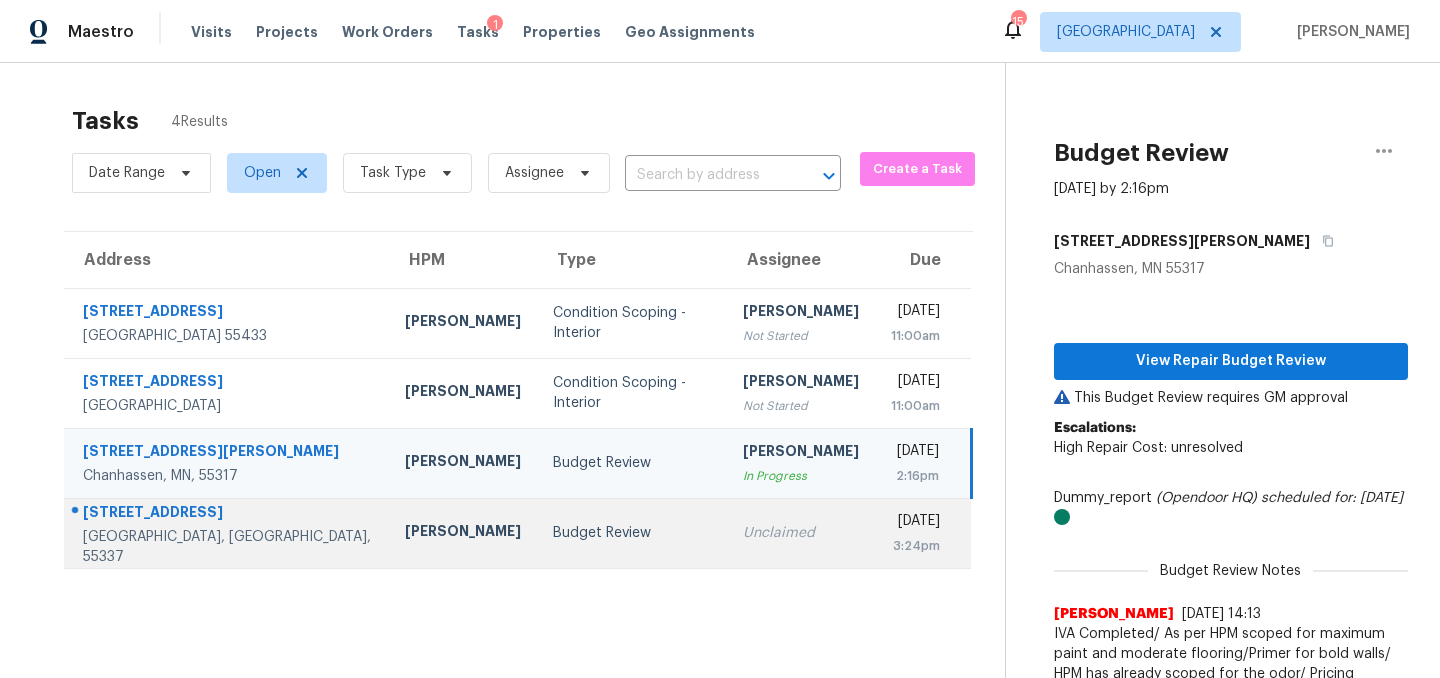 click on "Budget Review" at bounding box center (632, 533) 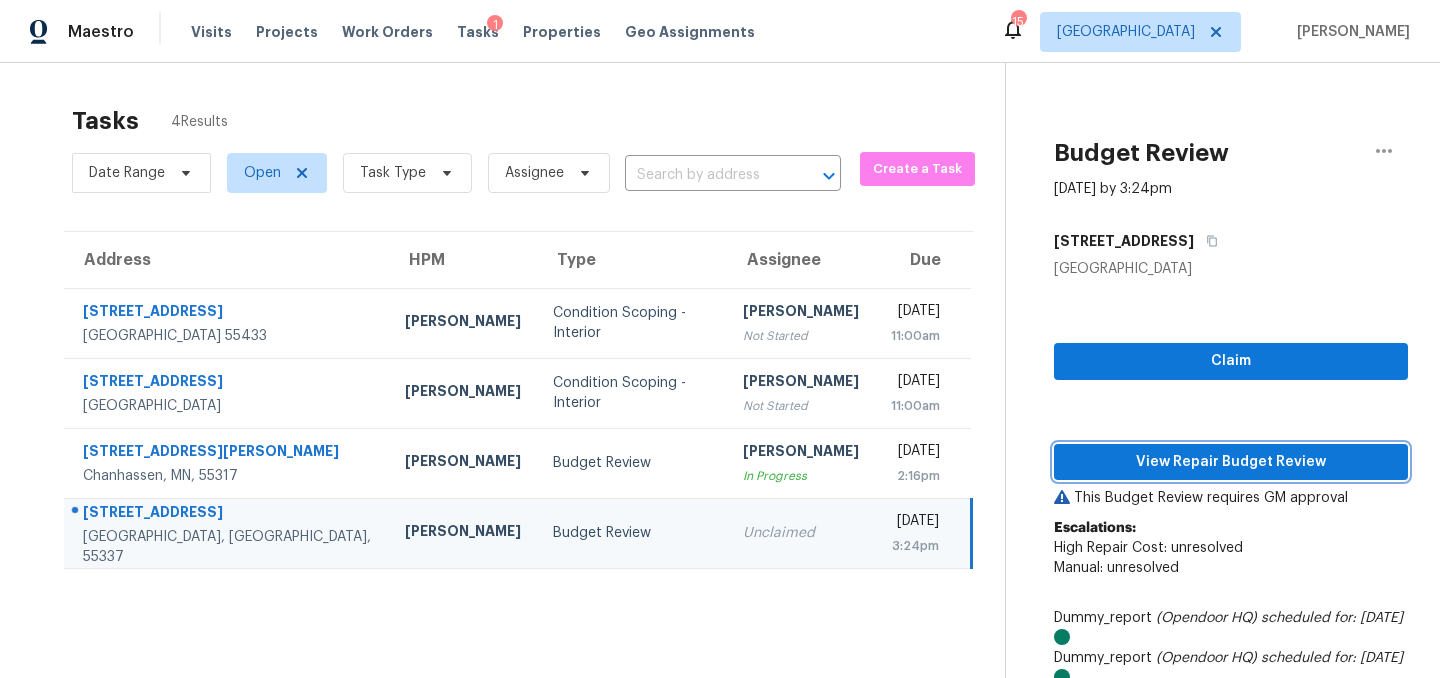 click on "View Repair Budget Review" at bounding box center [1231, 462] 